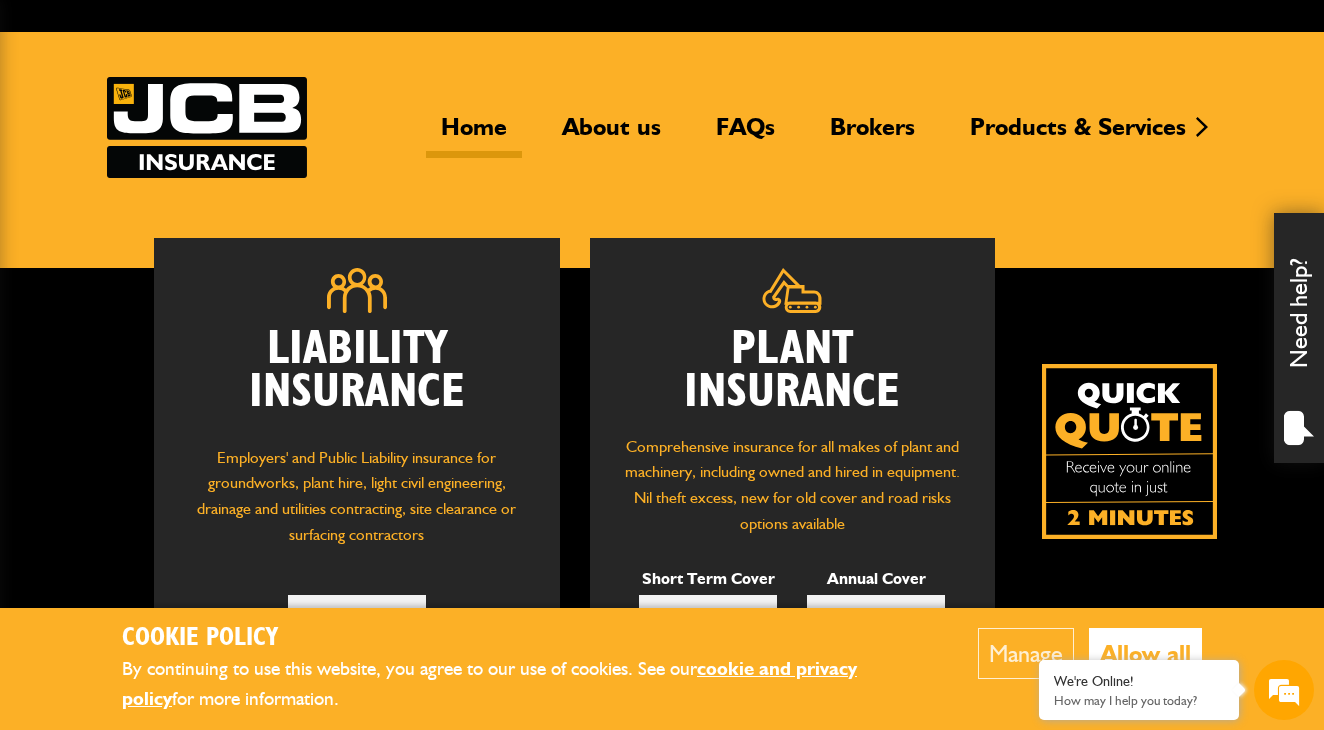 scroll, scrollTop: 110, scrollLeft: 0, axis: vertical 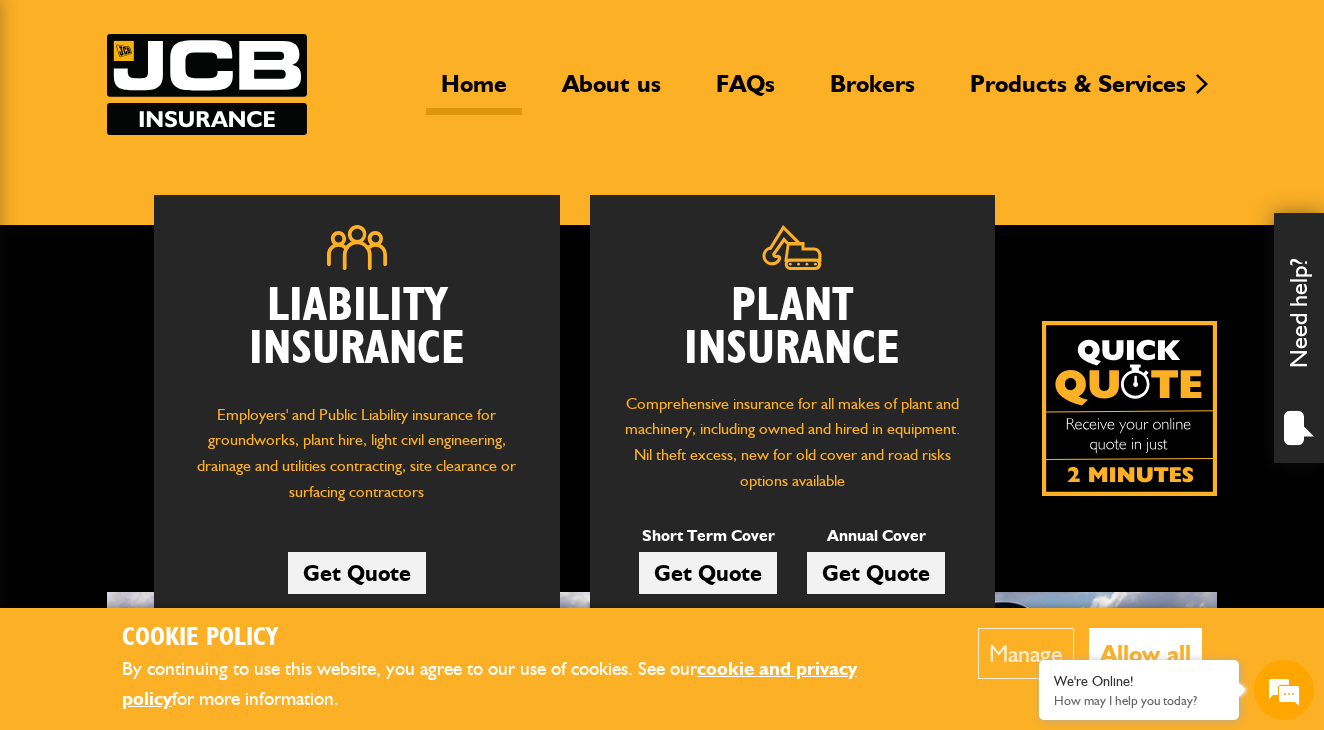 click on "Manage" at bounding box center (1026, 653) 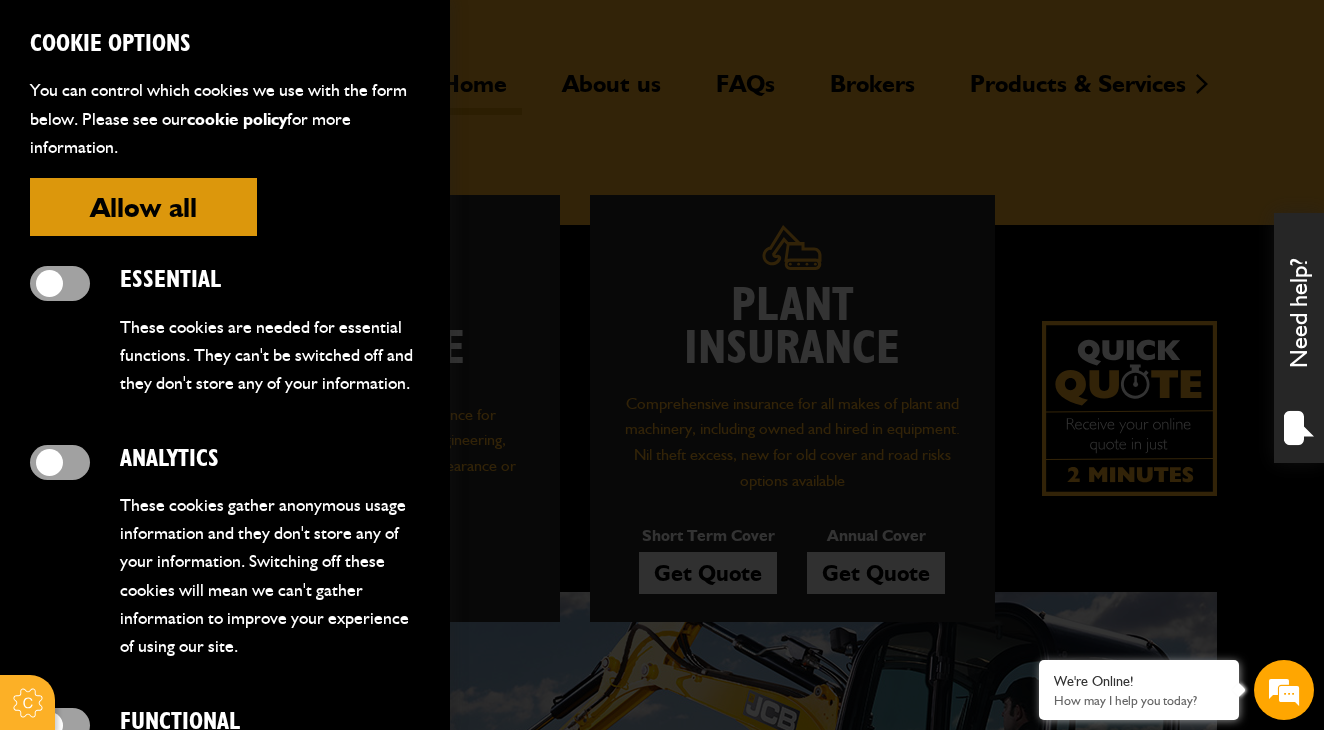 click at bounding box center [60, 283] 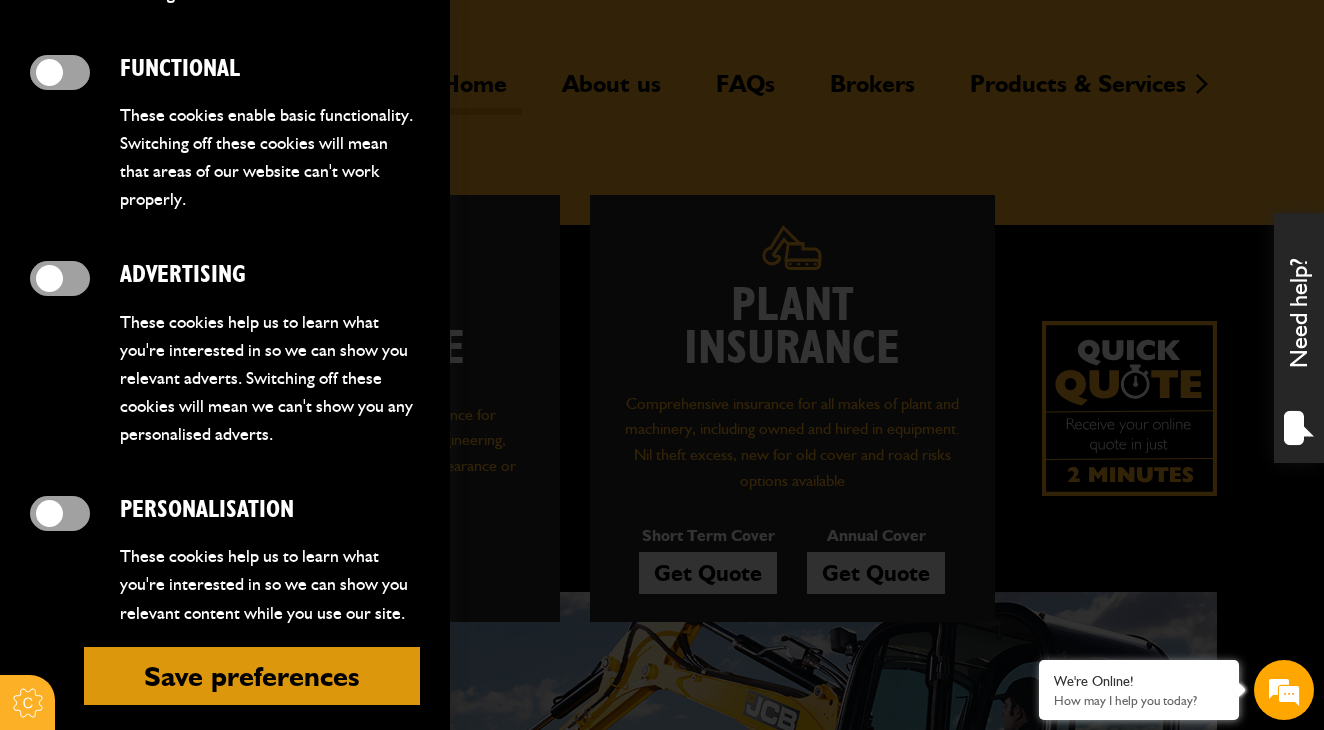 scroll, scrollTop: 652, scrollLeft: 0, axis: vertical 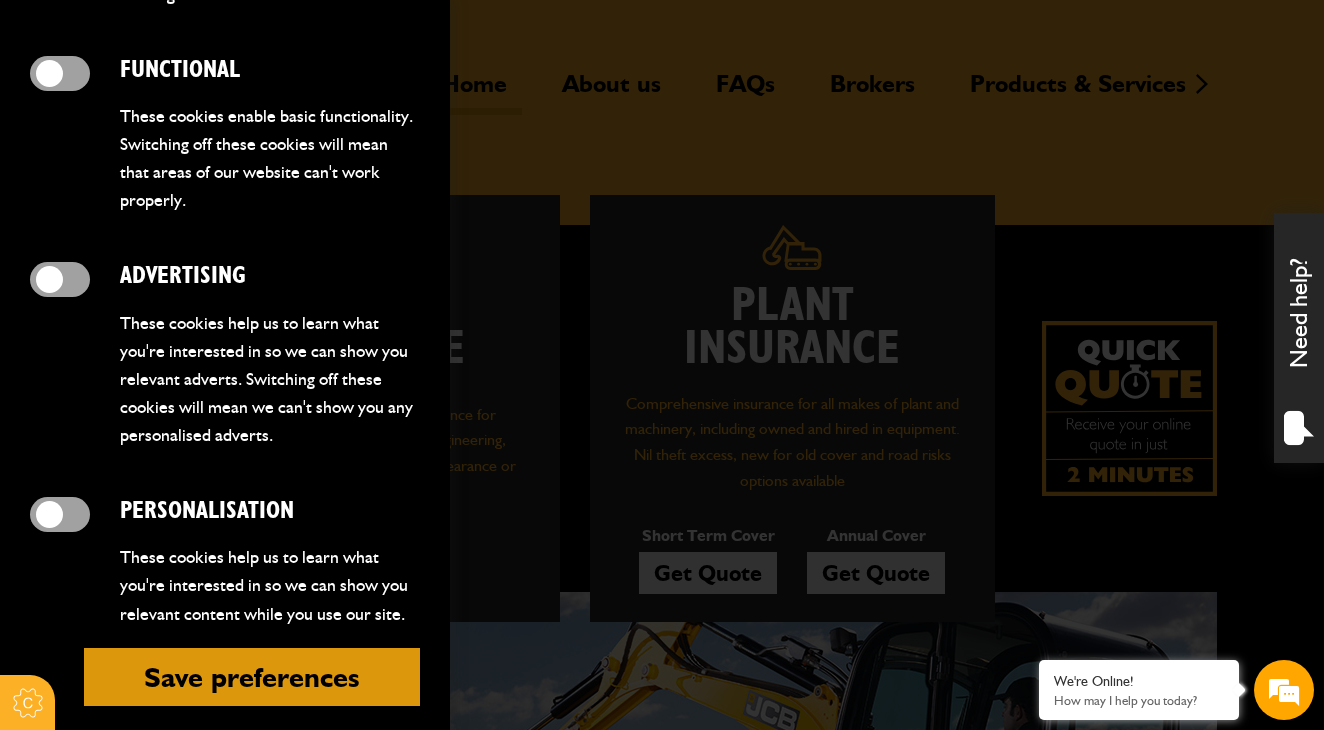 click on "Save preferences" at bounding box center (252, 677) 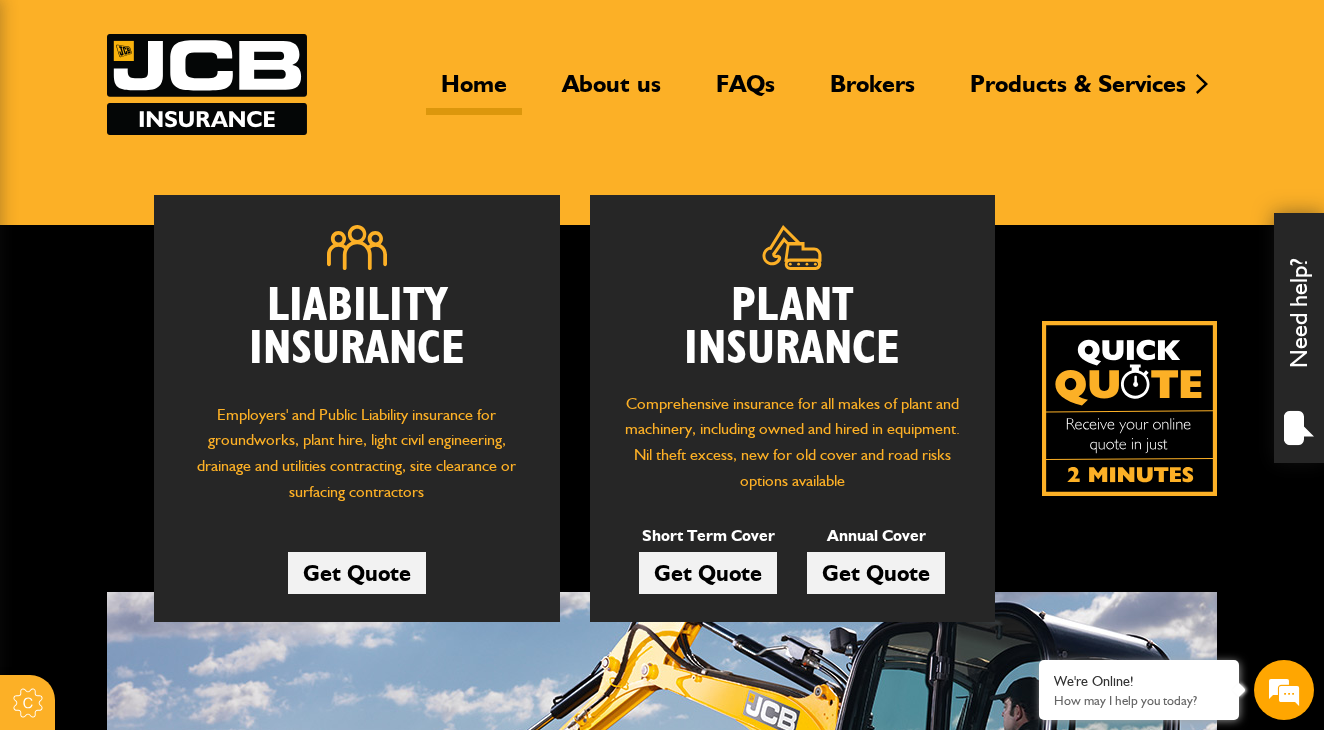 click at bounding box center [1129, 408] 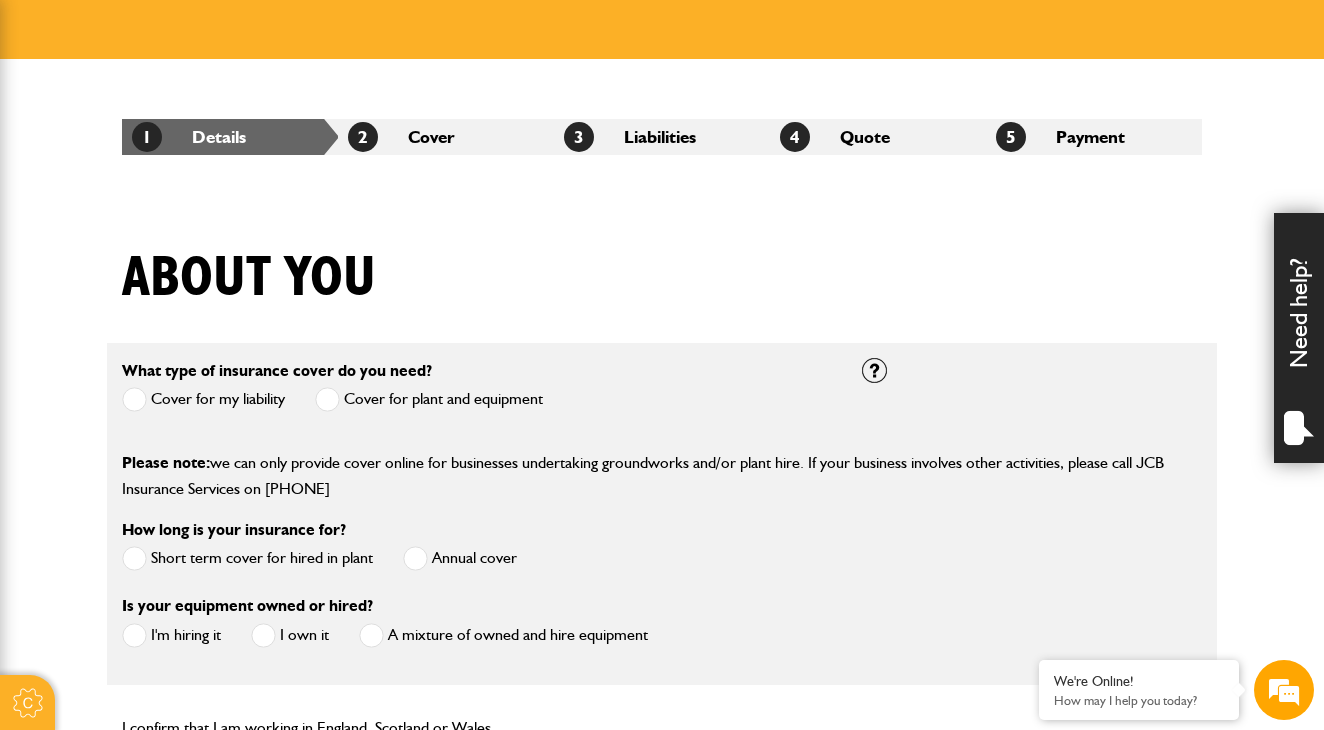 scroll, scrollTop: 277, scrollLeft: 0, axis: vertical 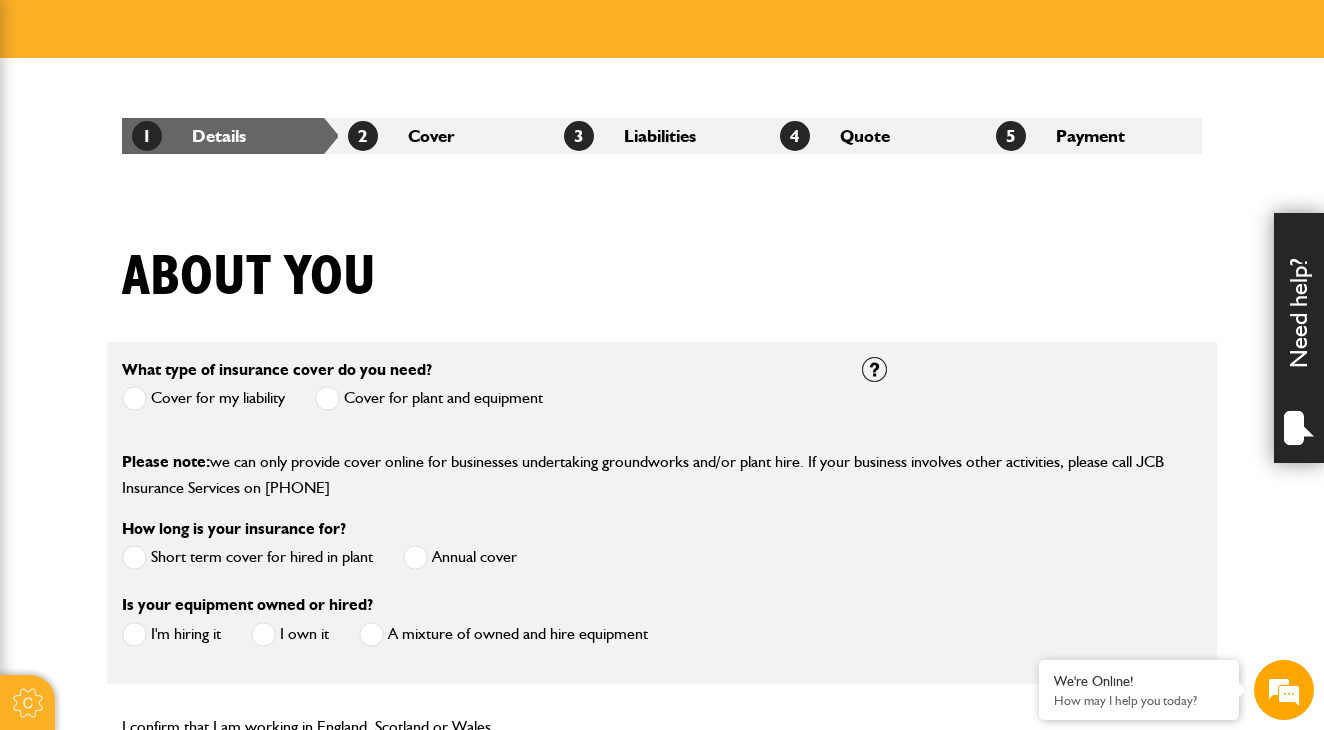 click at bounding box center [327, 398] 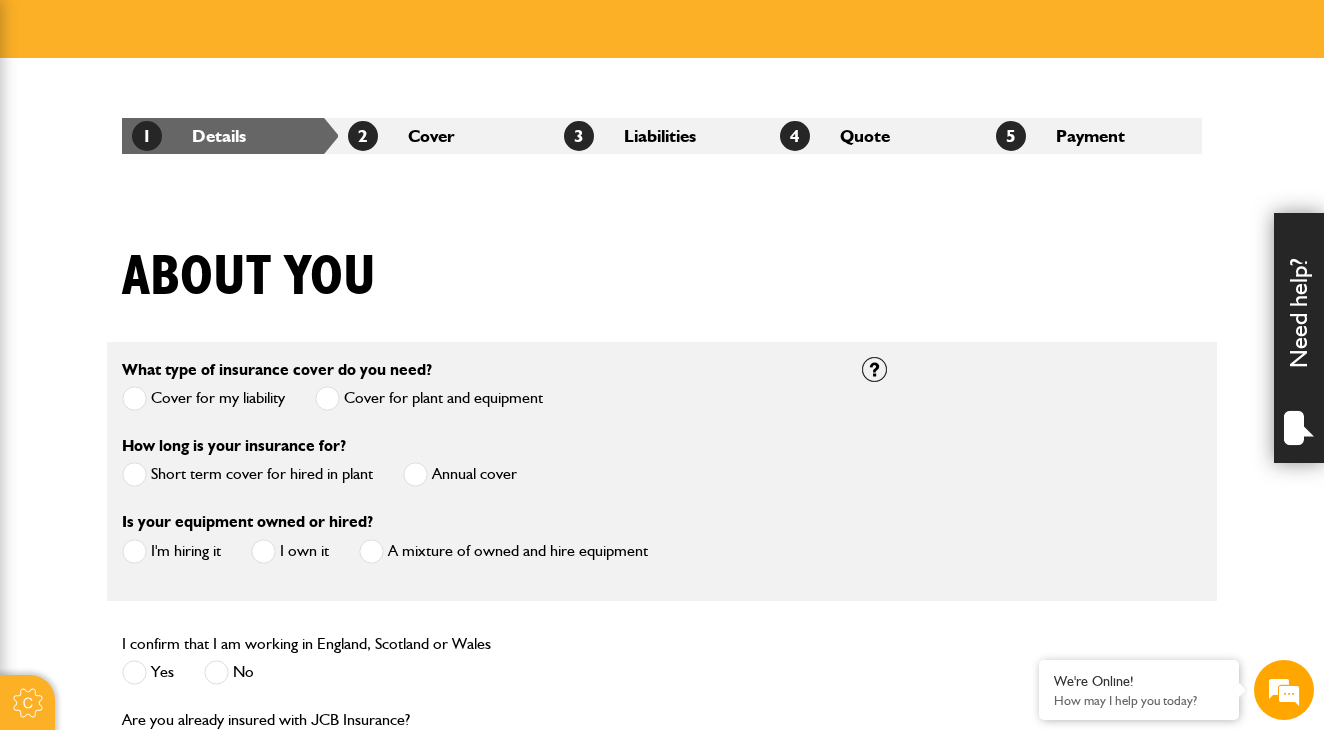 click at bounding box center [134, 474] 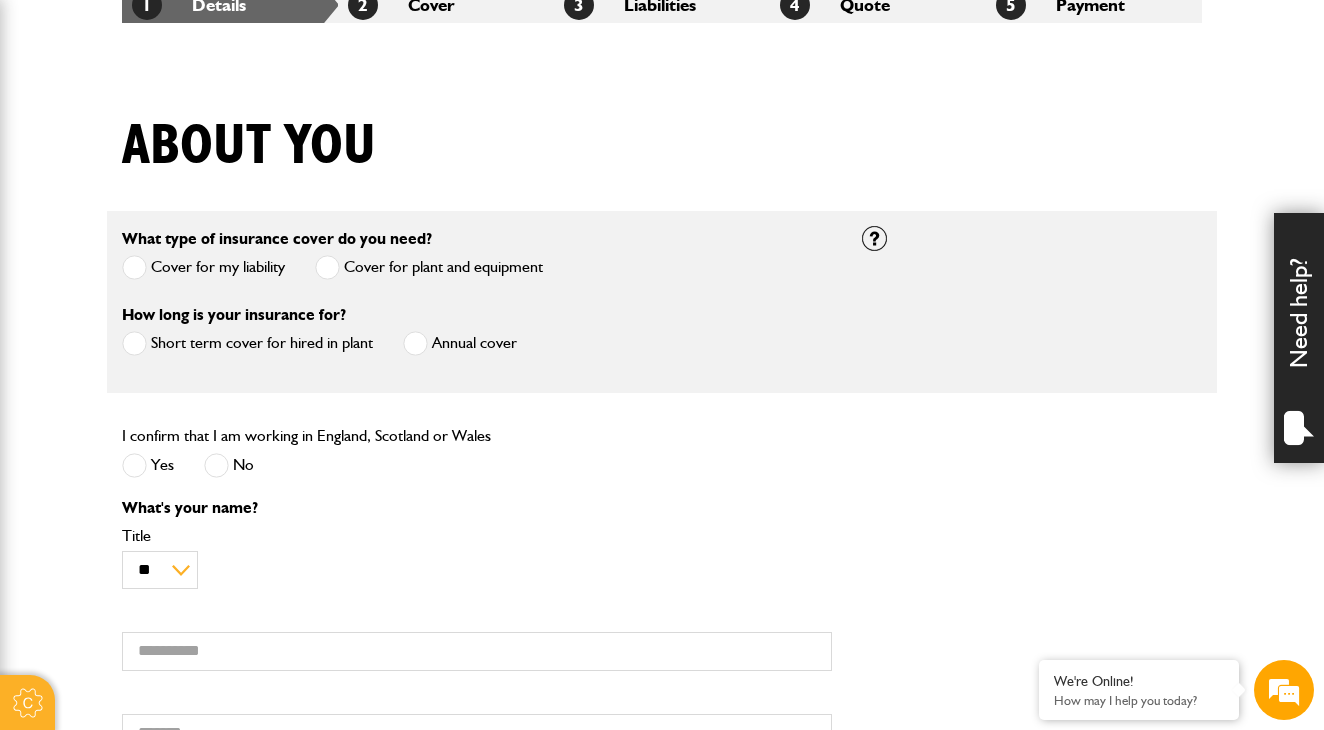scroll, scrollTop: 425, scrollLeft: 0, axis: vertical 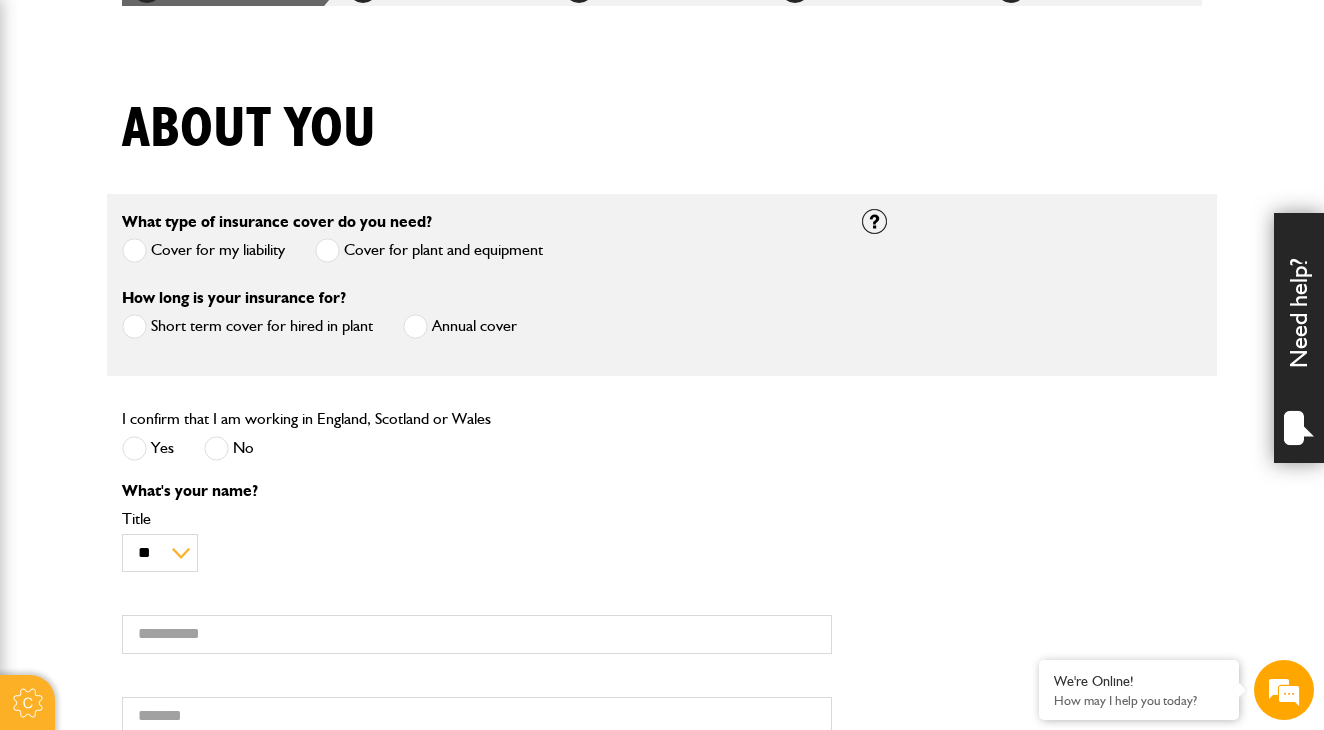 click at bounding box center (134, 448) 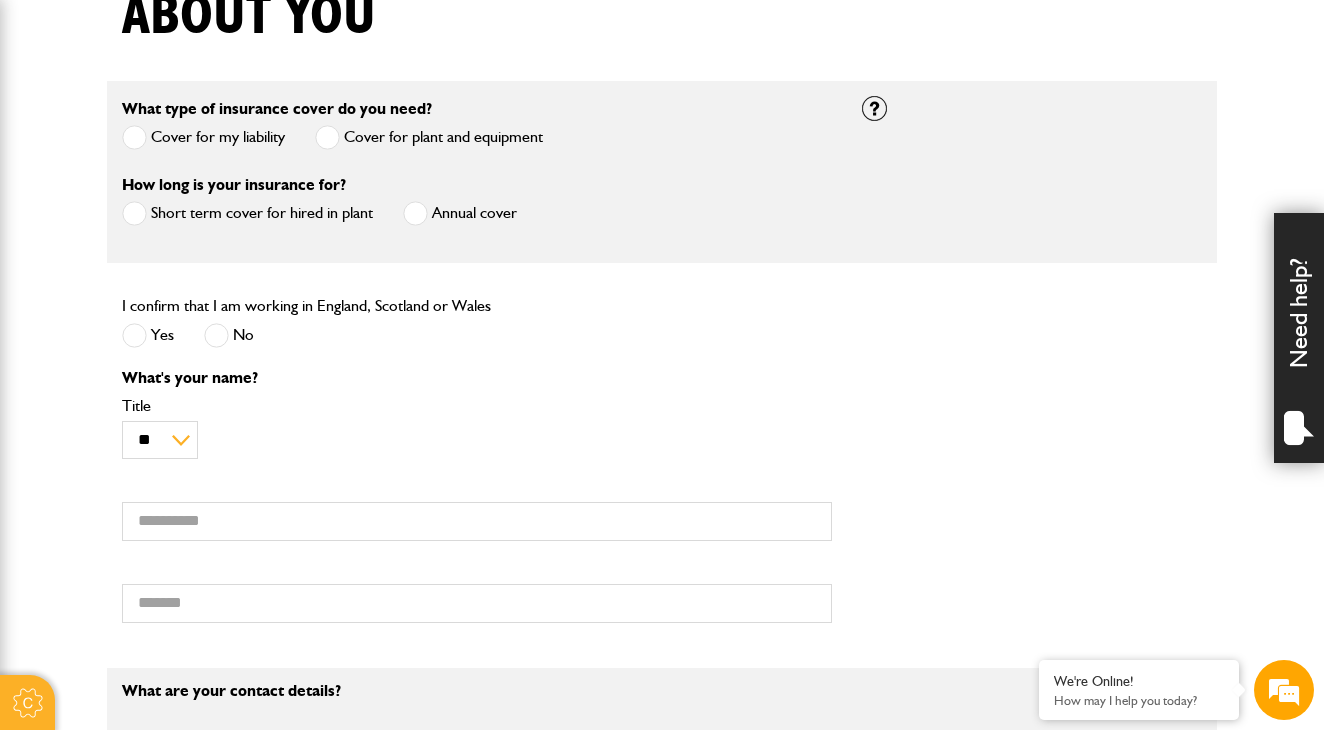 scroll, scrollTop: 571, scrollLeft: 0, axis: vertical 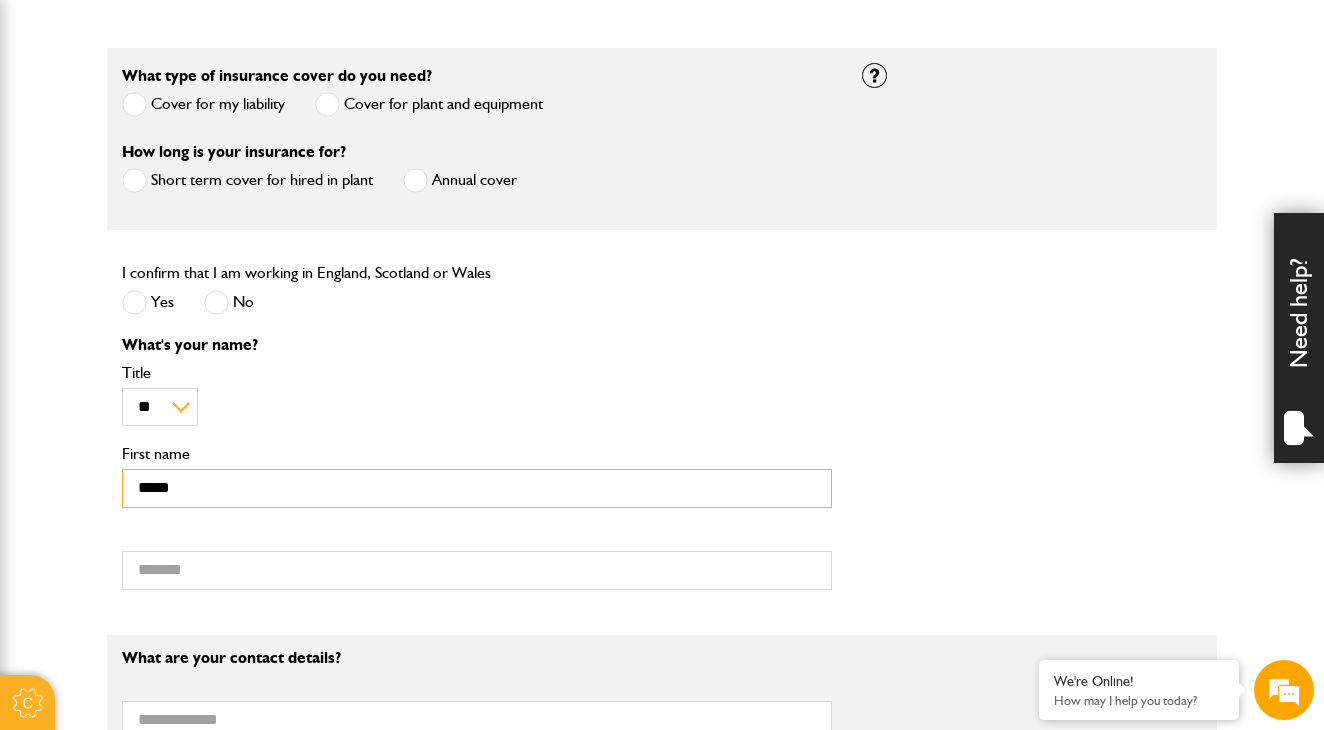 type on "*****" 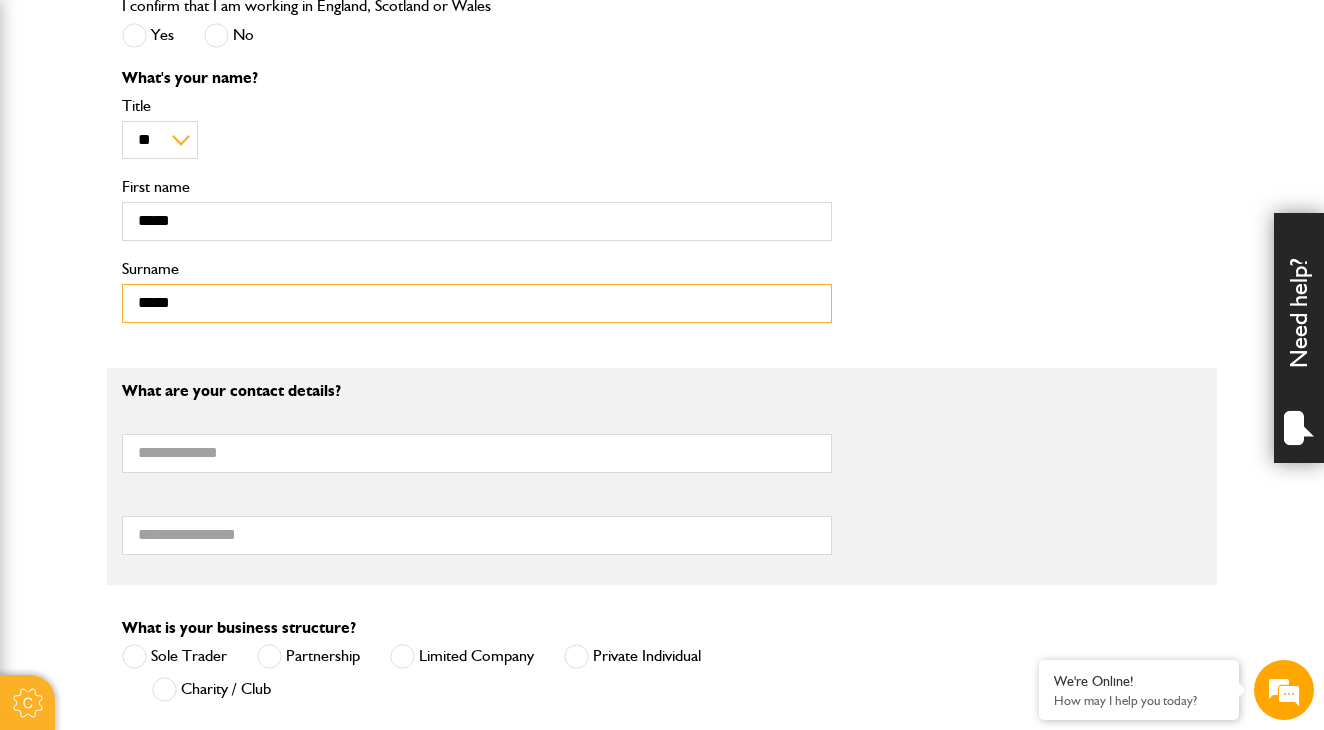scroll, scrollTop: 843, scrollLeft: 0, axis: vertical 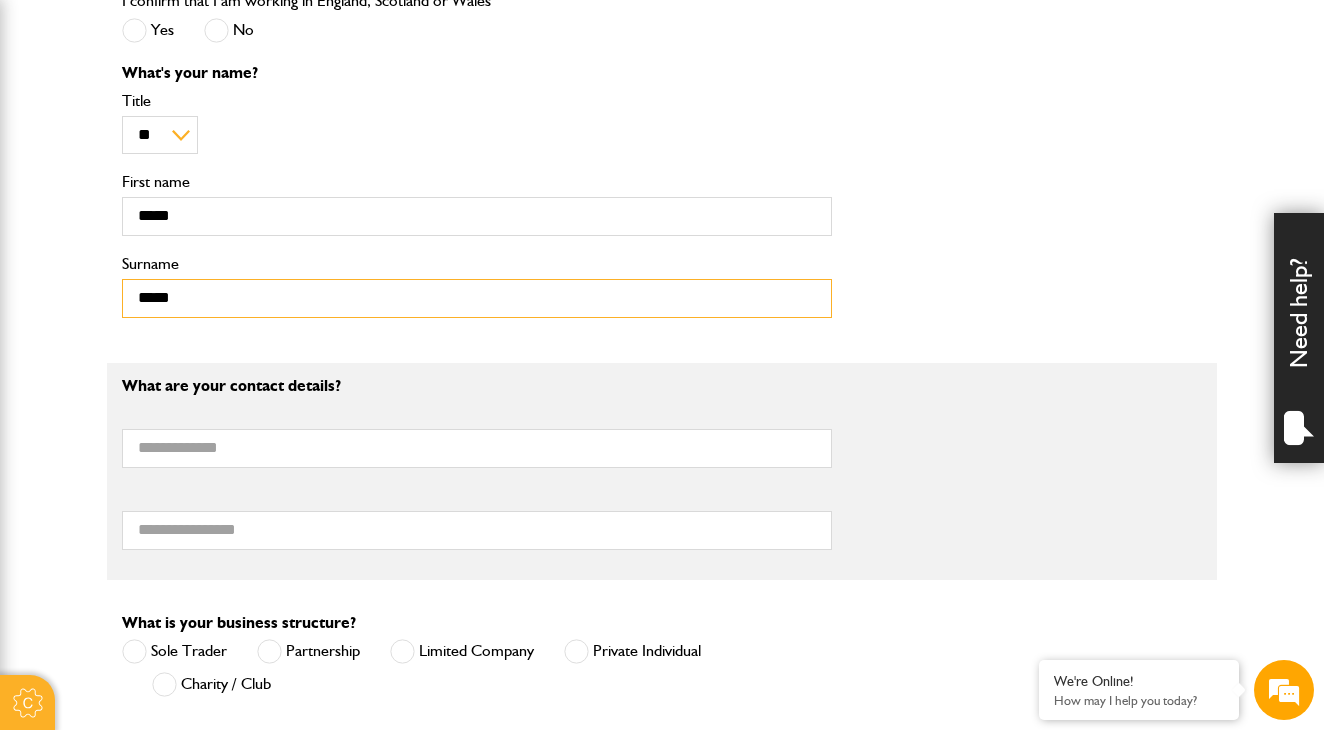 type on "*****" 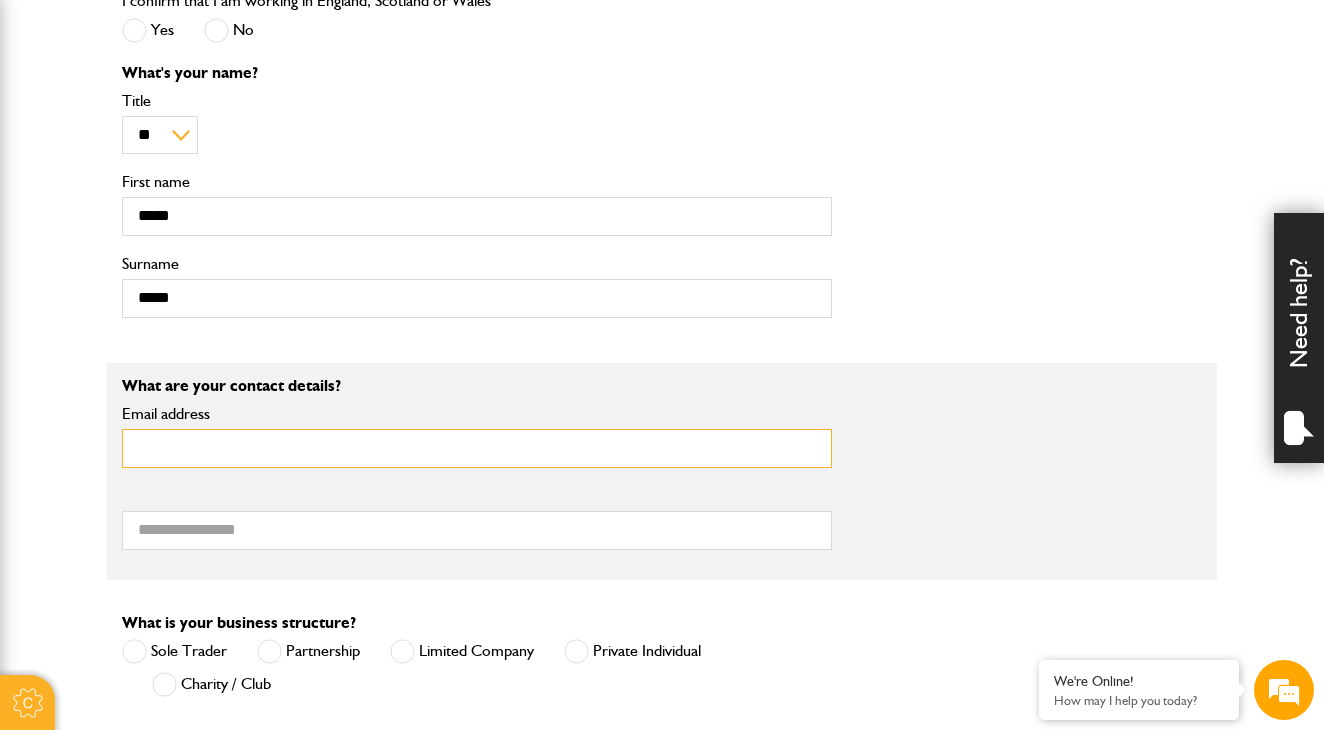 type on "**********" 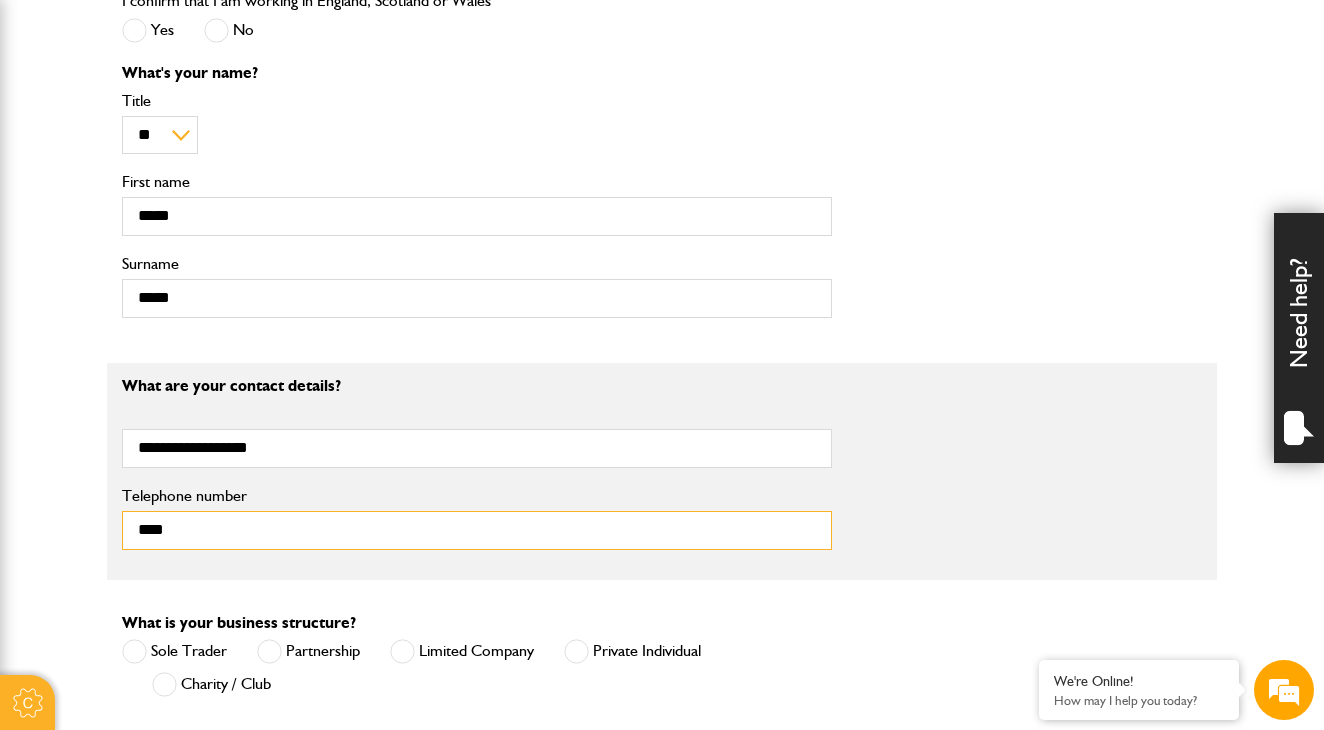 type on "*****" 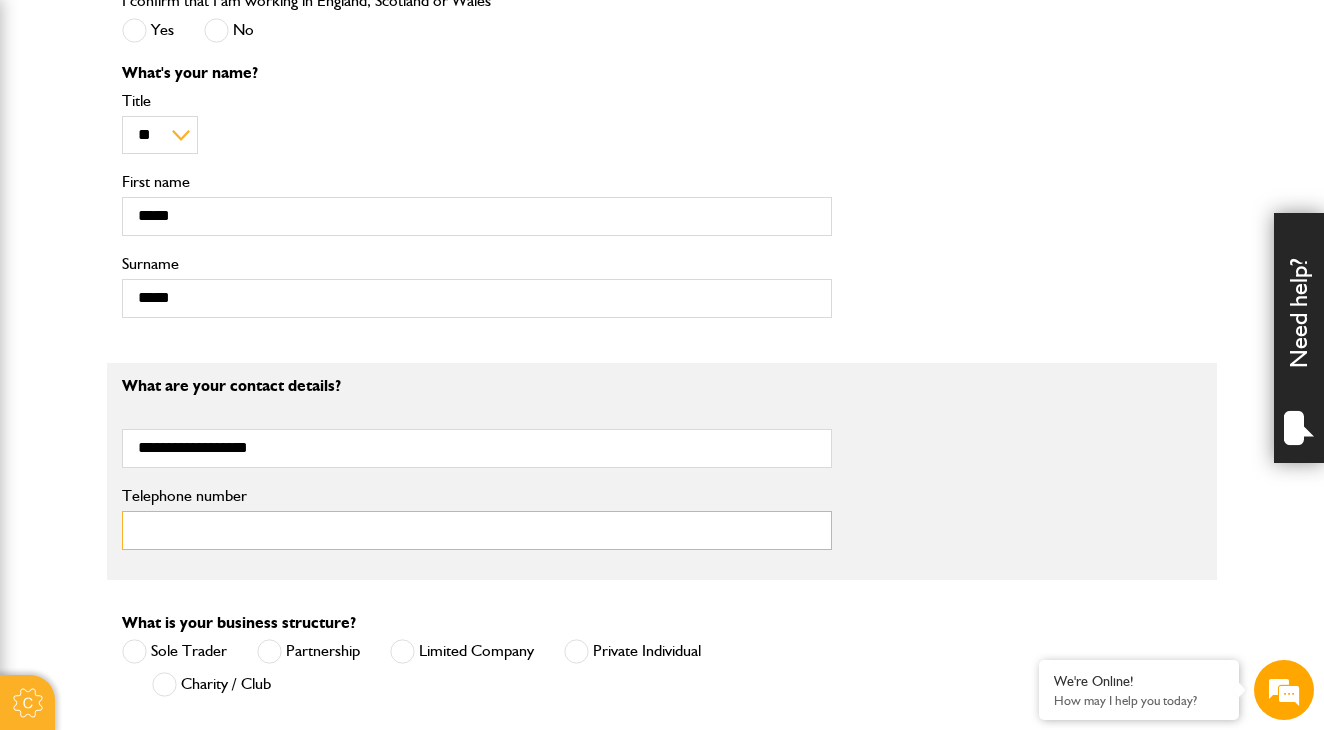 type on "**********" 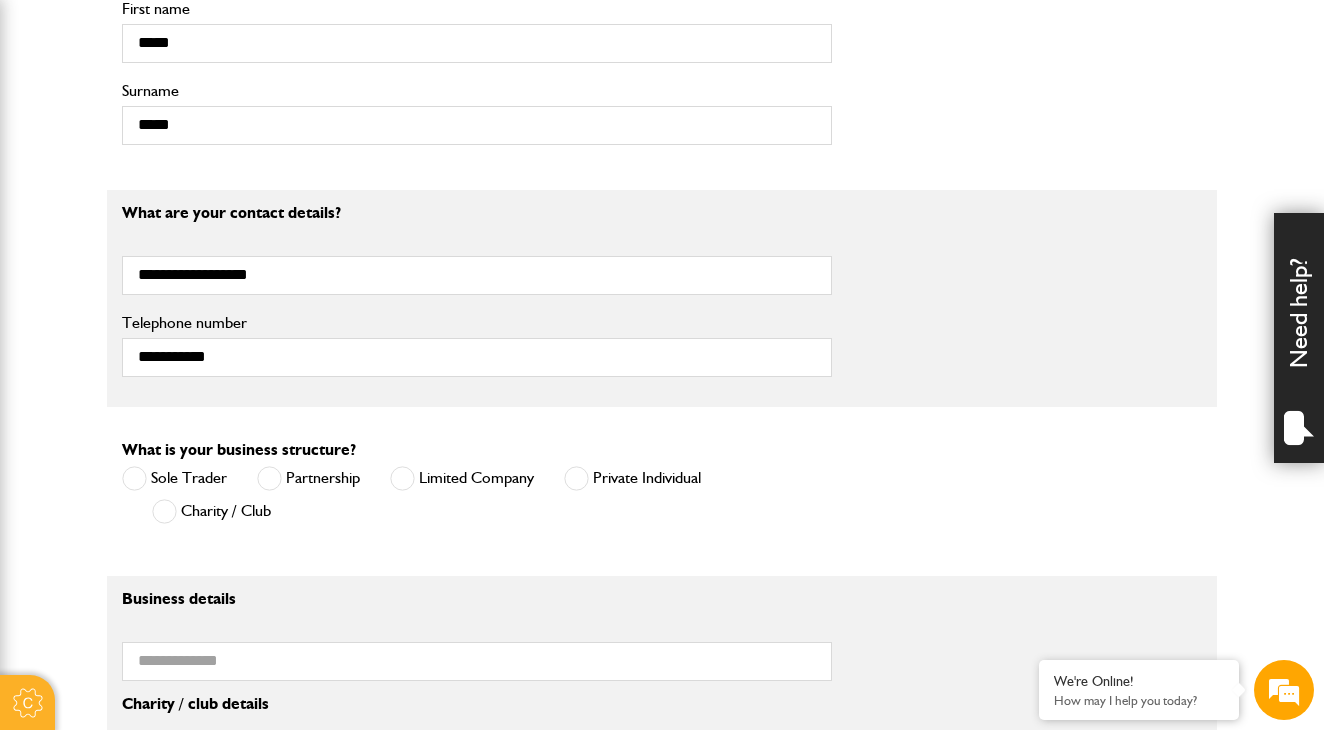 scroll, scrollTop: 1022, scrollLeft: 0, axis: vertical 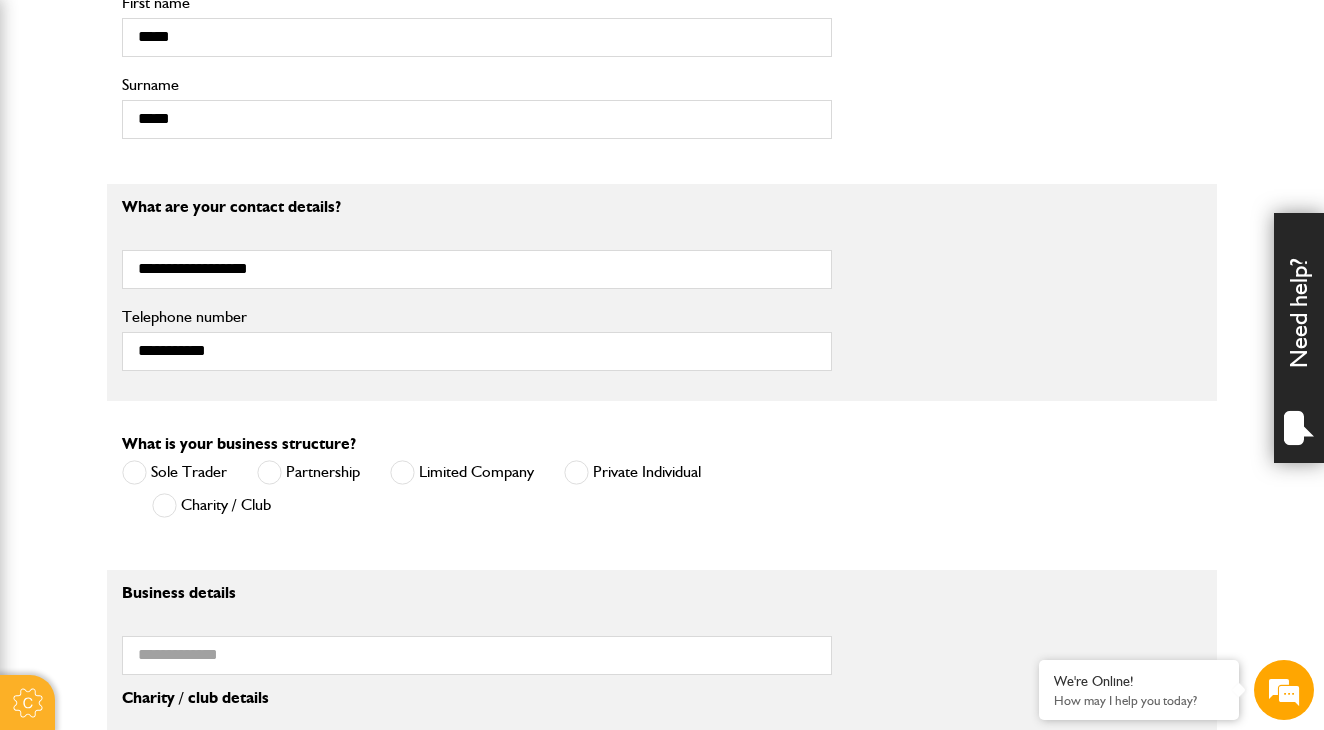 click at bounding box center [576, 472] 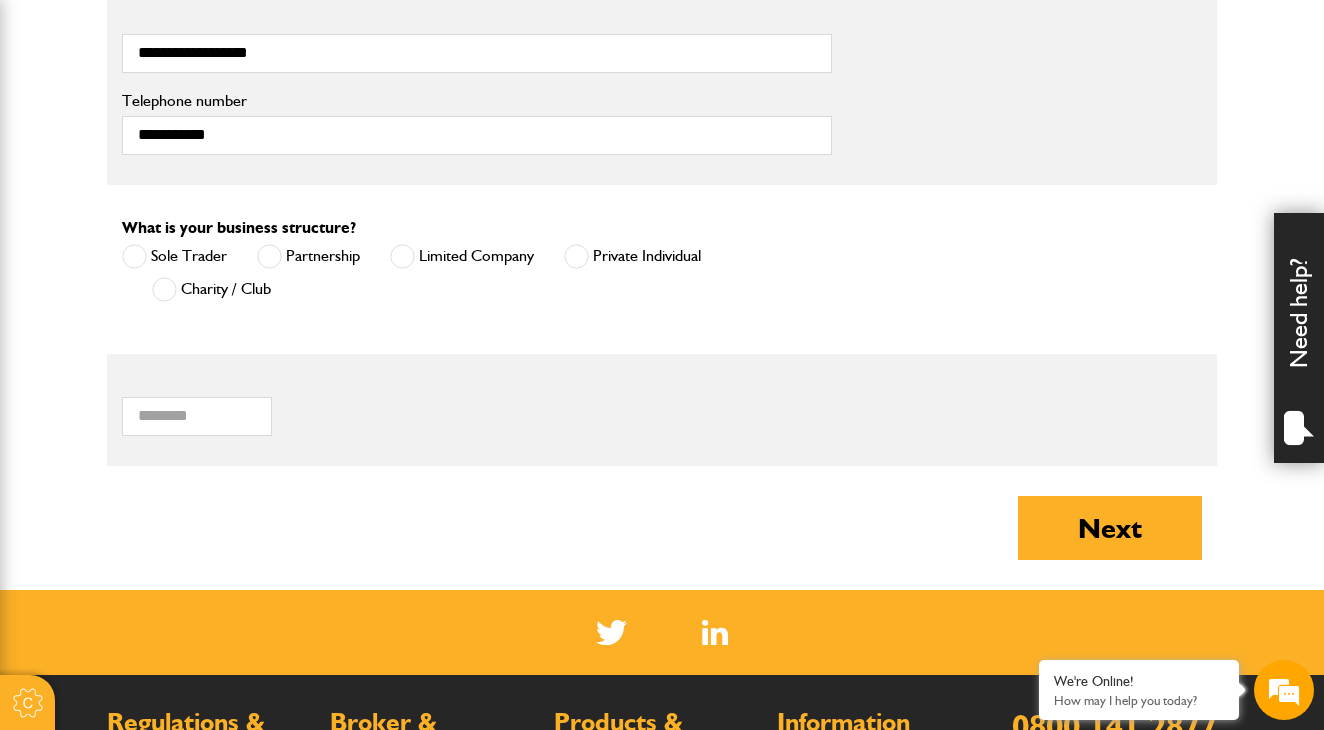 scroll, scrollTop: 1266, scrollLeft: 0, axis: vertical 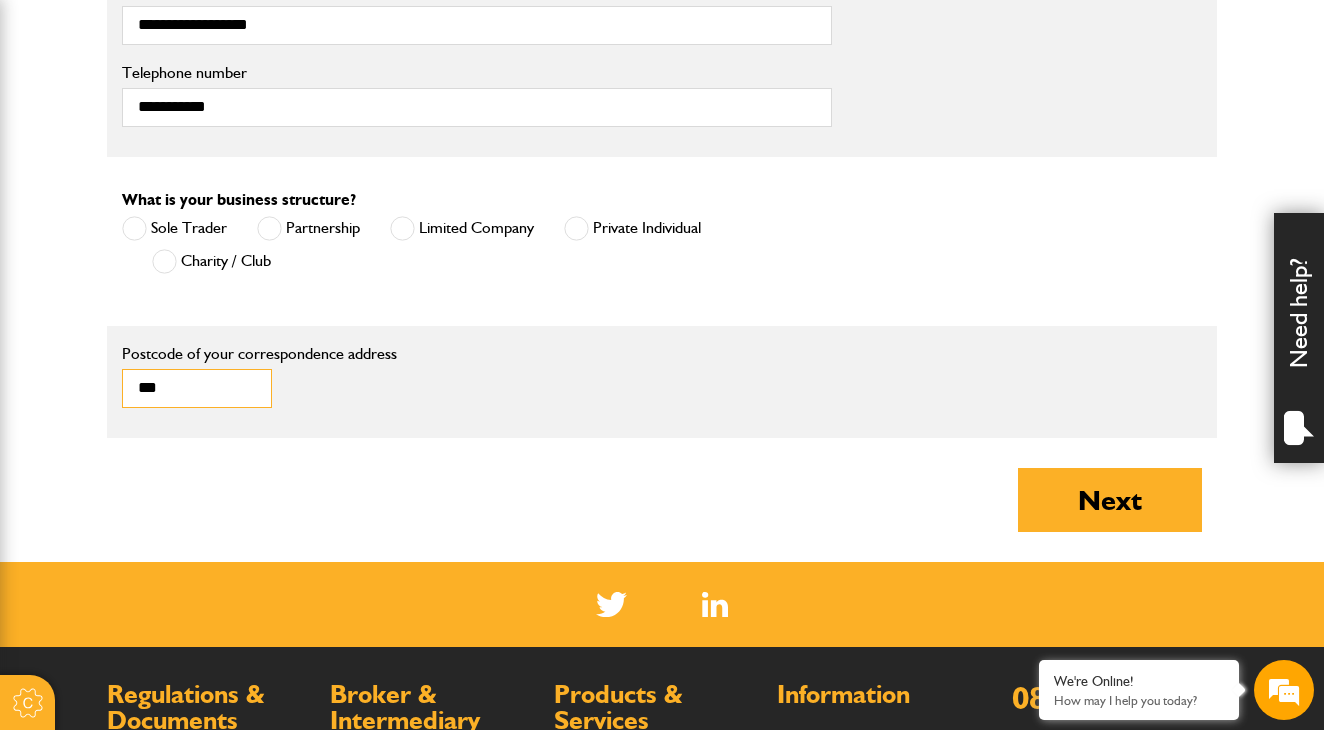 type on "****" 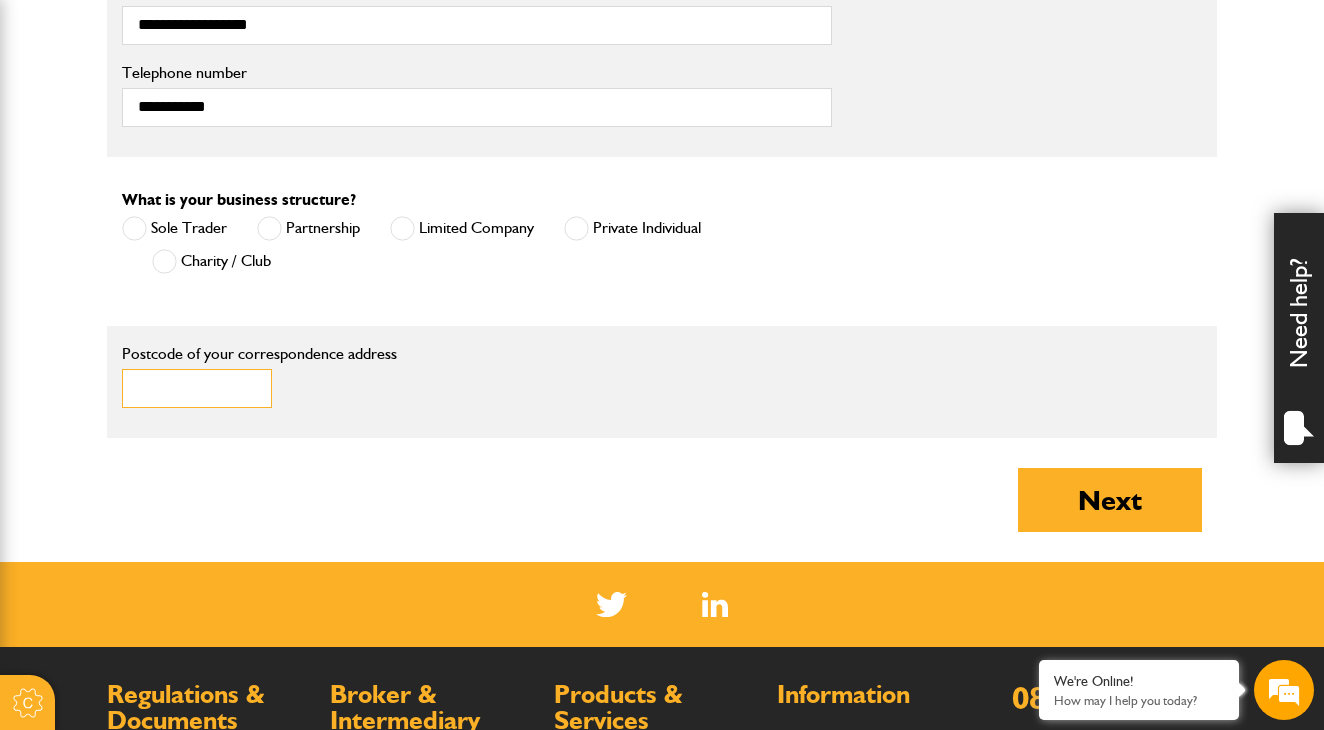 type on "********" 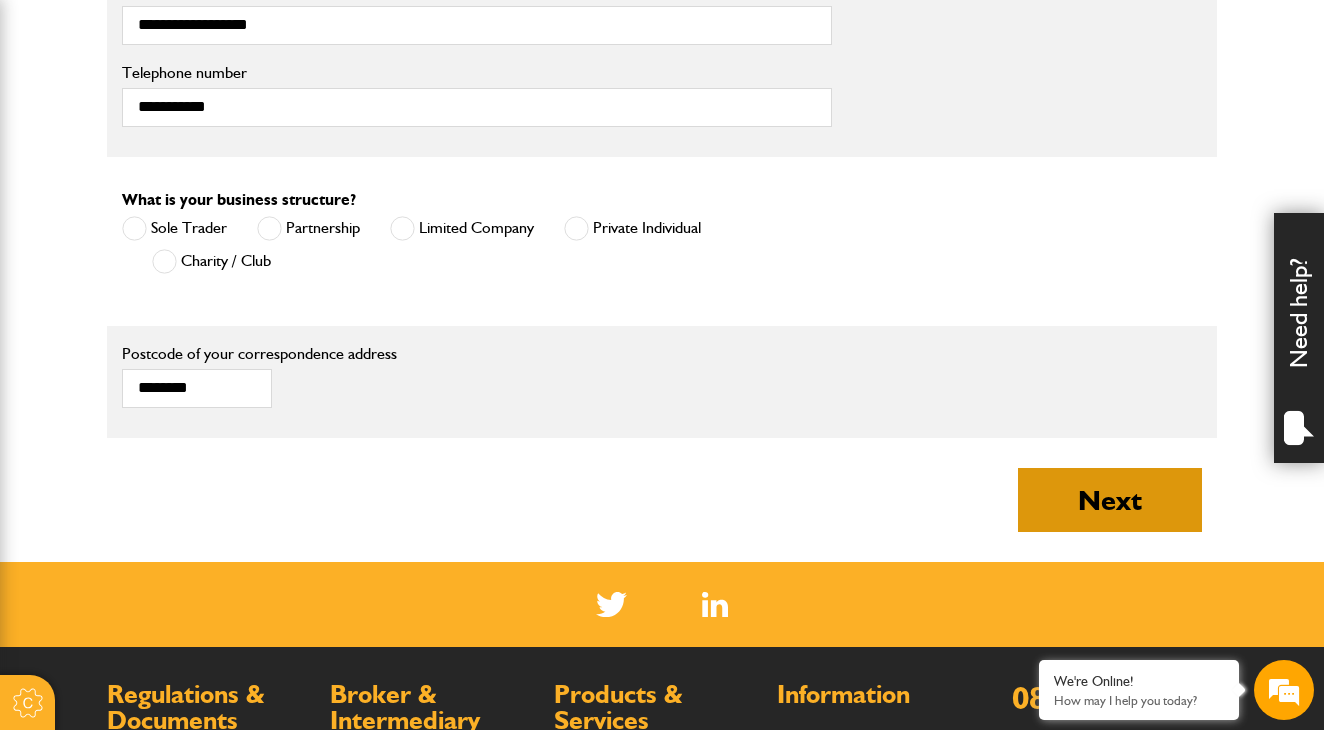 click on "Next" at bounding box center [1110, 500] 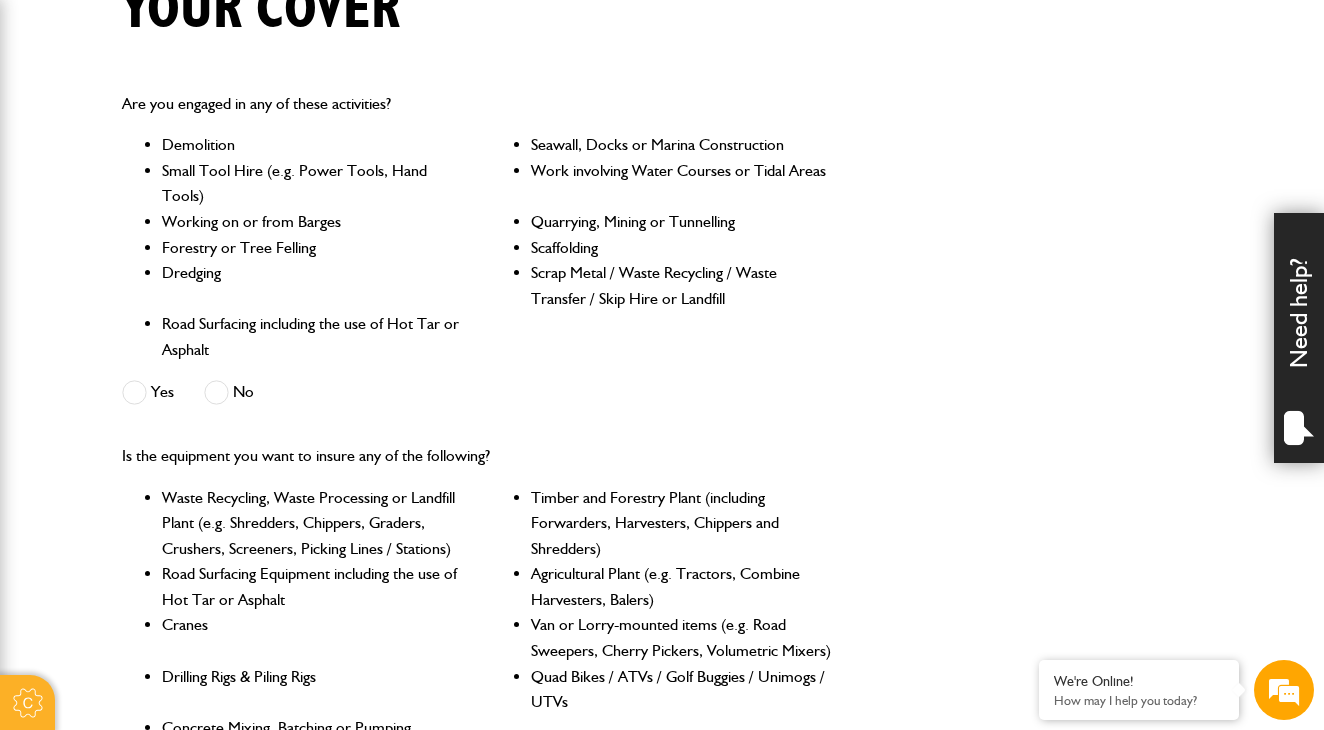 scroll, scrollTop: 549, scrollLeft: 0, axis: vertical 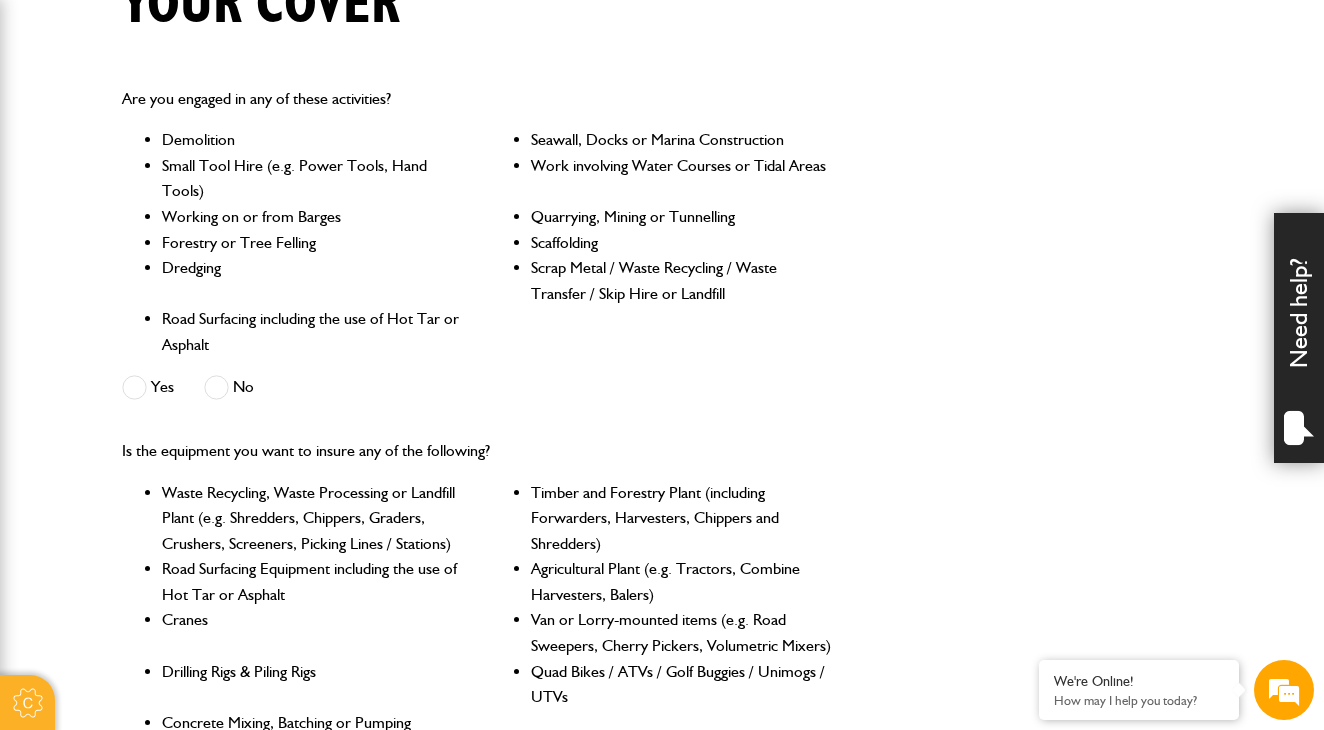 click at bounding box center [216, 387] 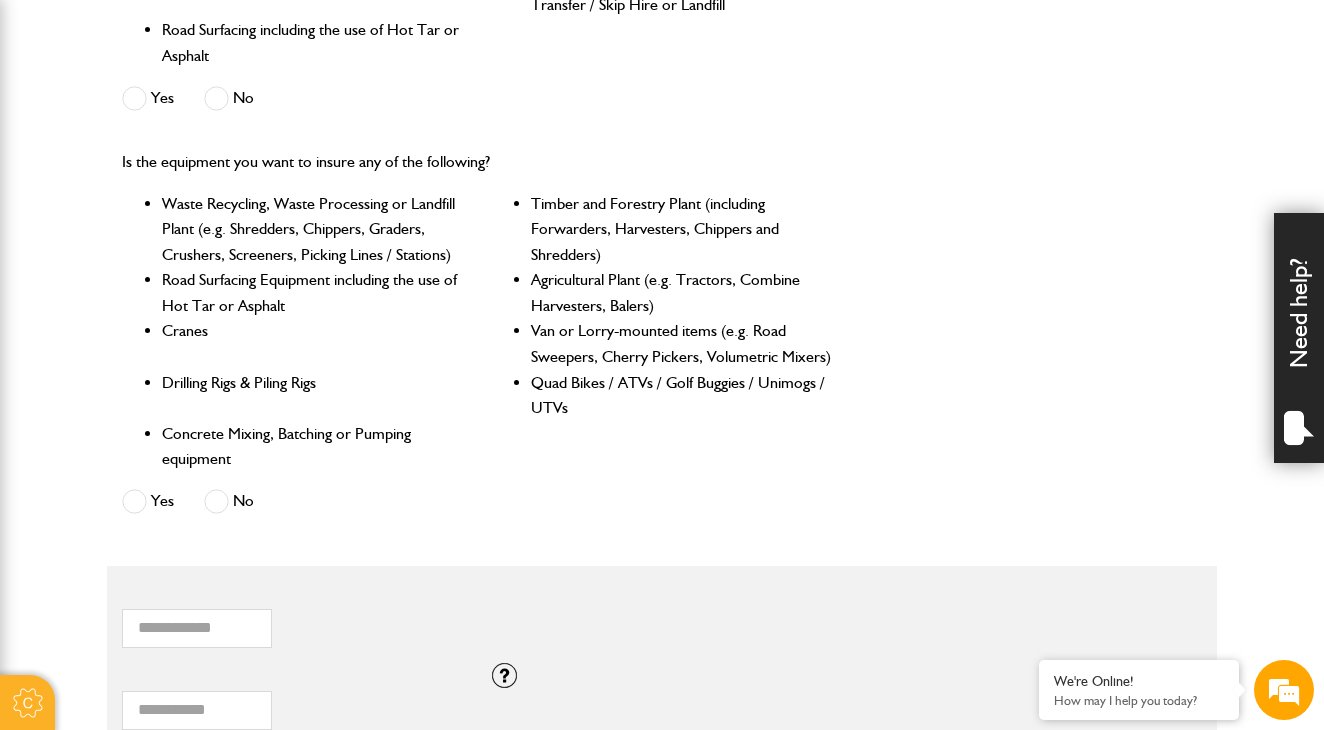 scroll, scrollTop: 840, scrollLeft: 0, axis: vertical 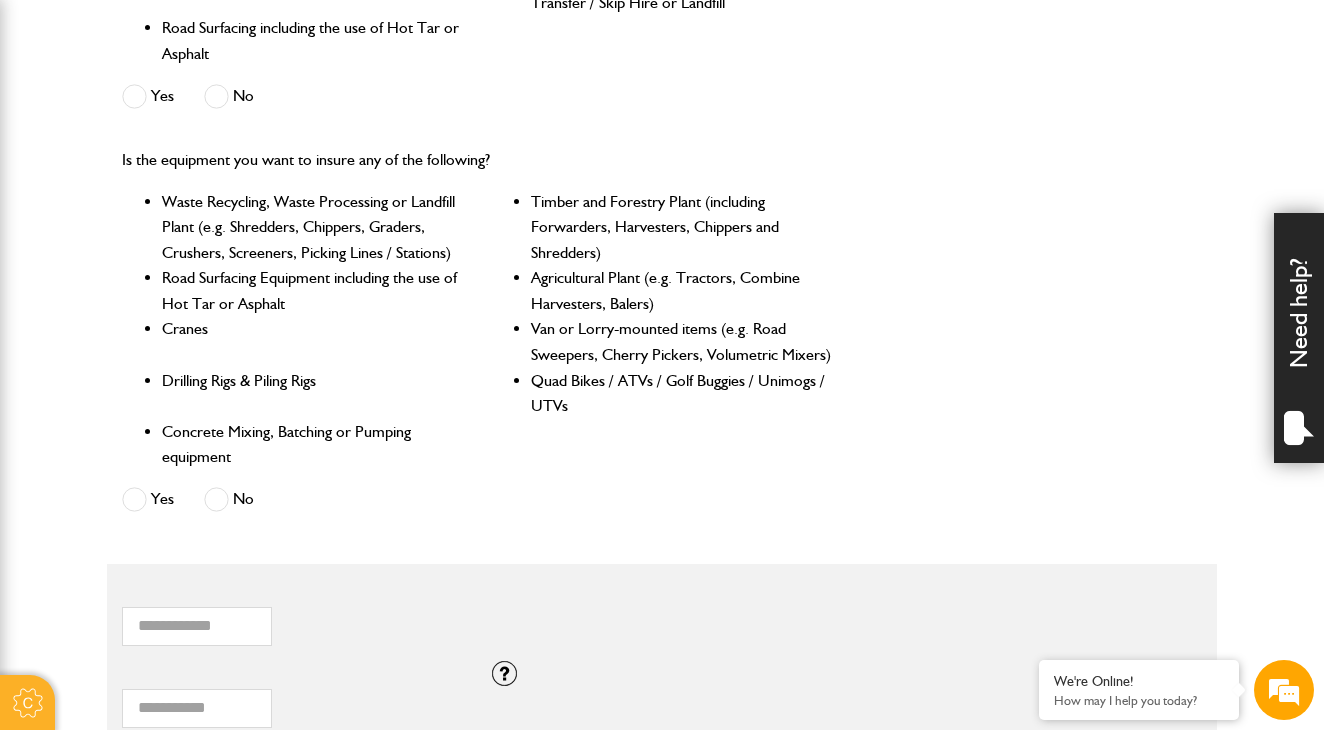 click at bounding box center (216, 499) 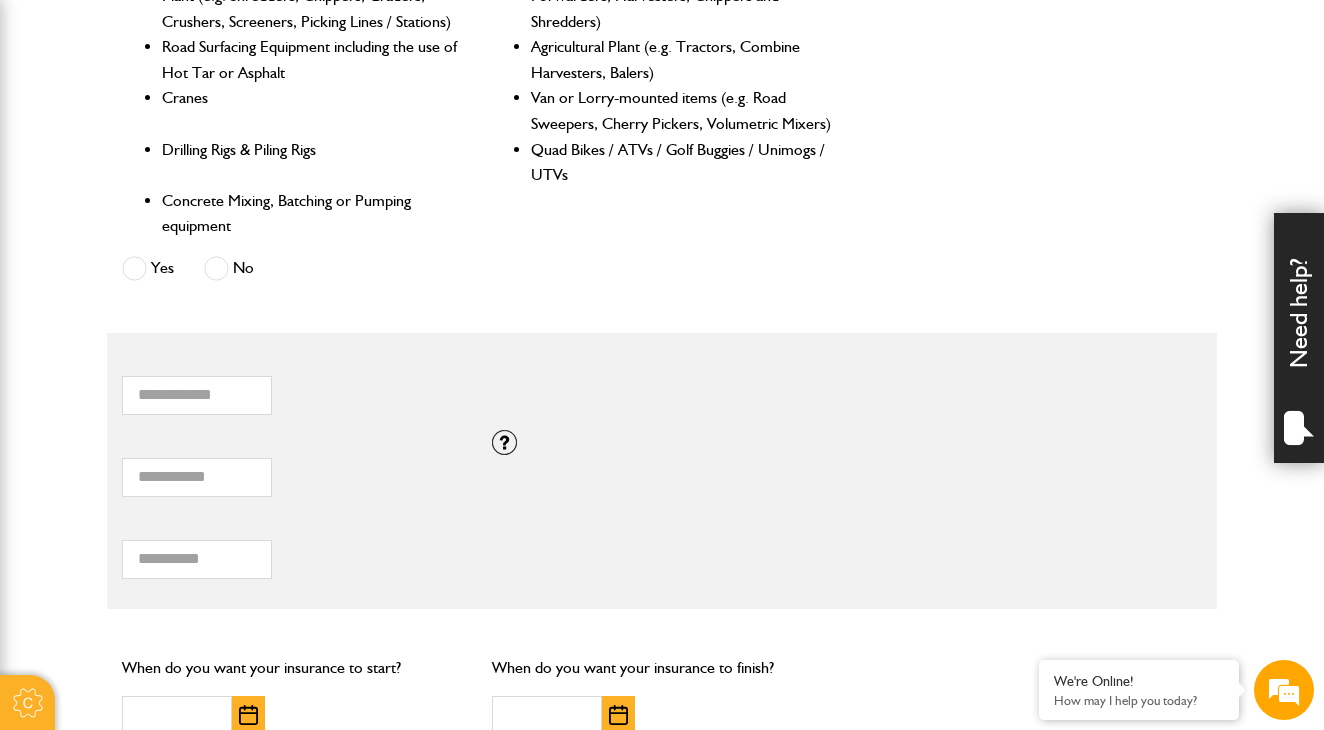 scroll, scrollTop: 1088, scrollLeft: 0, axis: vertical 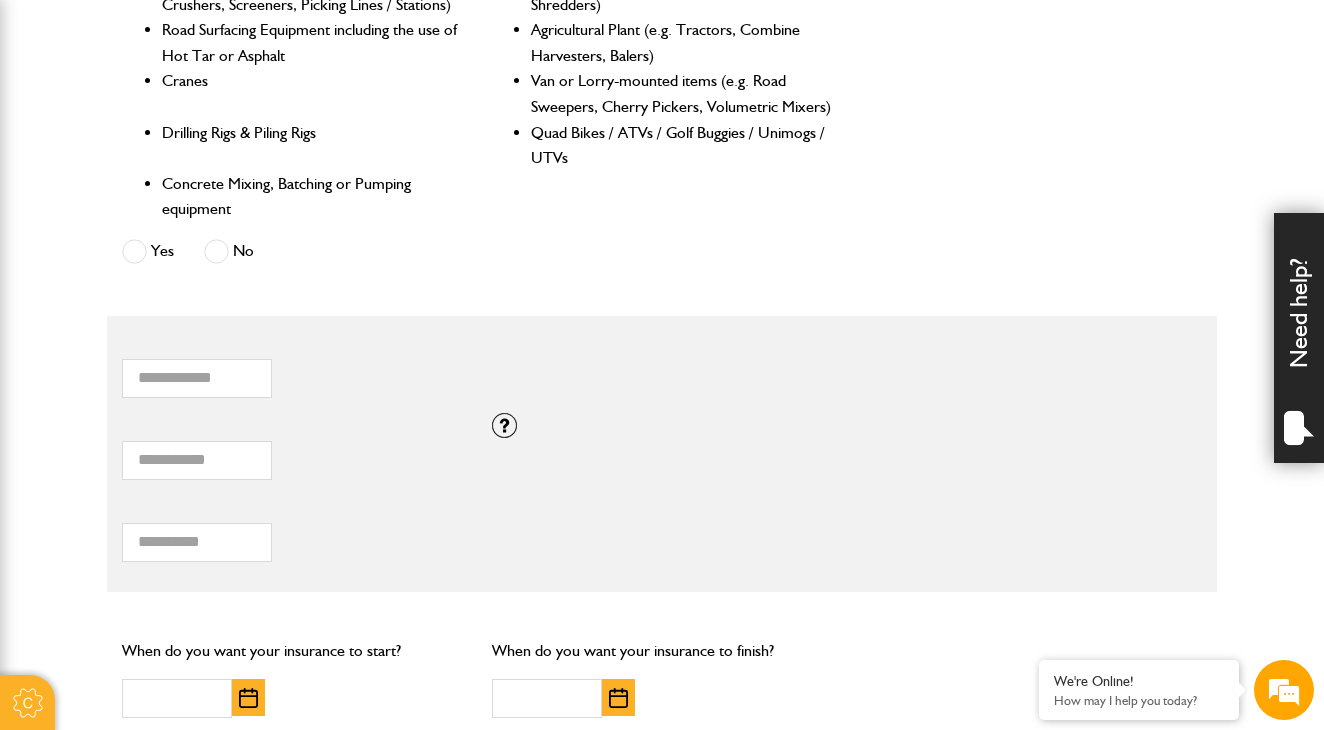 type on "*" 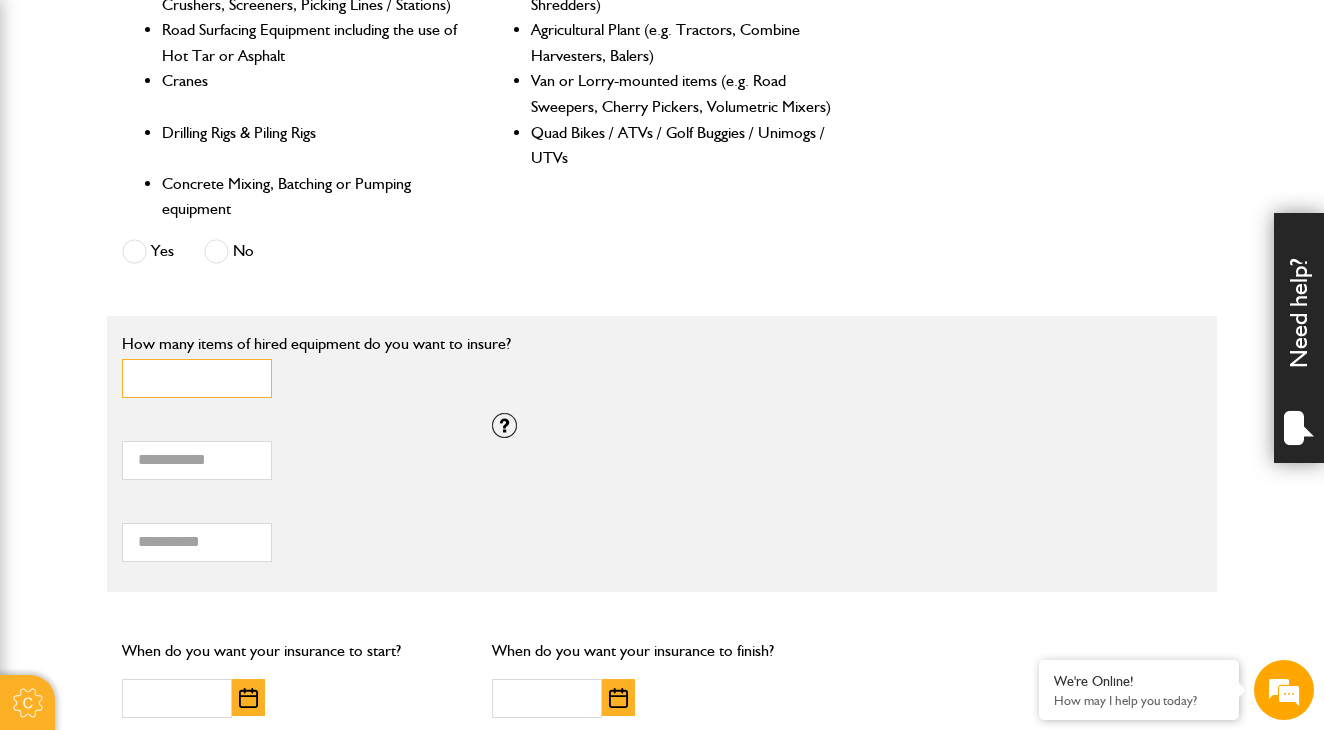 click on "*" at bounding box center (197, 378) 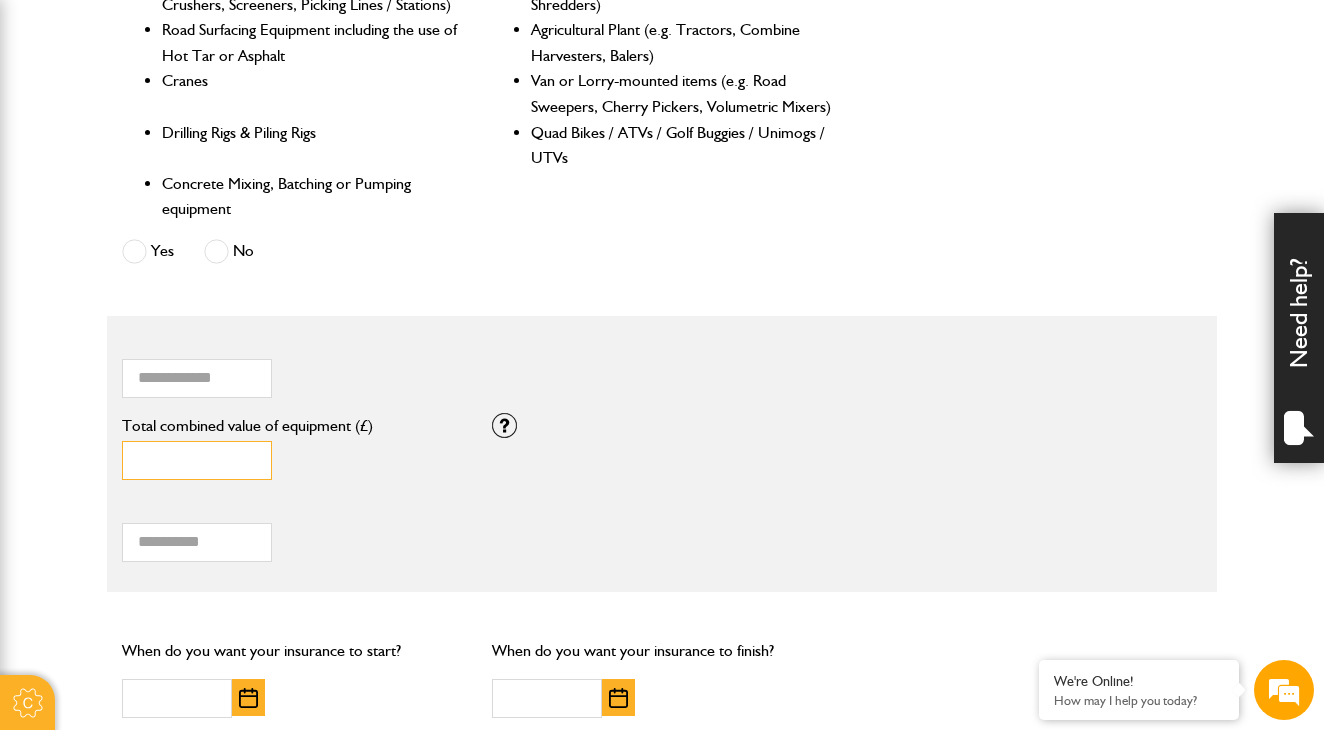 click on "*" at bounding box center (197, 460) 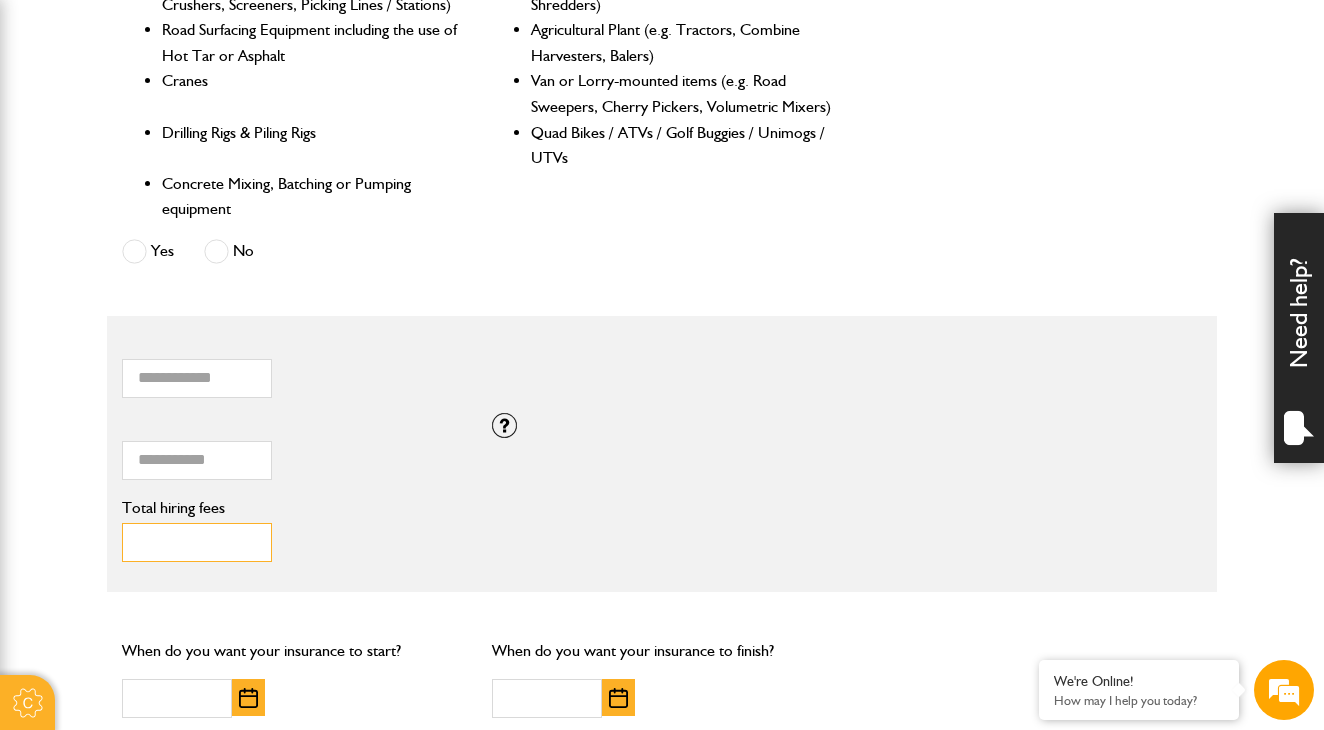 click on "Total hiring fees" at bounding box center (197, 542) 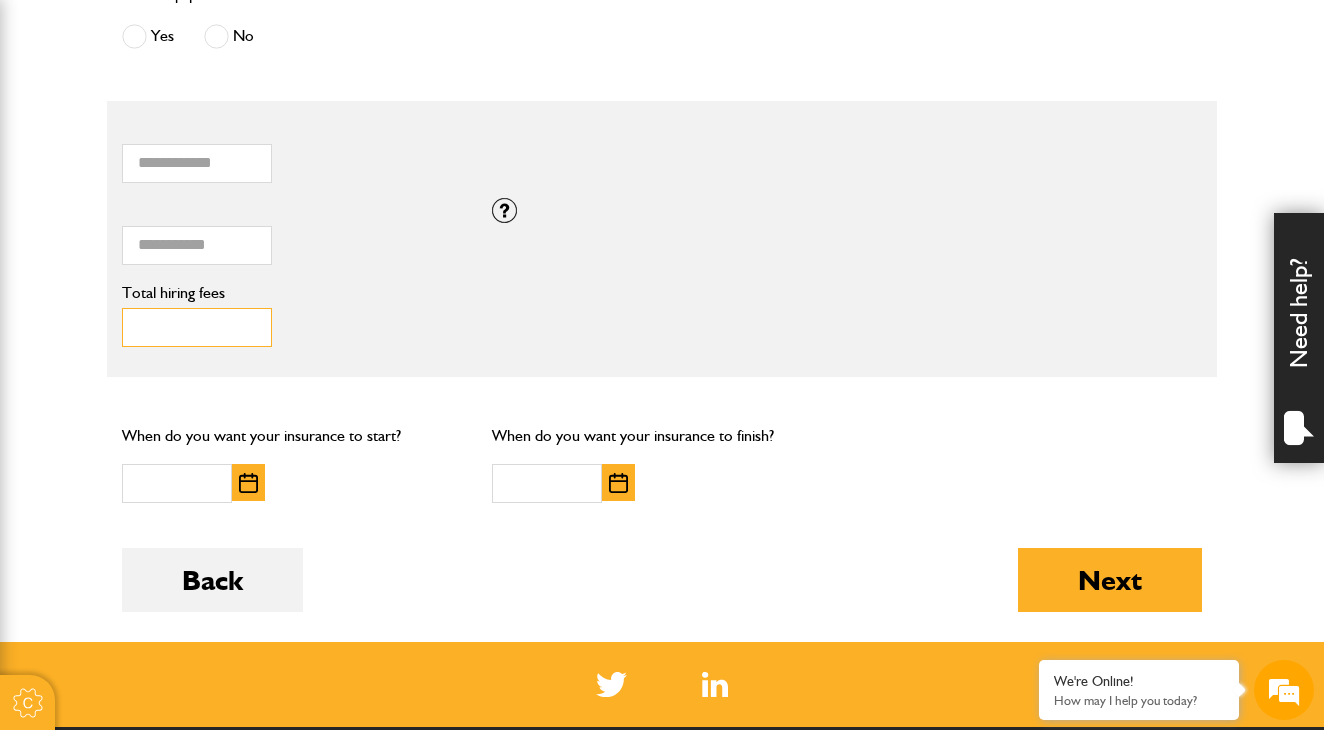 scroll, scrollTop: 1350, scrollLeft: 0, axis: vertical 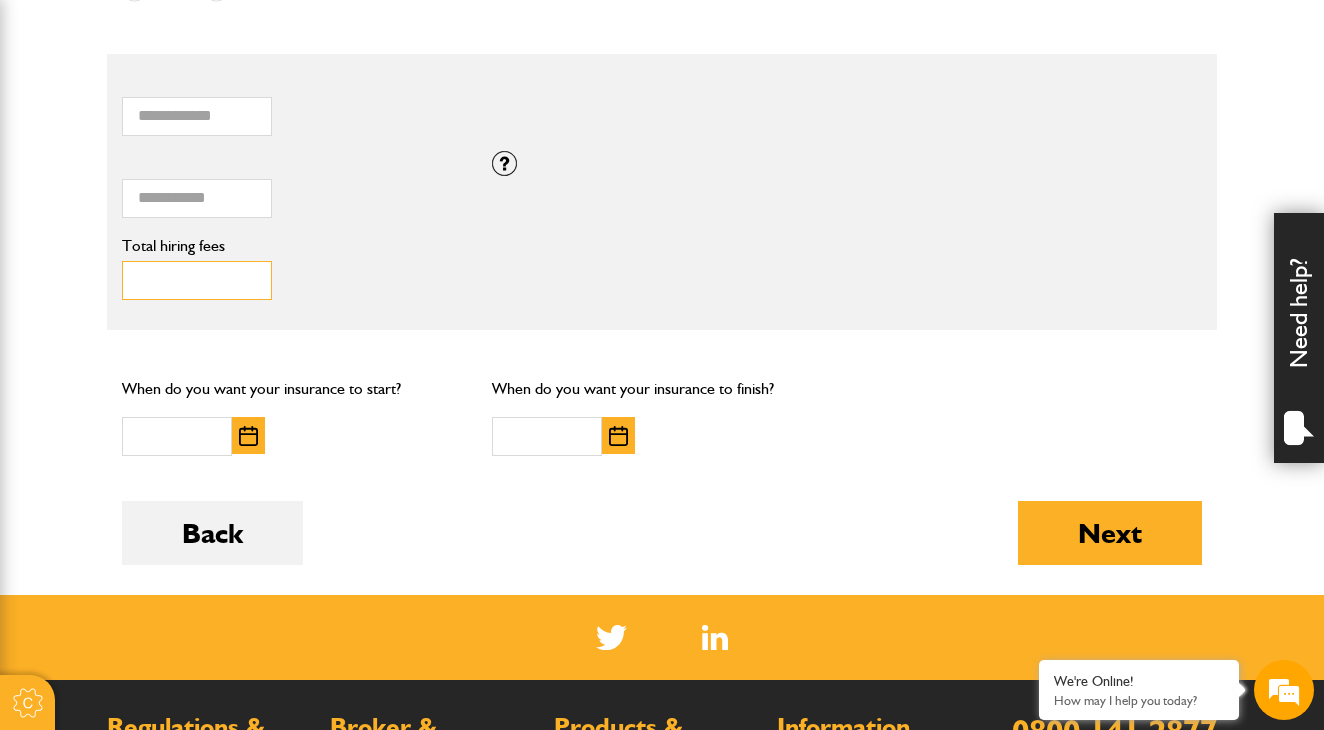 type on "***" 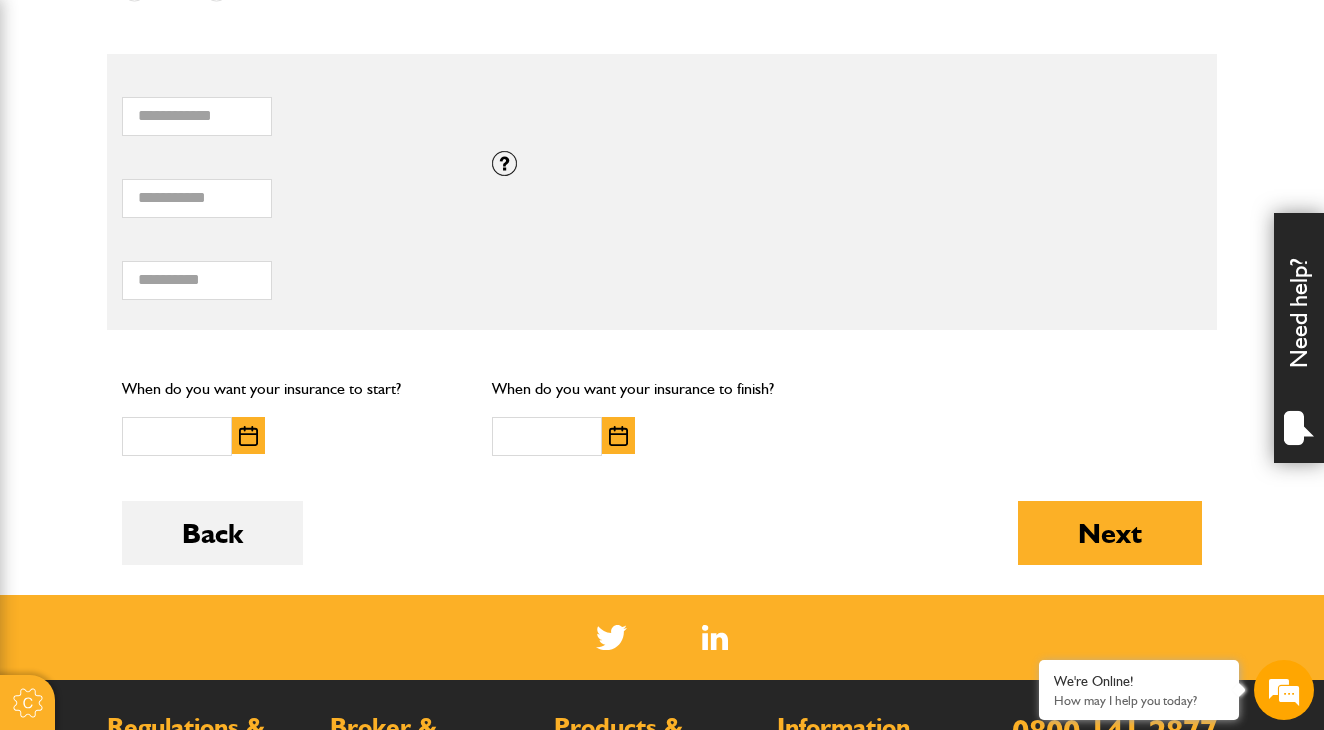 click at bounding box center [248, 436] 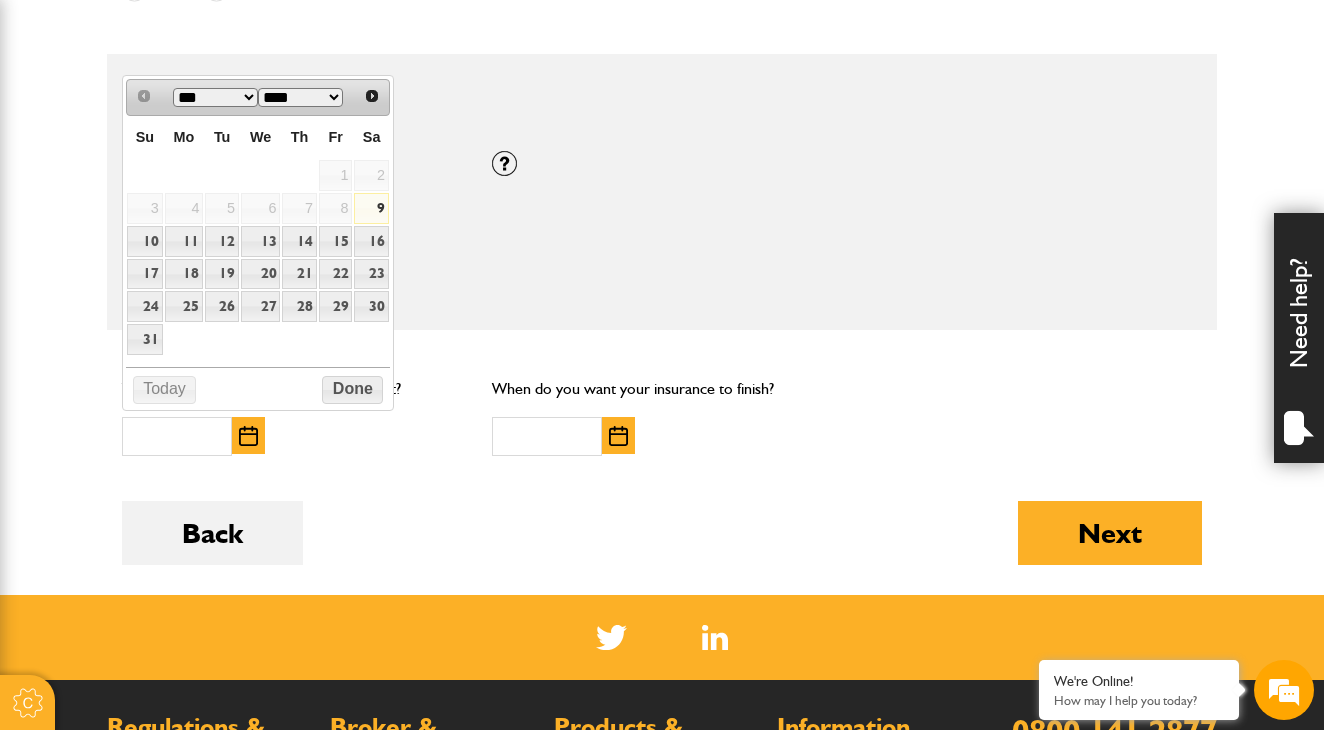 click on "9" at bounding box center (371, 208) 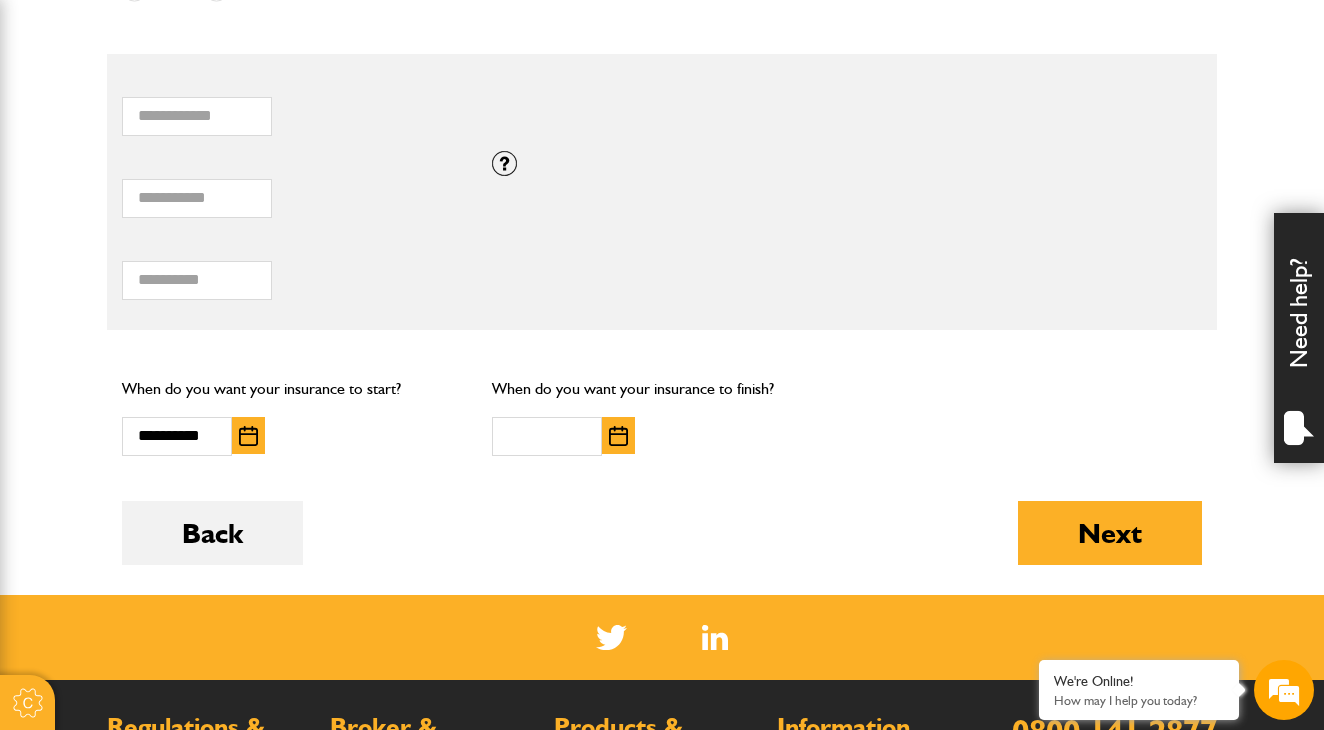 click at bounding box center (618, 436) 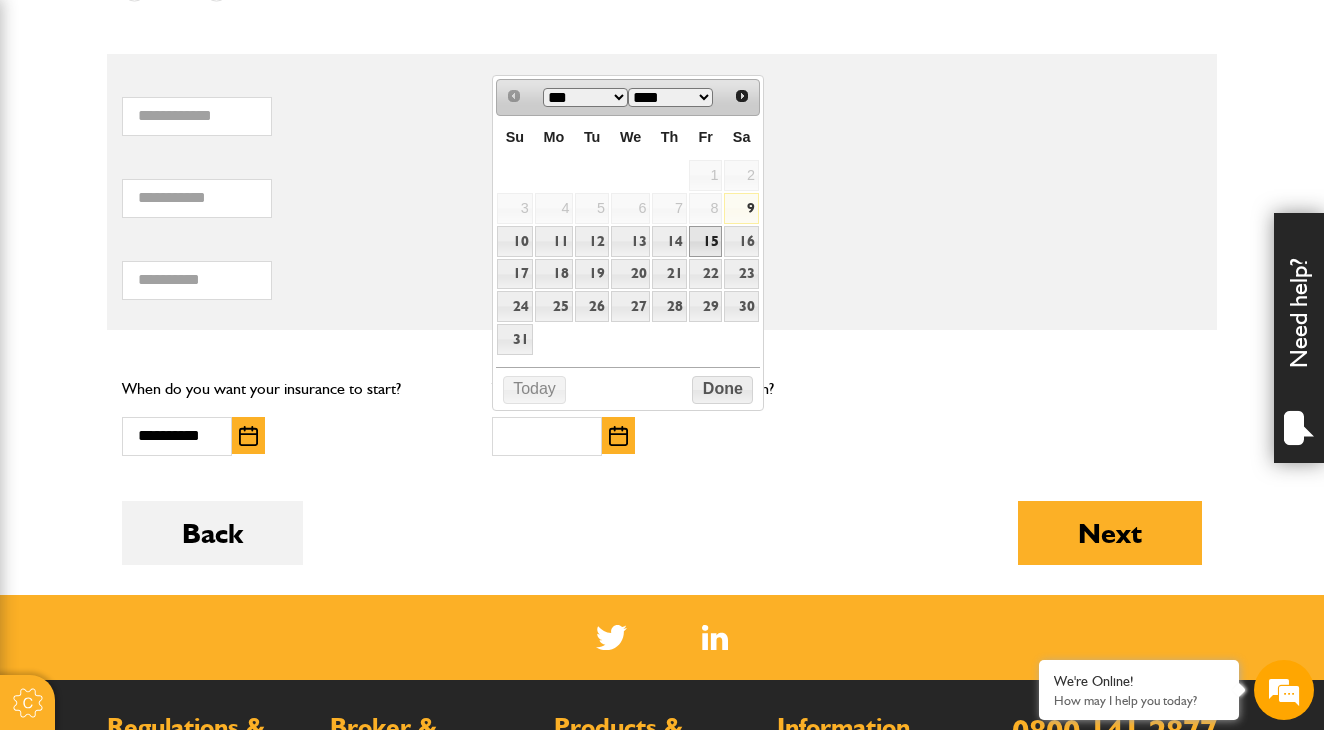 click on "15" at bounding box center [706, 241] 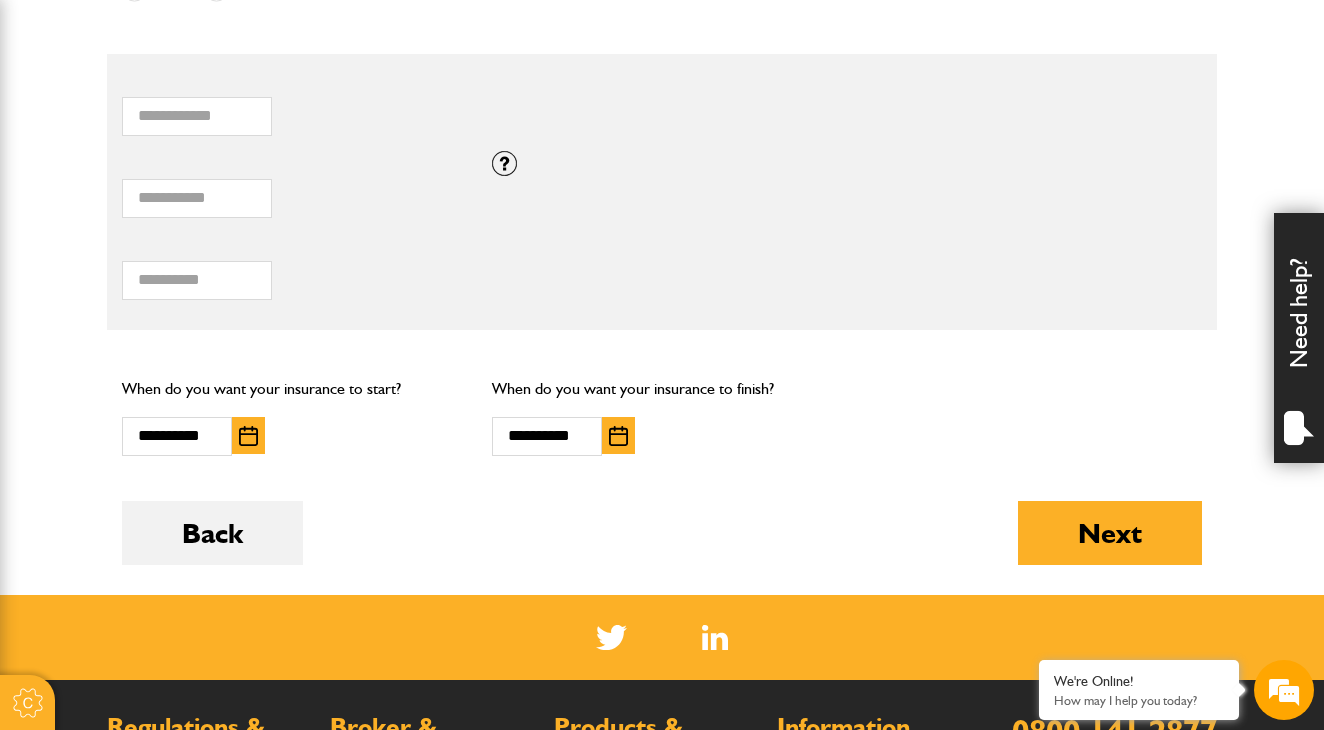 click at bounding box center (618, 436) 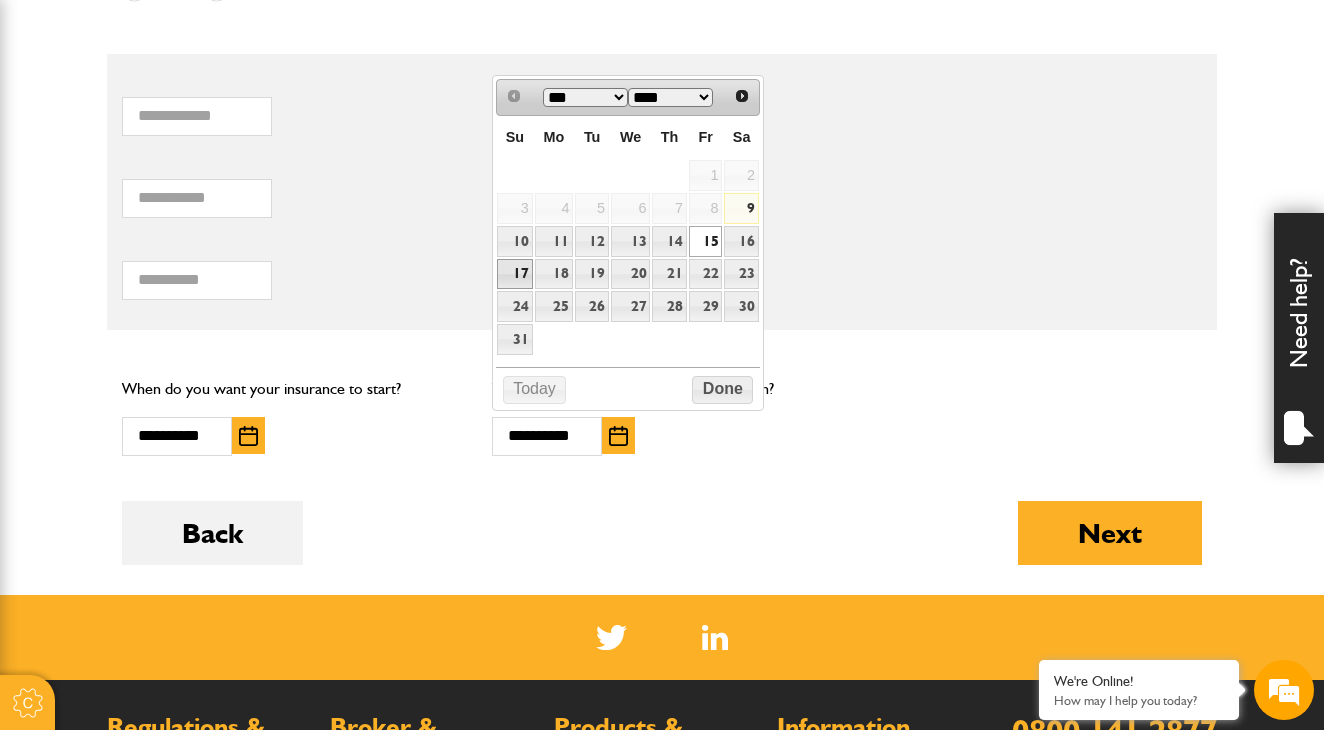 click on "17" at bounding box center [514, 274] 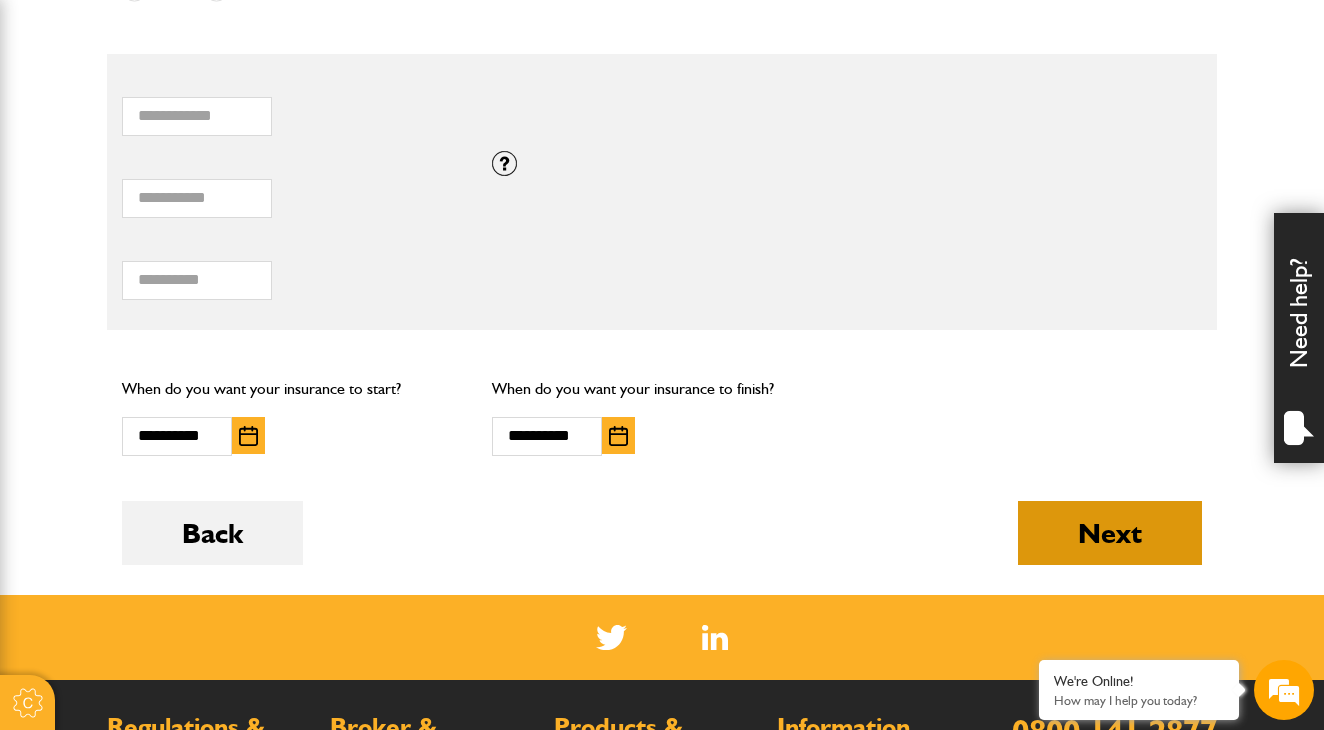click on "Next" at bounding box center (1110, 533) 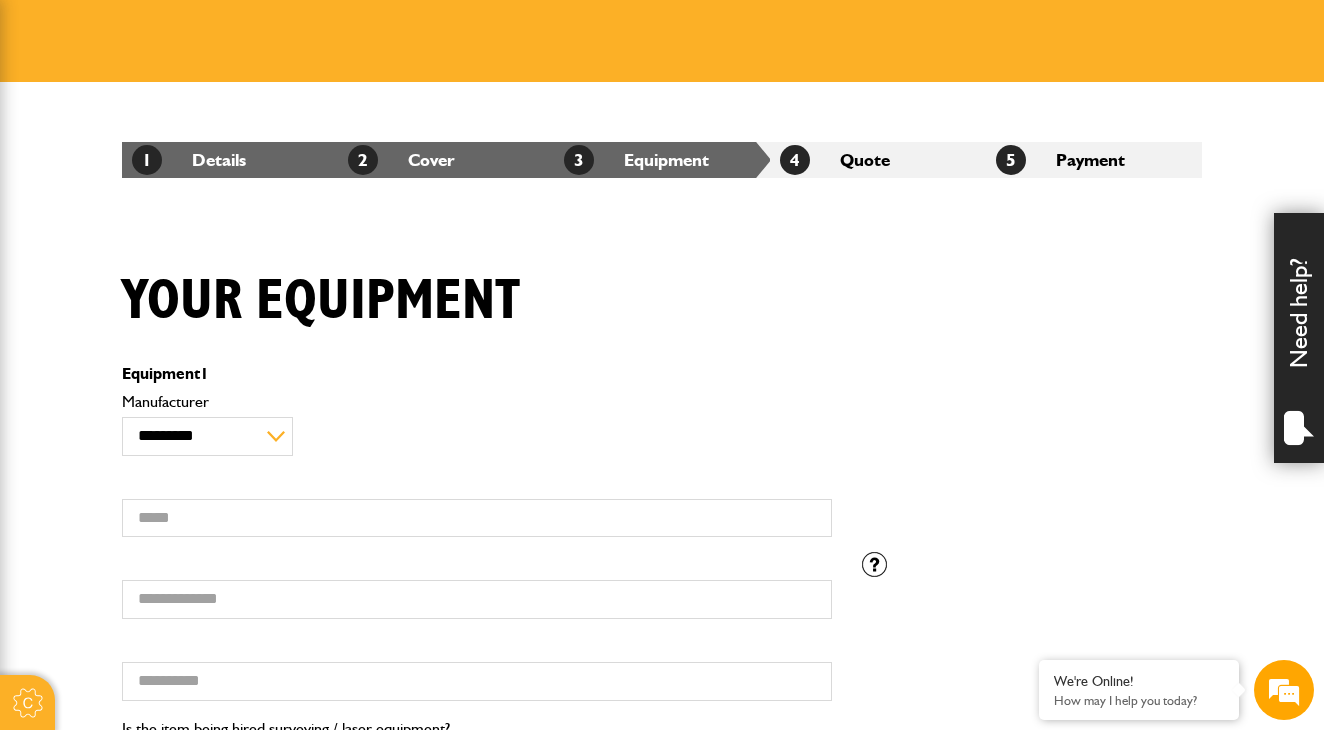 scroll, scrollTop: 256, scrollLeft: 0, axis: vertical 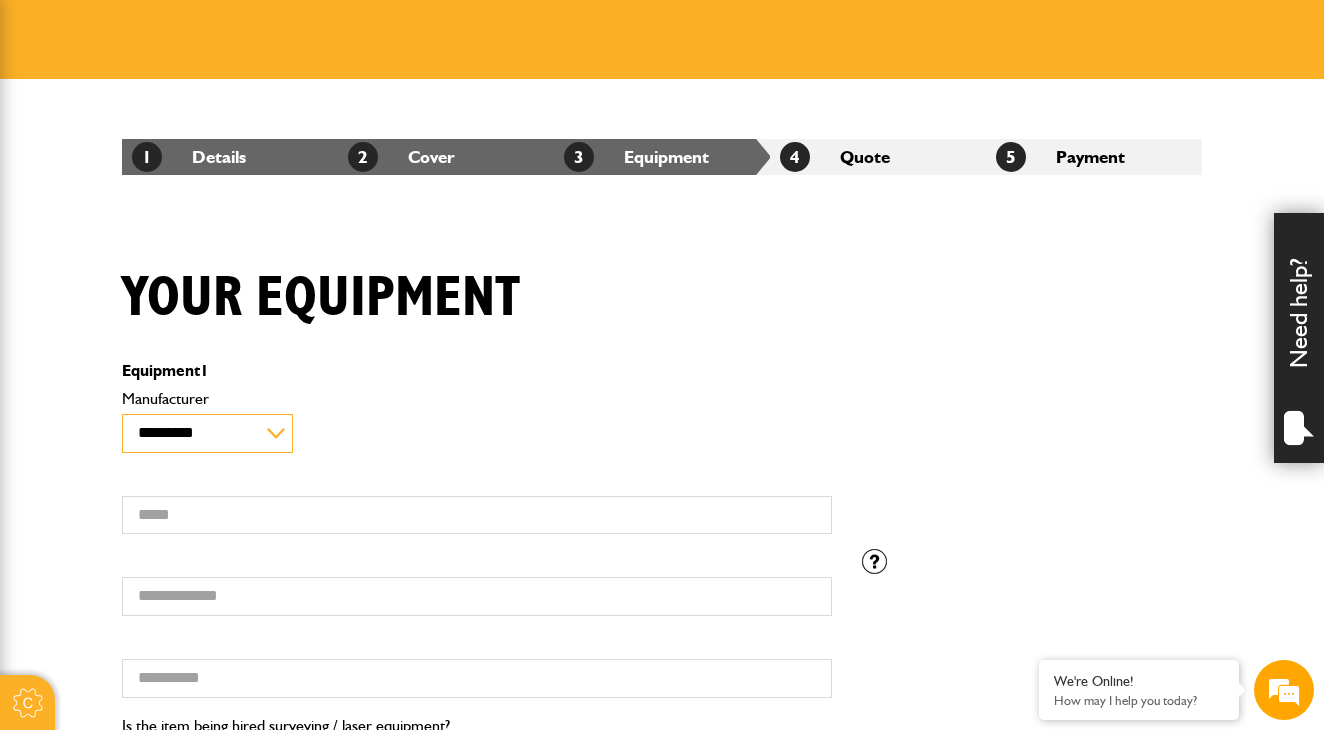 select on "**" 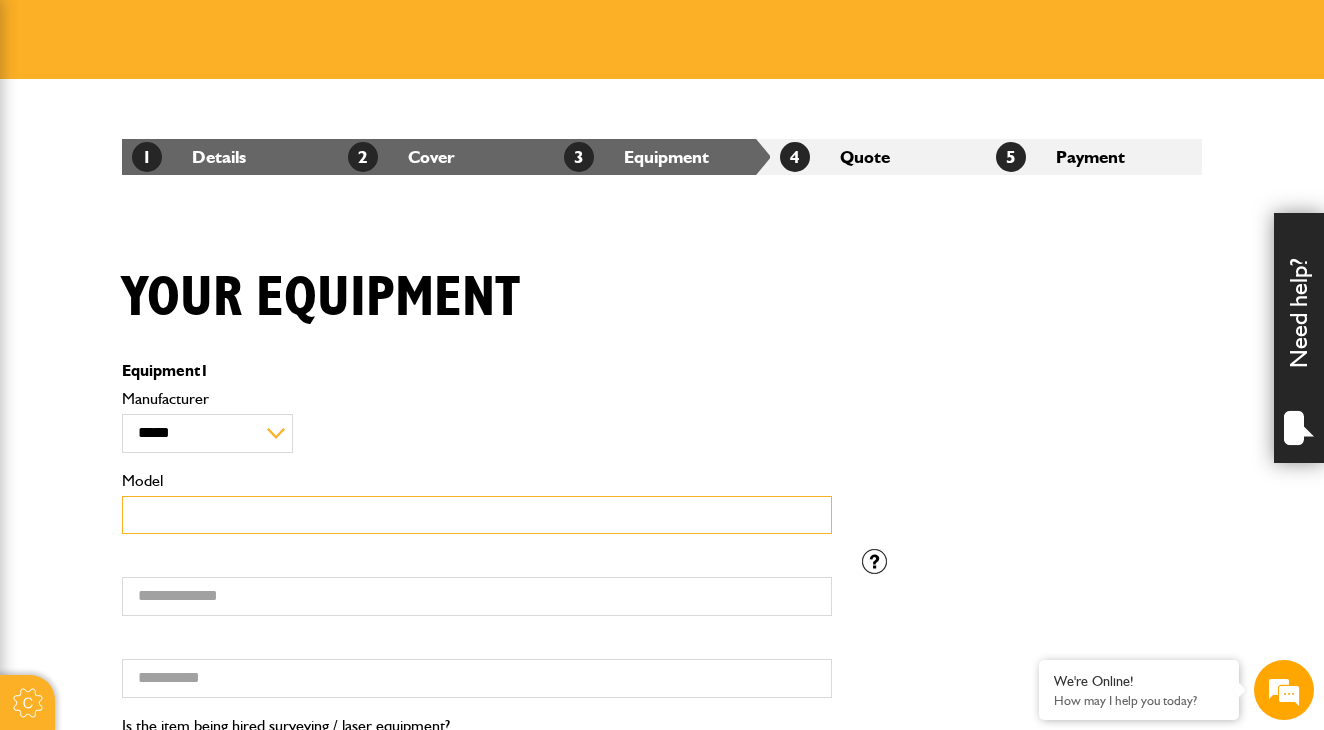 click on "Model" at bounding box center [477, 515] 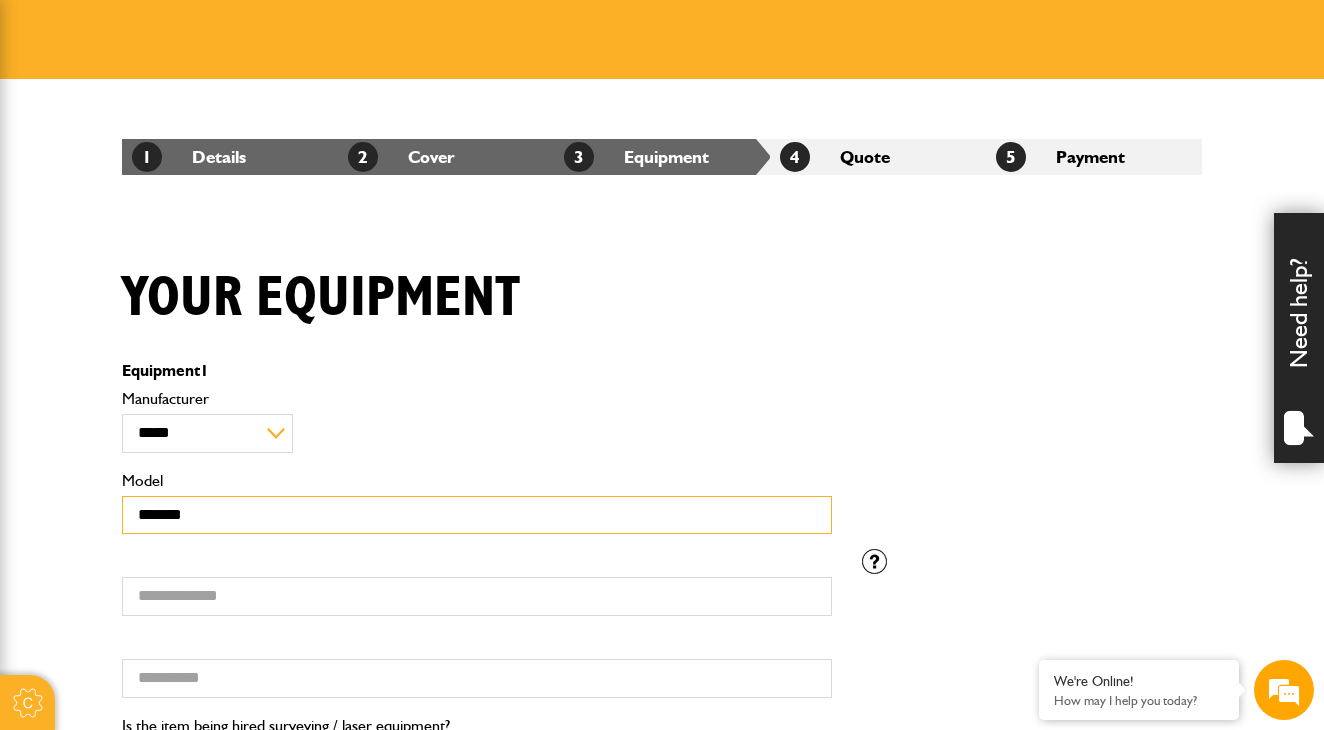 type on "*******" 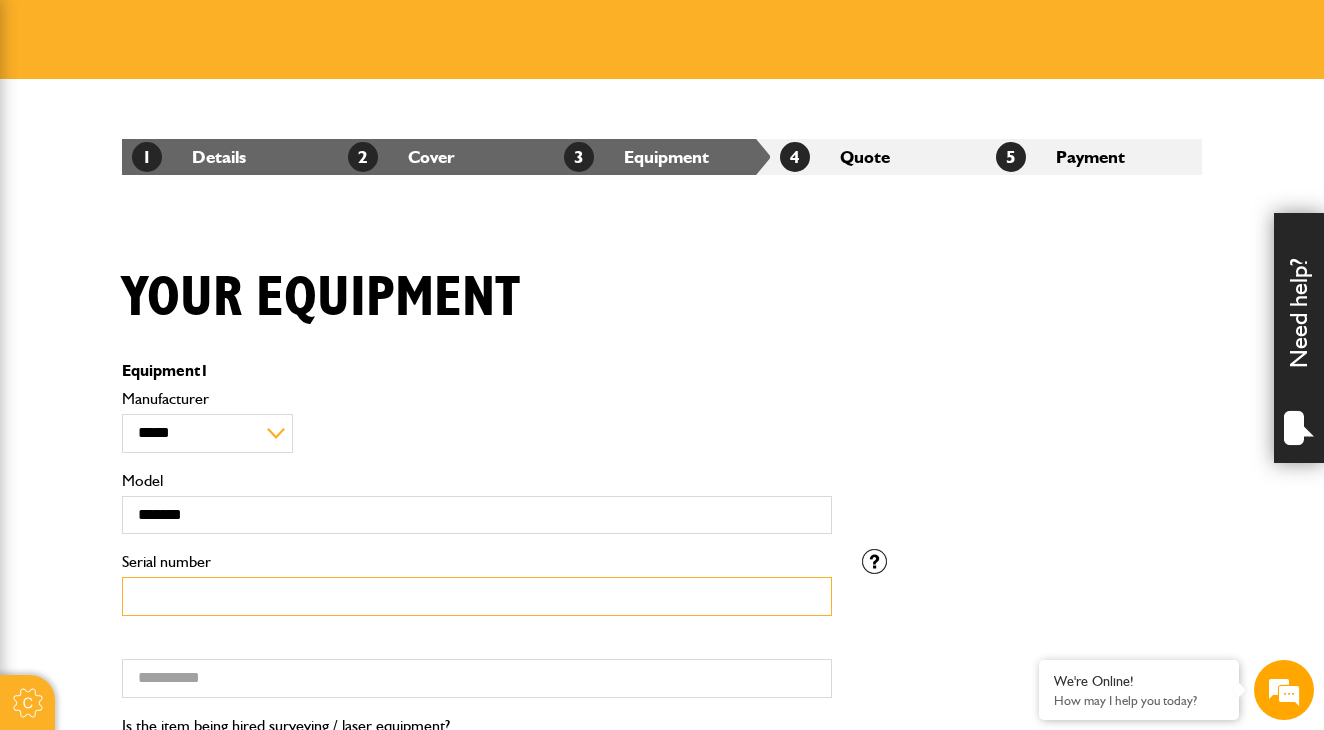 click on "Serial number" at bounding box center [477, 596] 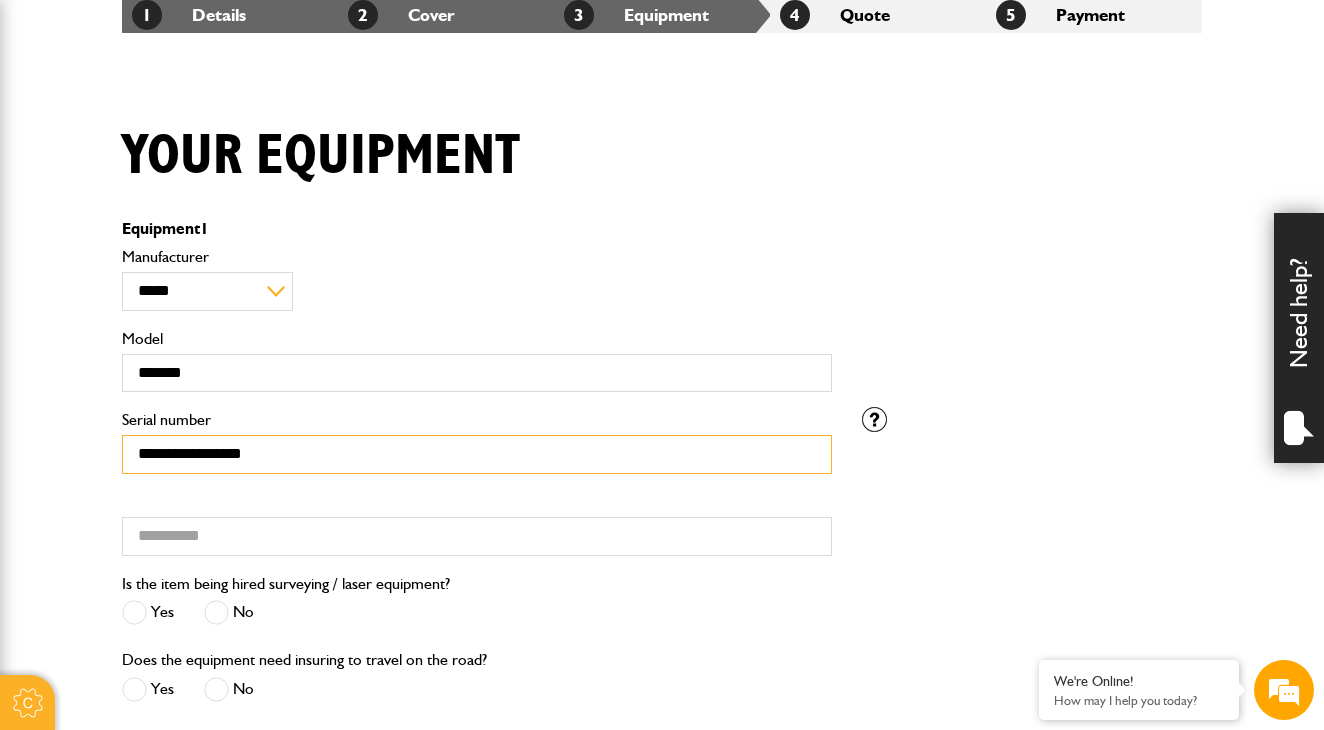 scroll, scrollTop: 431, scrollLeft: 0, axis: vertical 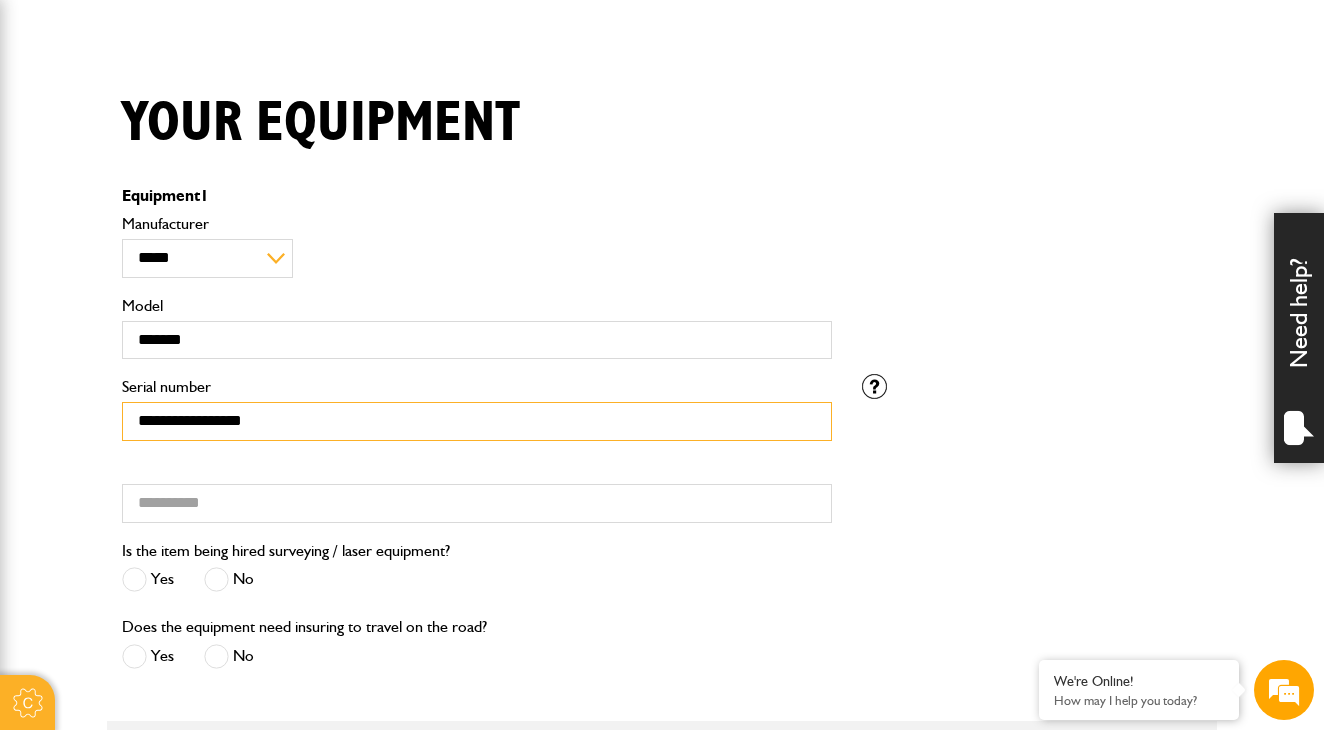 type on "**********" 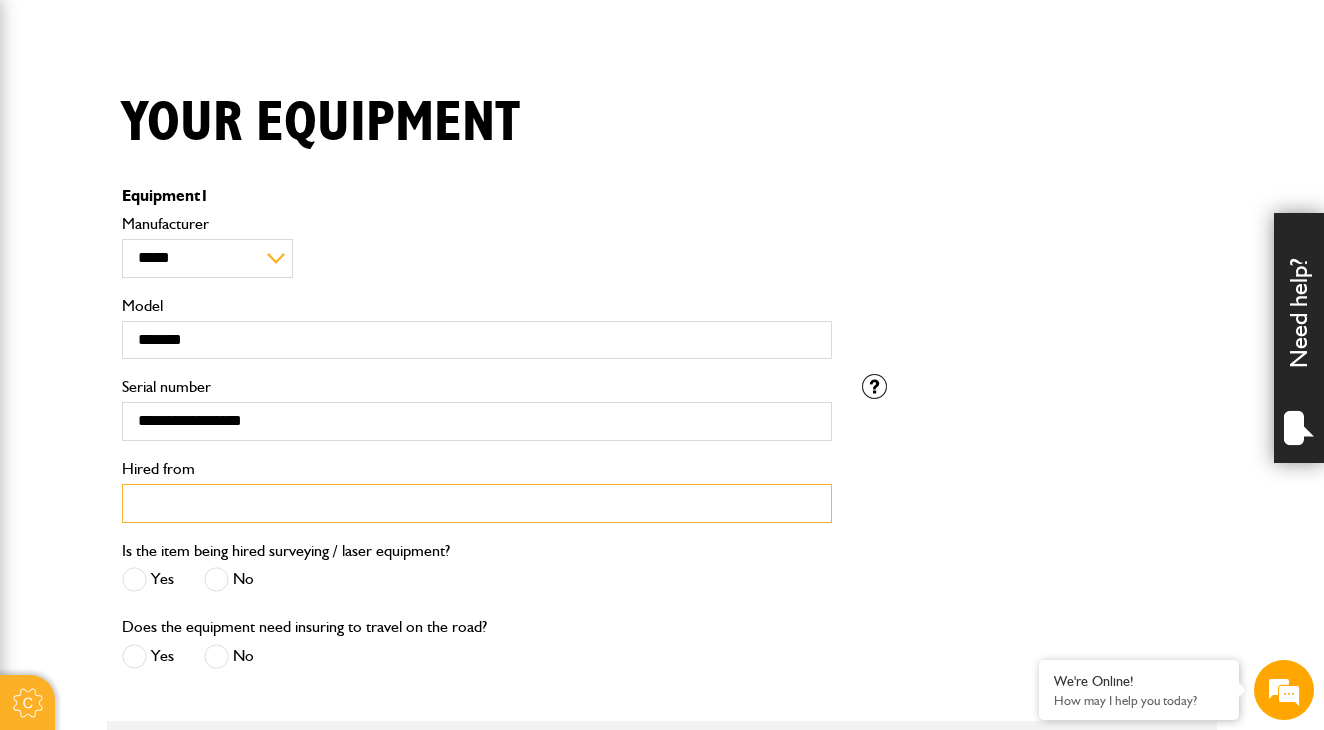 click on "Hired from" at bounding box center (477, 503) 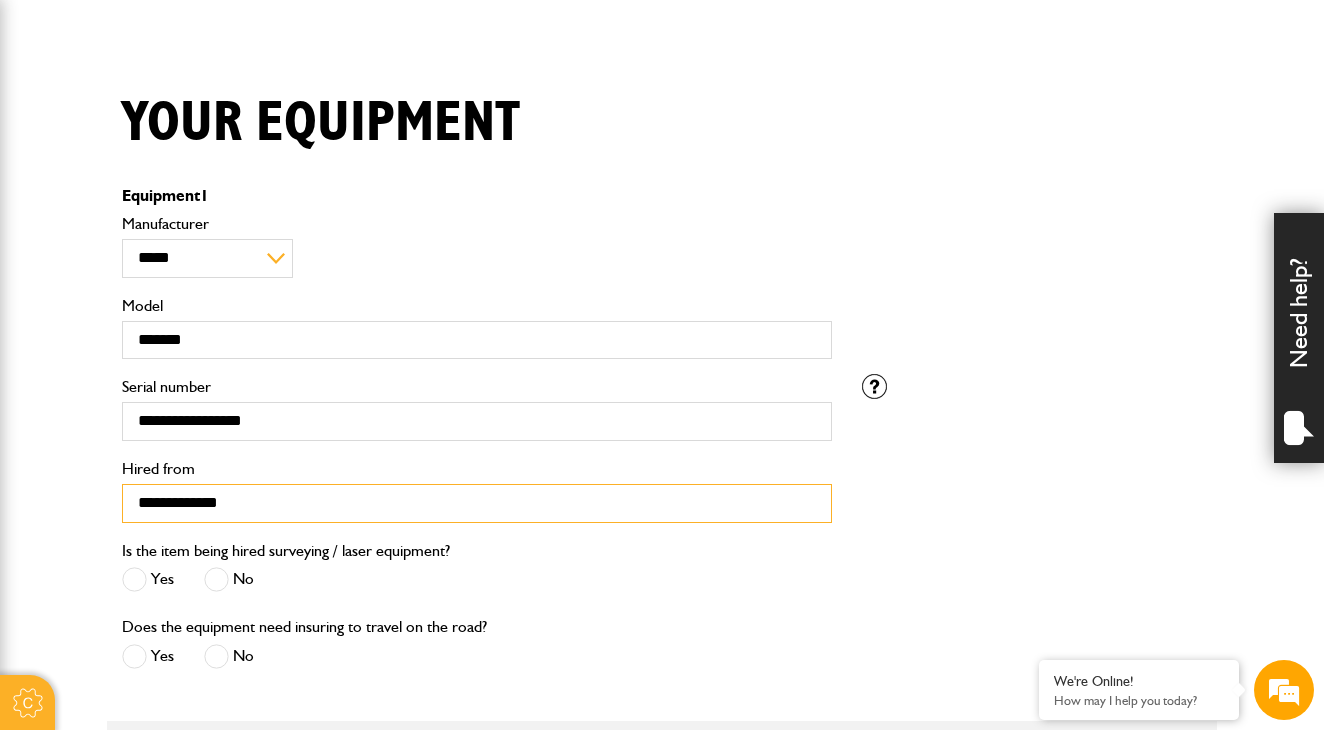 type on "**********" 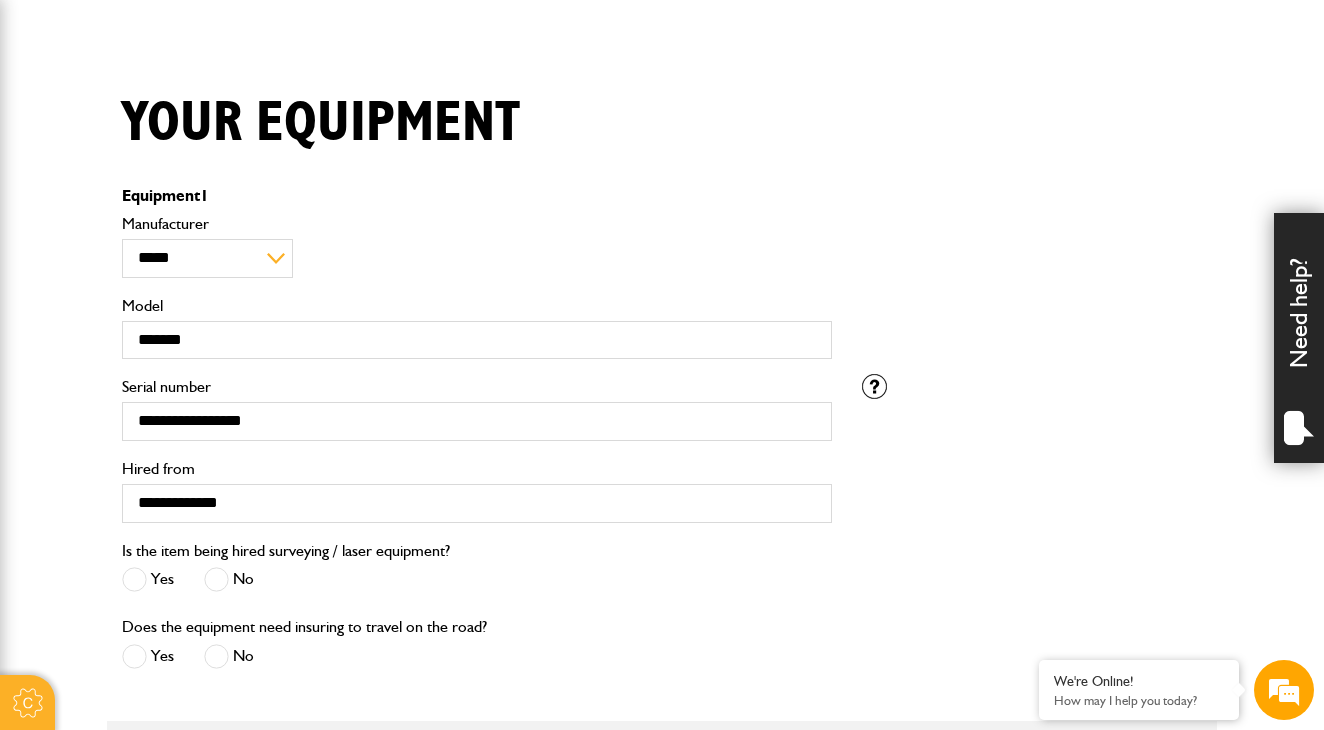 click at bounding box center (216, 579) 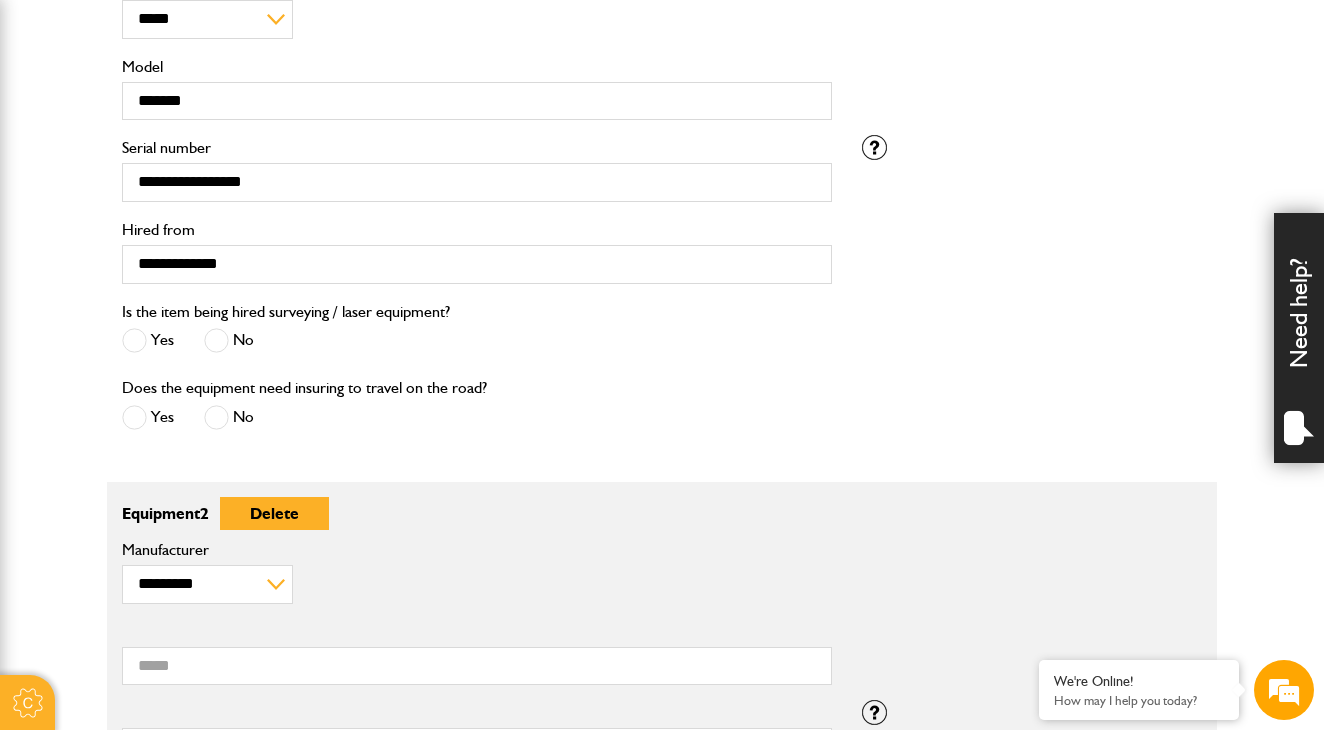 scroll, scrollTop: 694, scrollLeft: 0, axis: vertical 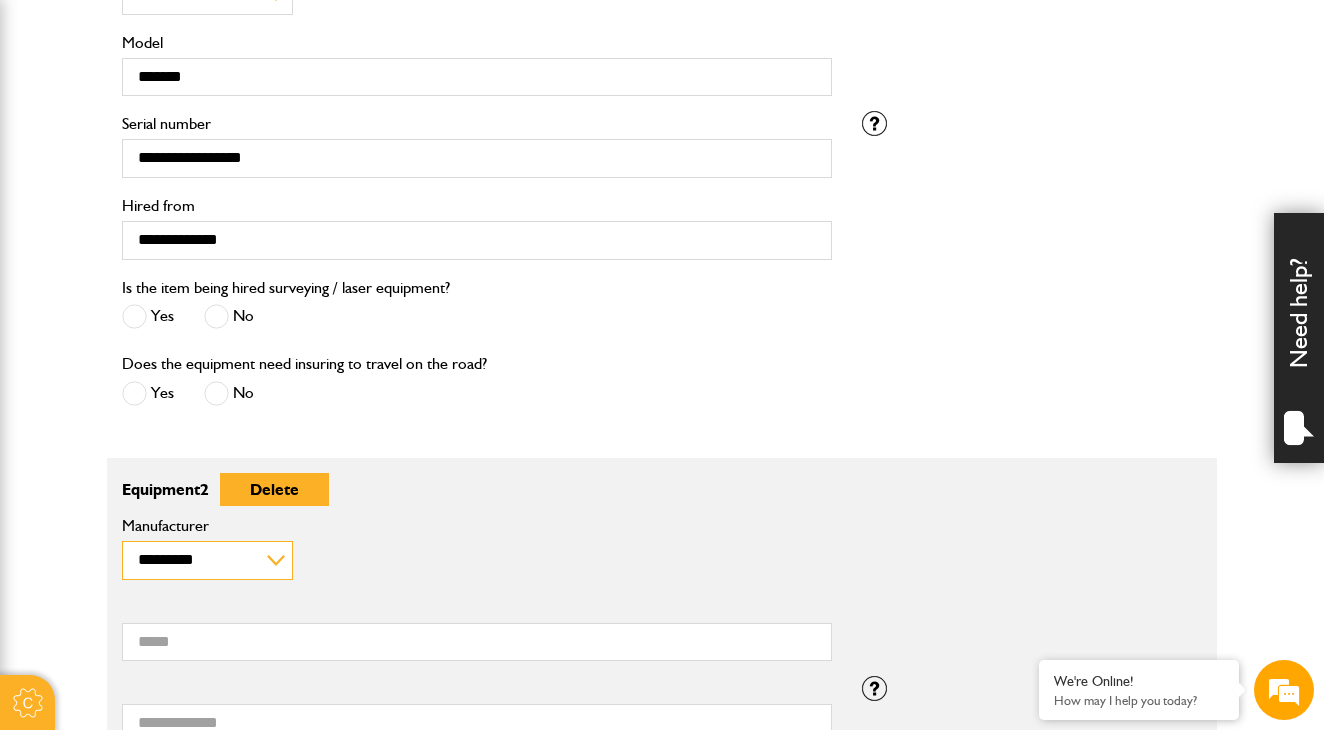 select on "**" 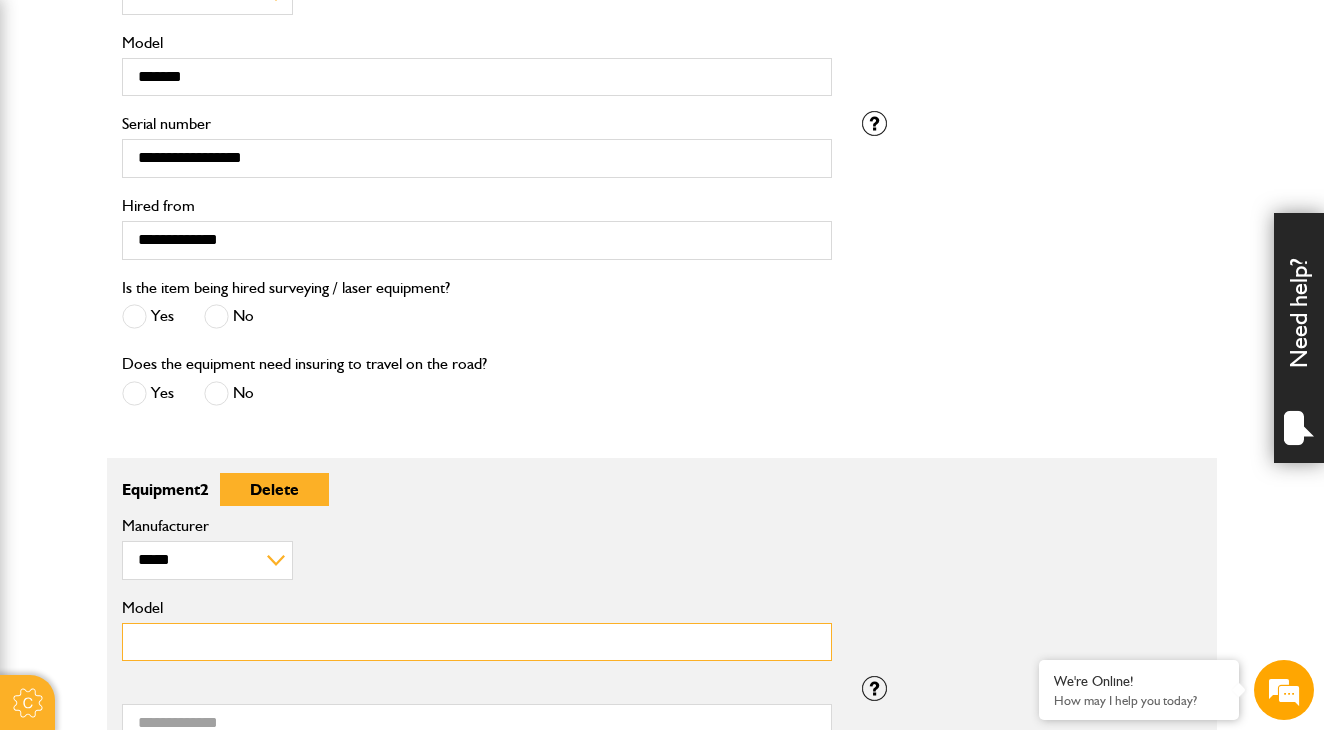 click on "Model" at bounding box center [477, 642] 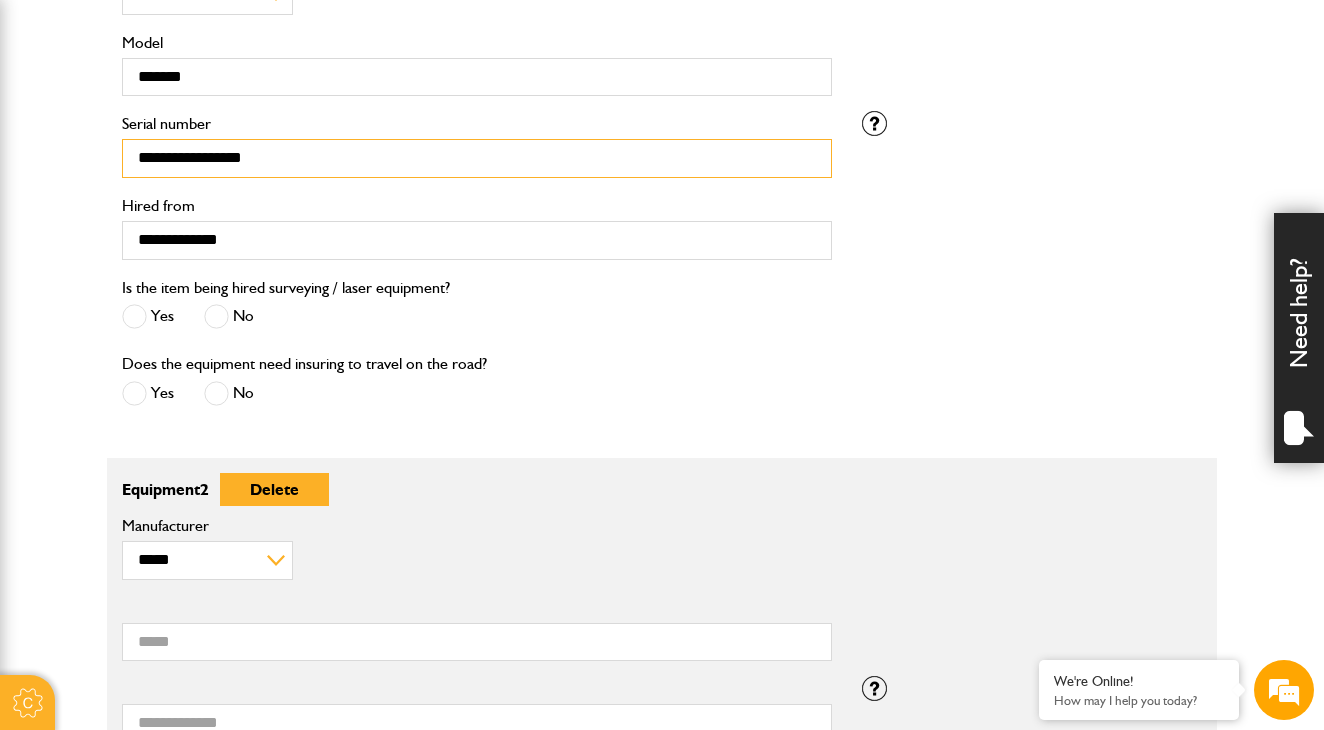 drag, startPoint x: 301, startPoint y: 163, endPoint x: 71, endPoint y: 146, distance: 230.62741 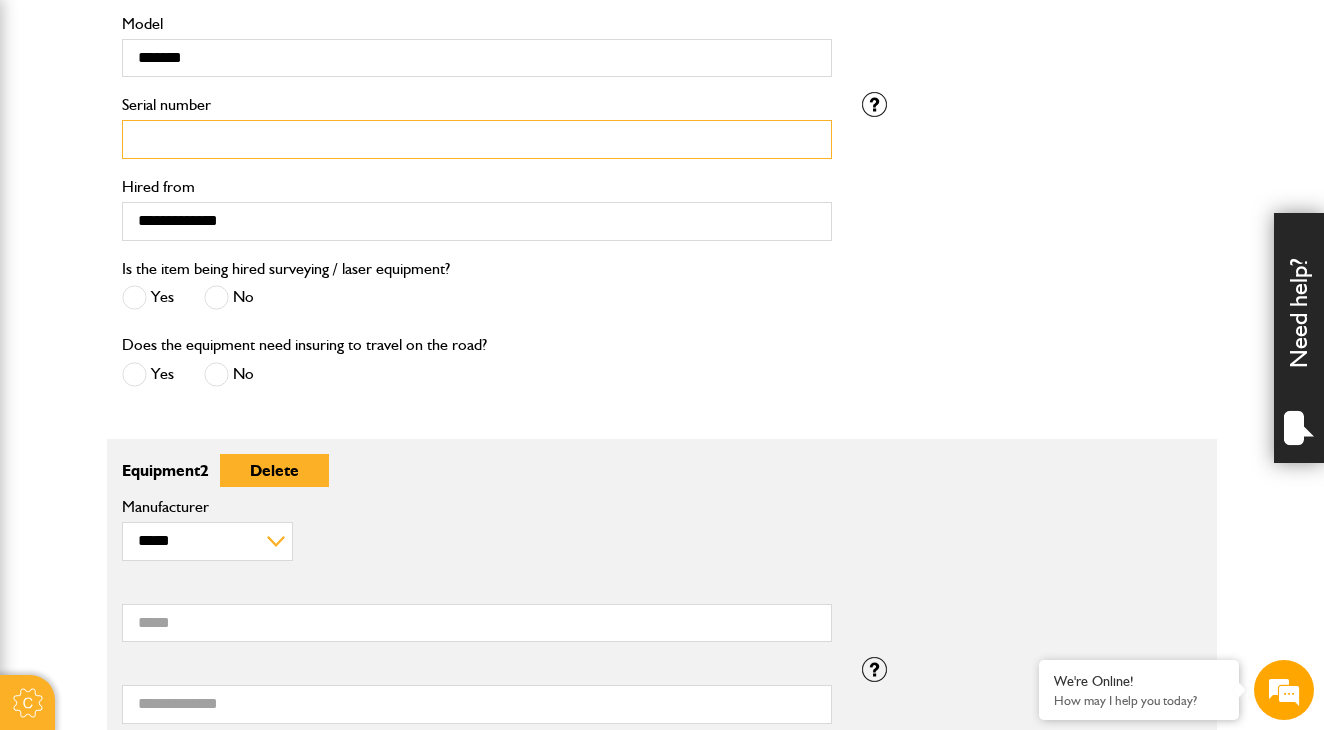 scroll, scrollTop: 729, scrollLeft: 0, axis: vertical 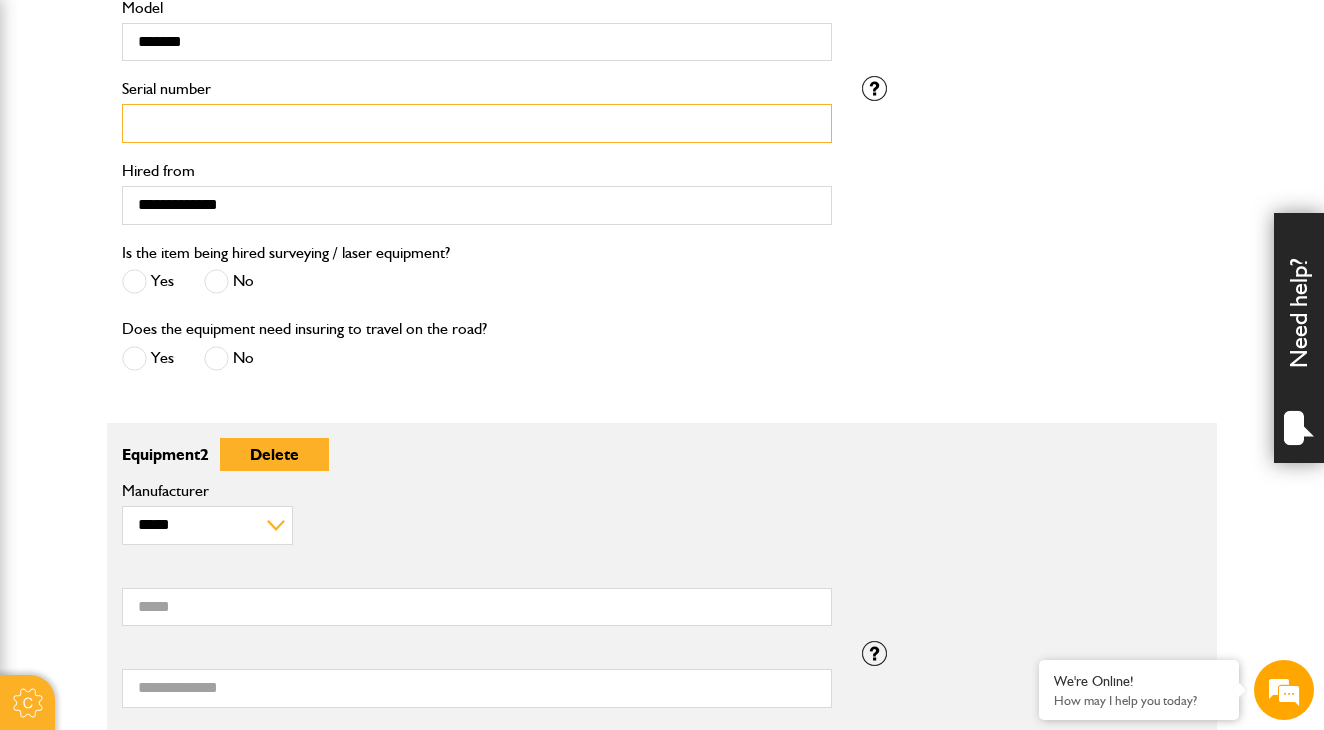 type 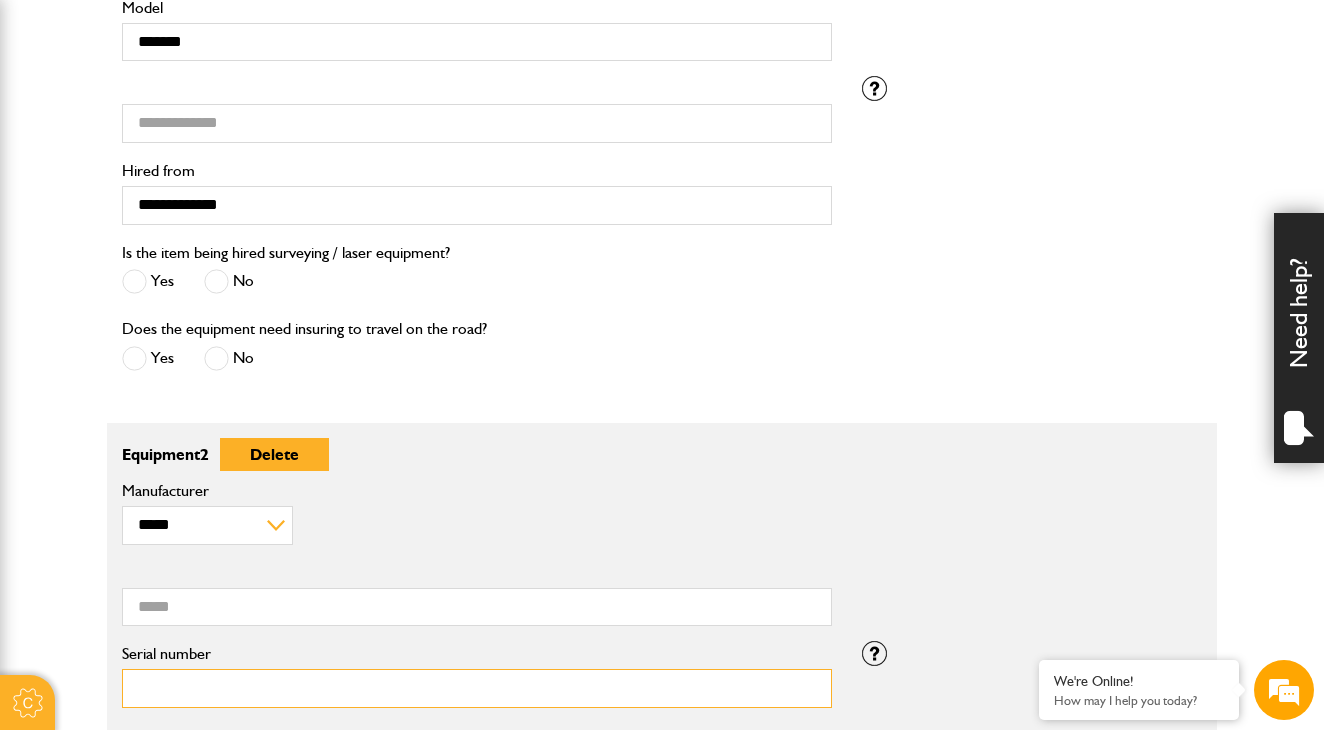 click on "Serial number" at bounding box center (477, 688) 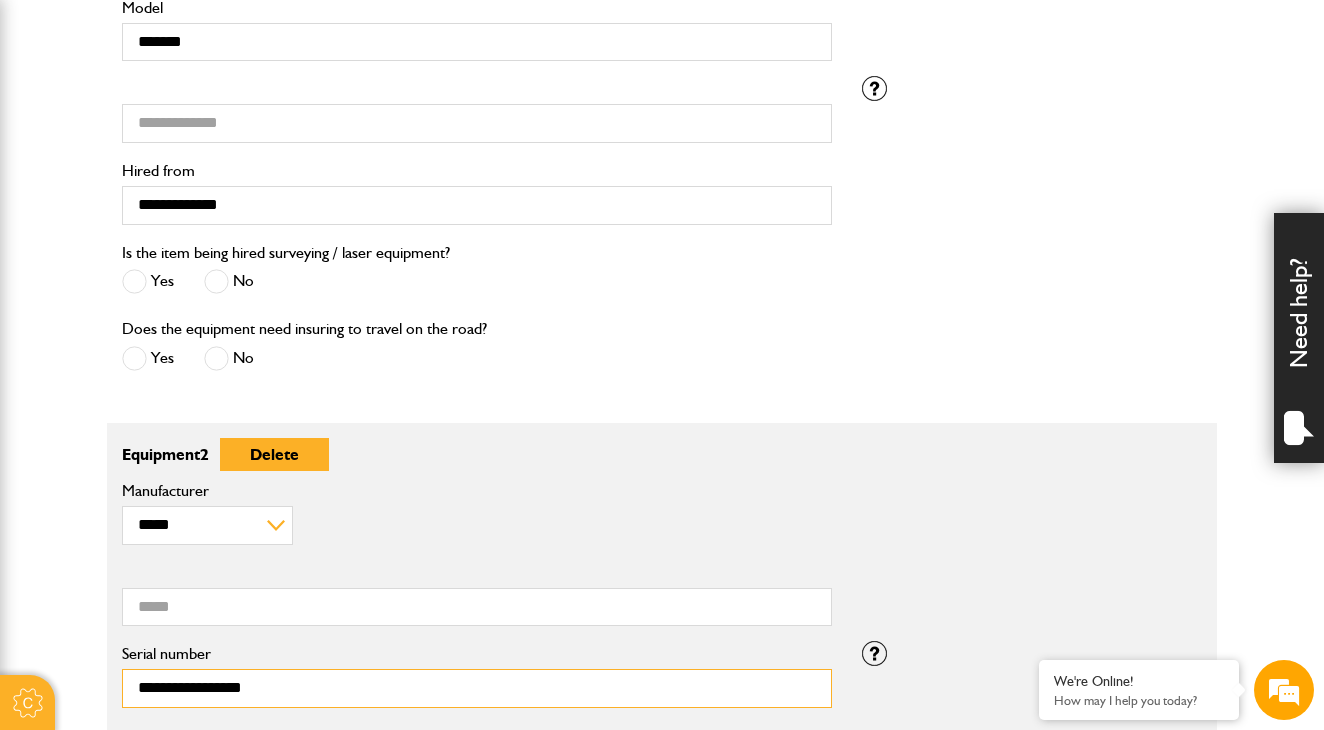 type on "**********" 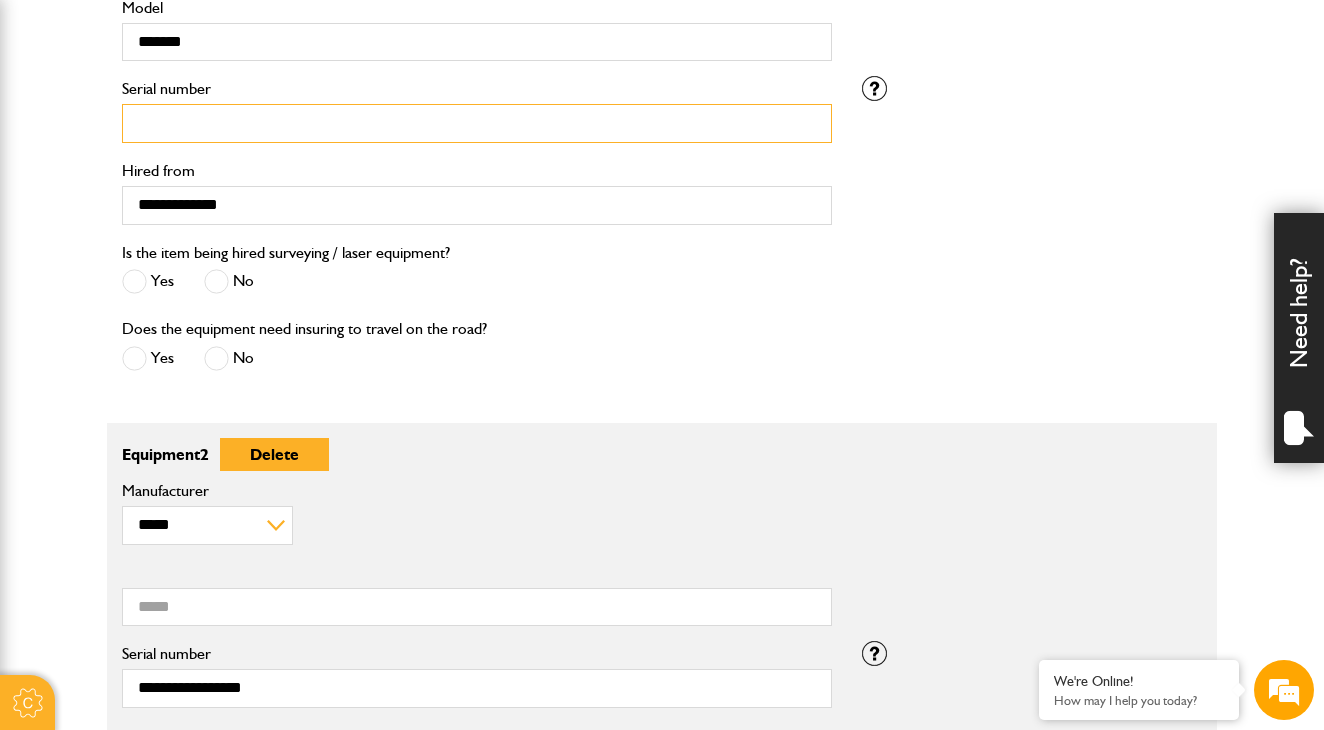 click on "Serial number" at bounding box center [477, 123] 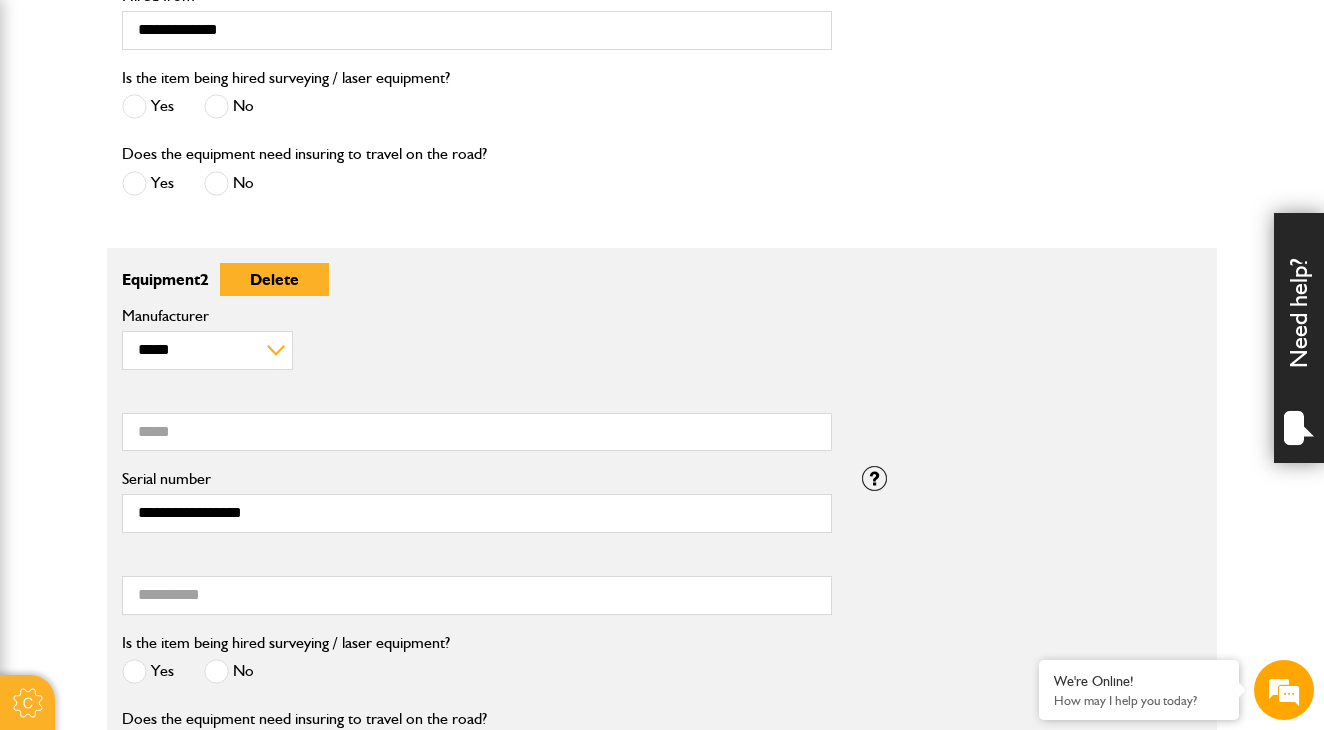 scroll, scrollTop: 922, scrollLeft: 0, axis: vertical 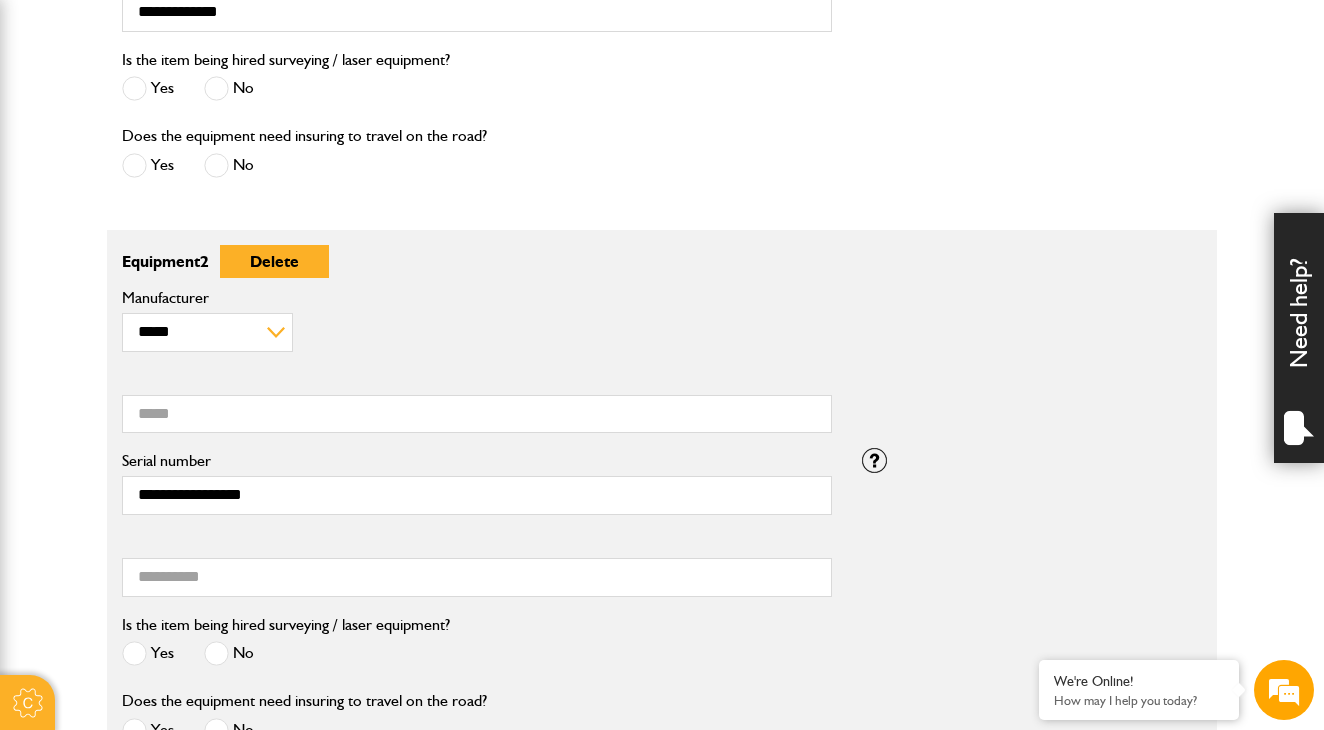 type on "*********" 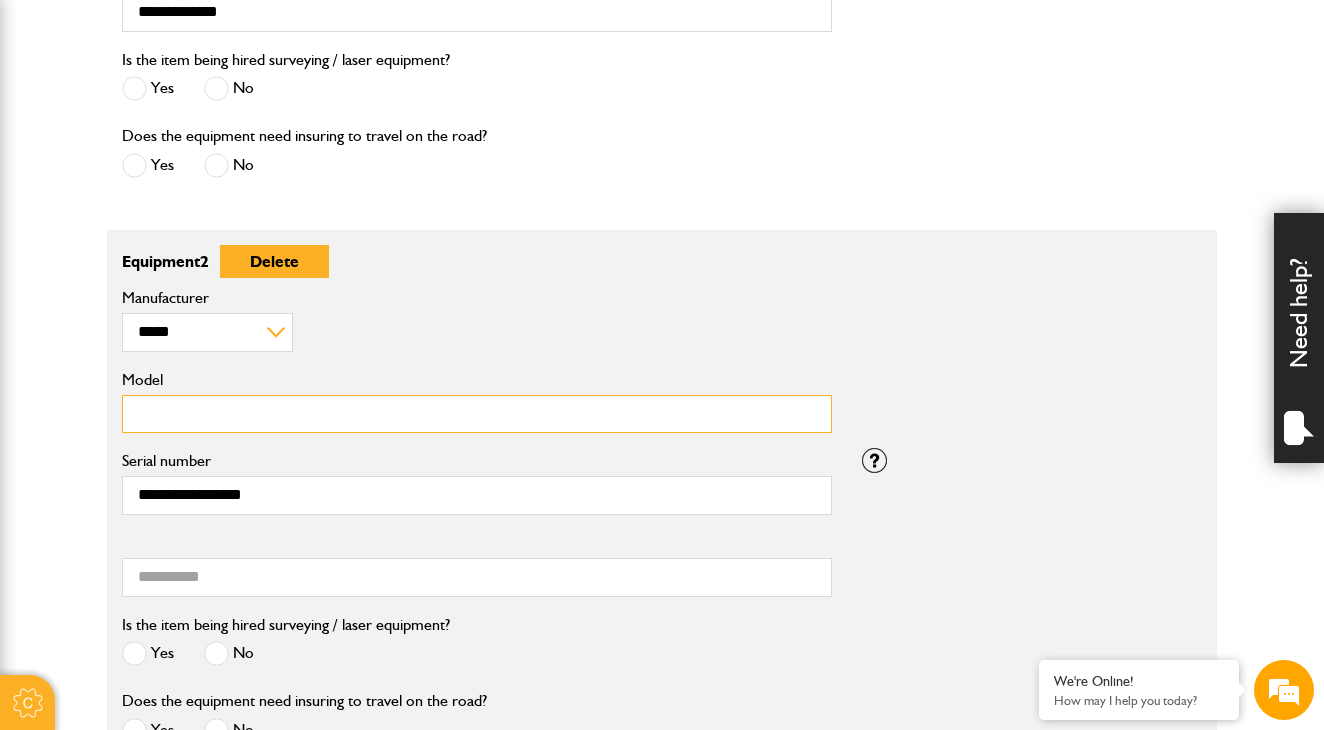 click on "Model" at bounding box center (477, 414) 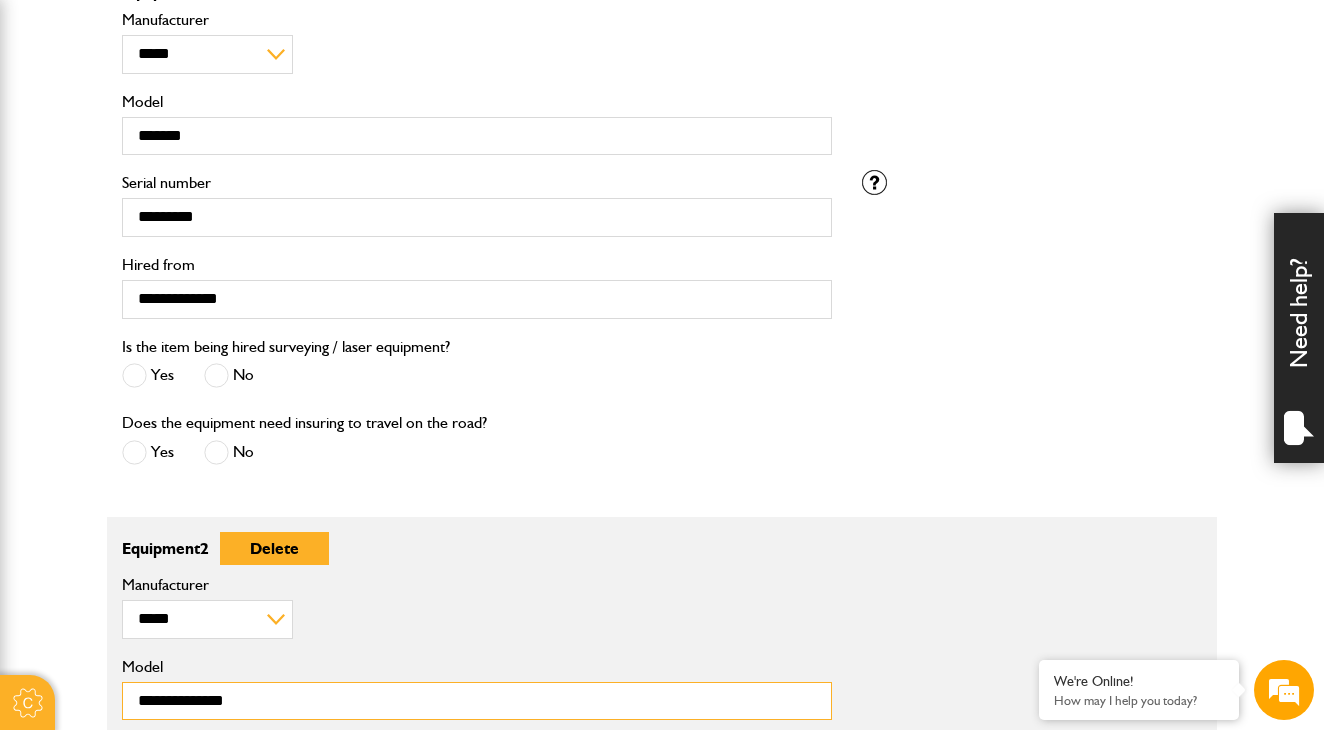 scroll, scrollTop: 620, scrollLeft: 0, axis: vertical 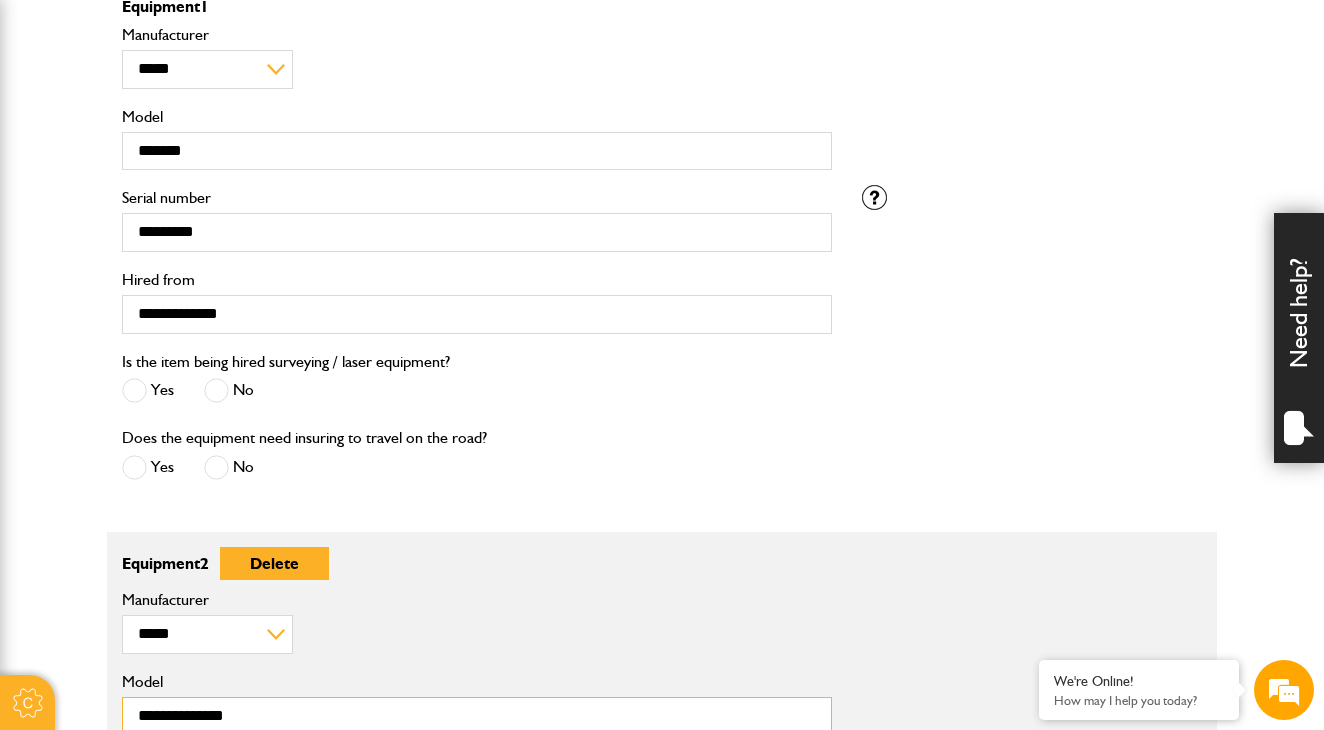 type on "**********" 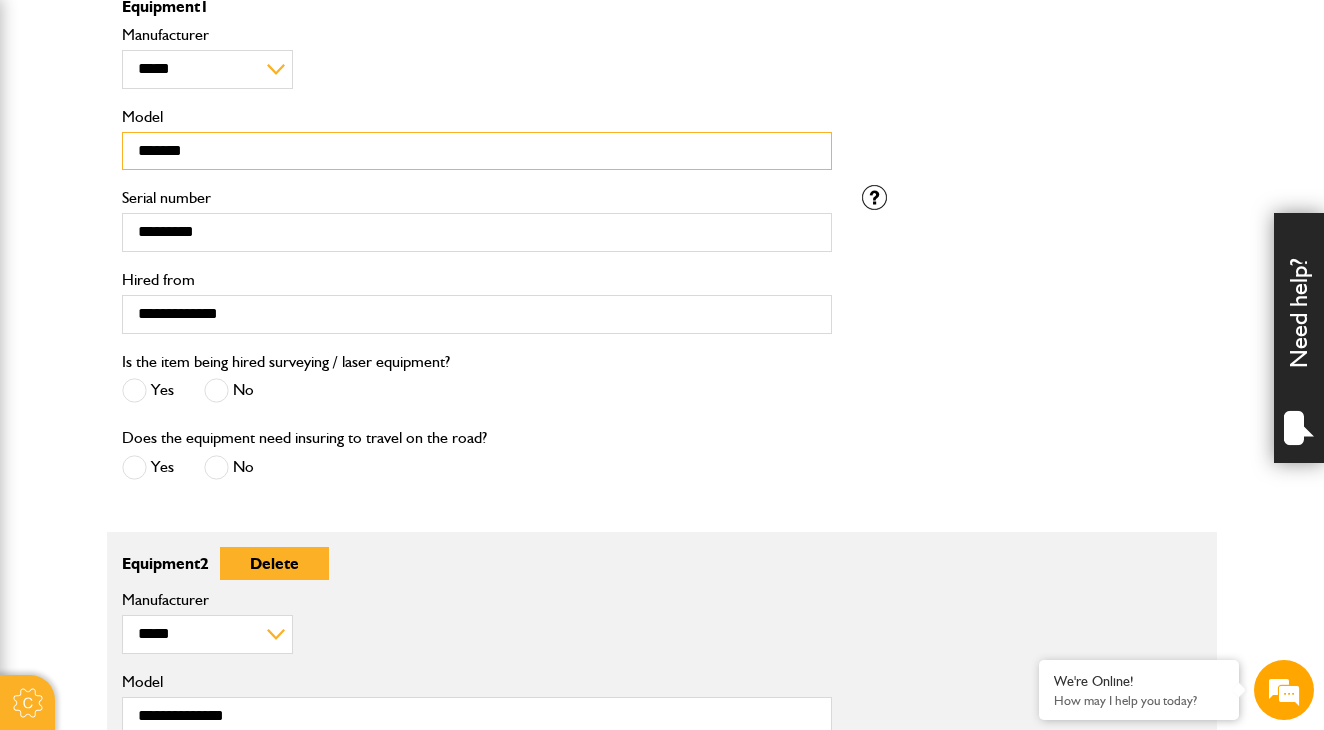 click on "*******" at bounding box center [477, 151] 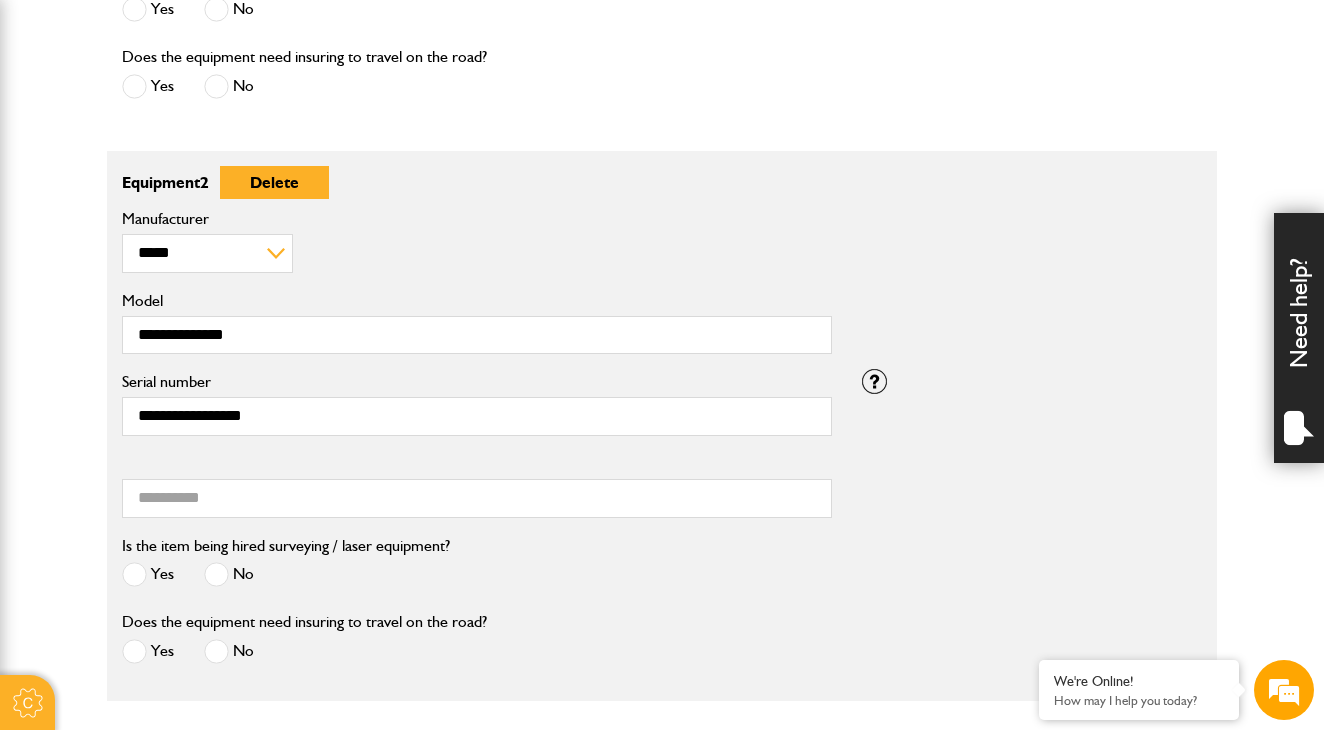 scroll, scrollTop: 1008, scrollLeft: 0, axis: vertical 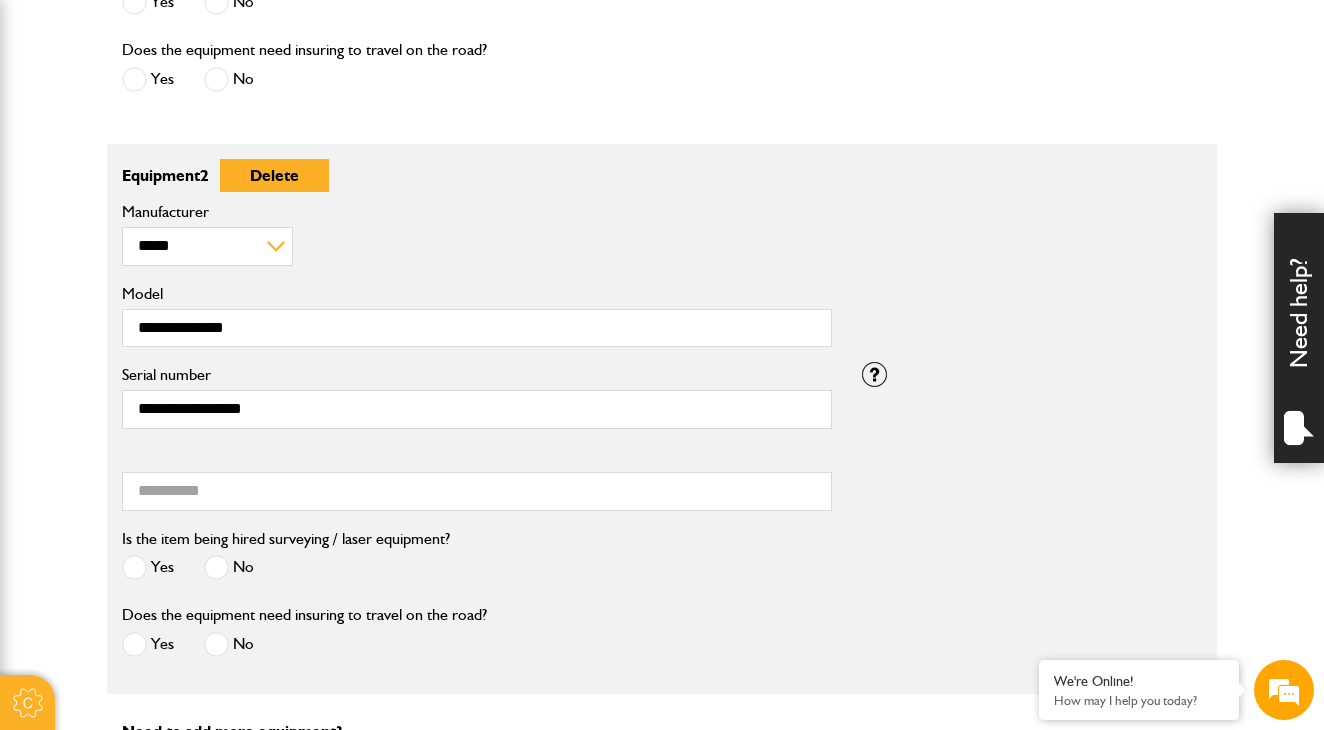 type on "**********" 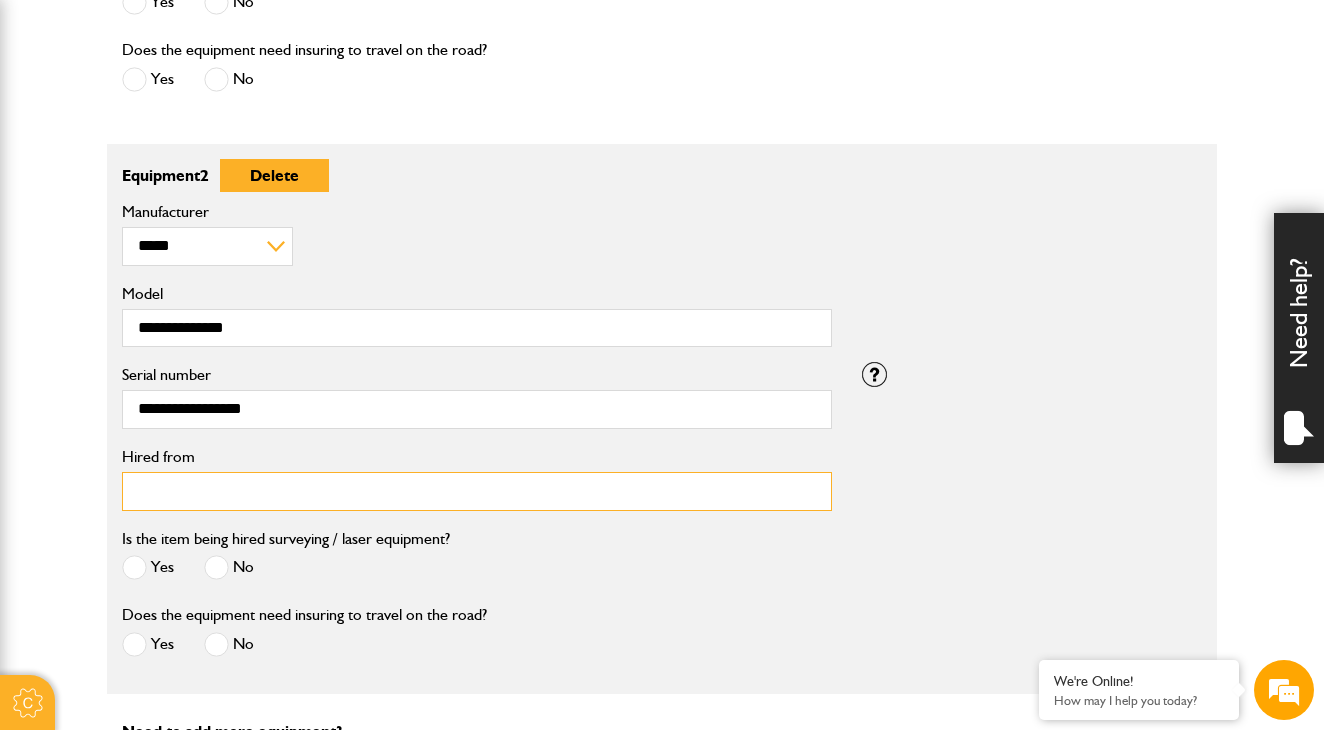 click on "Hired from" at bounding box center (477, 491) 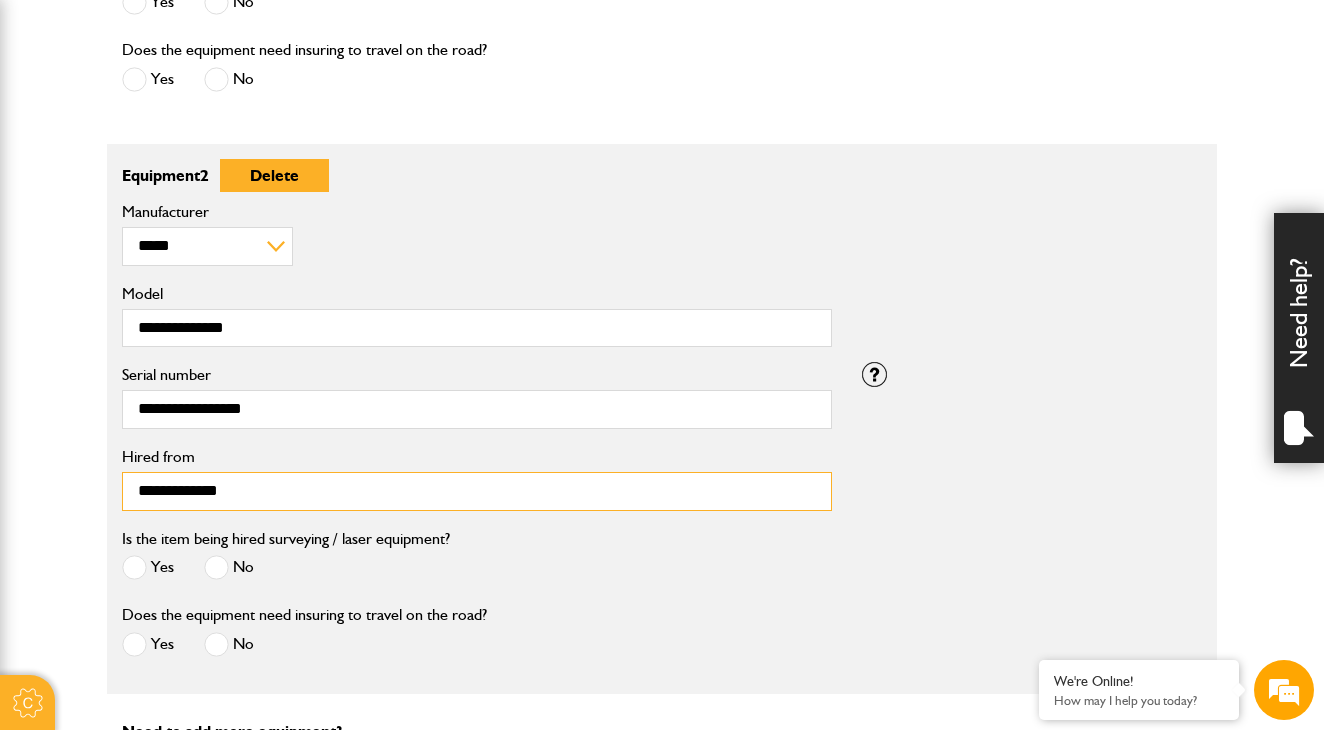 type on "**********" 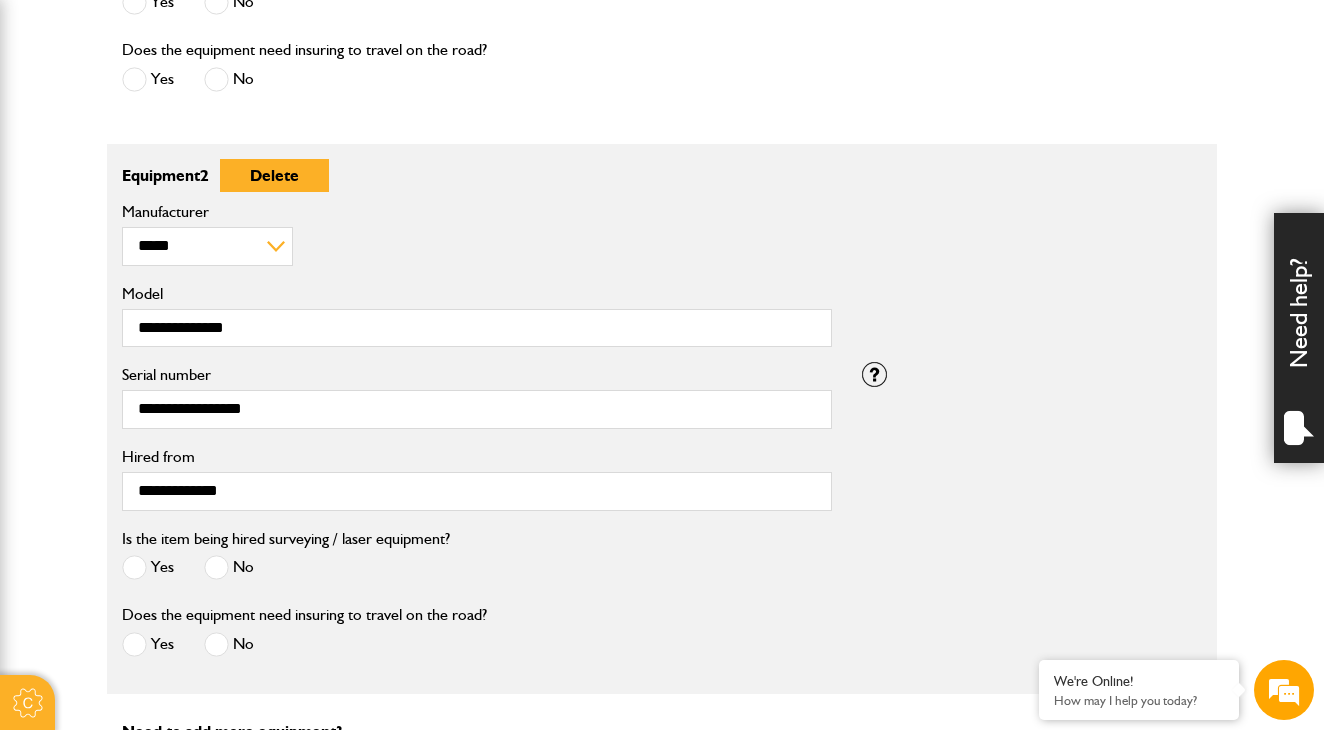 click at bounding box center (216, 567) 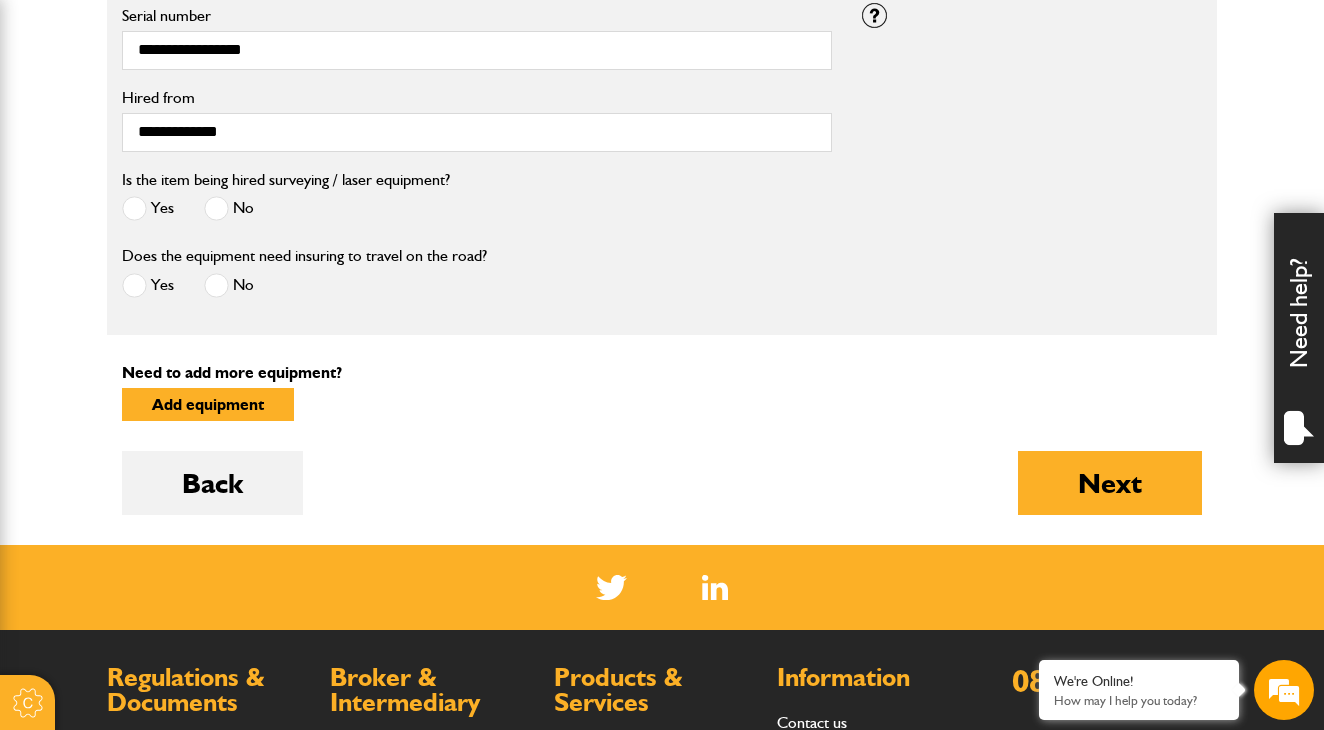 scroll, scrollTop: 1375, scrollLeft: 0, axis: vertical 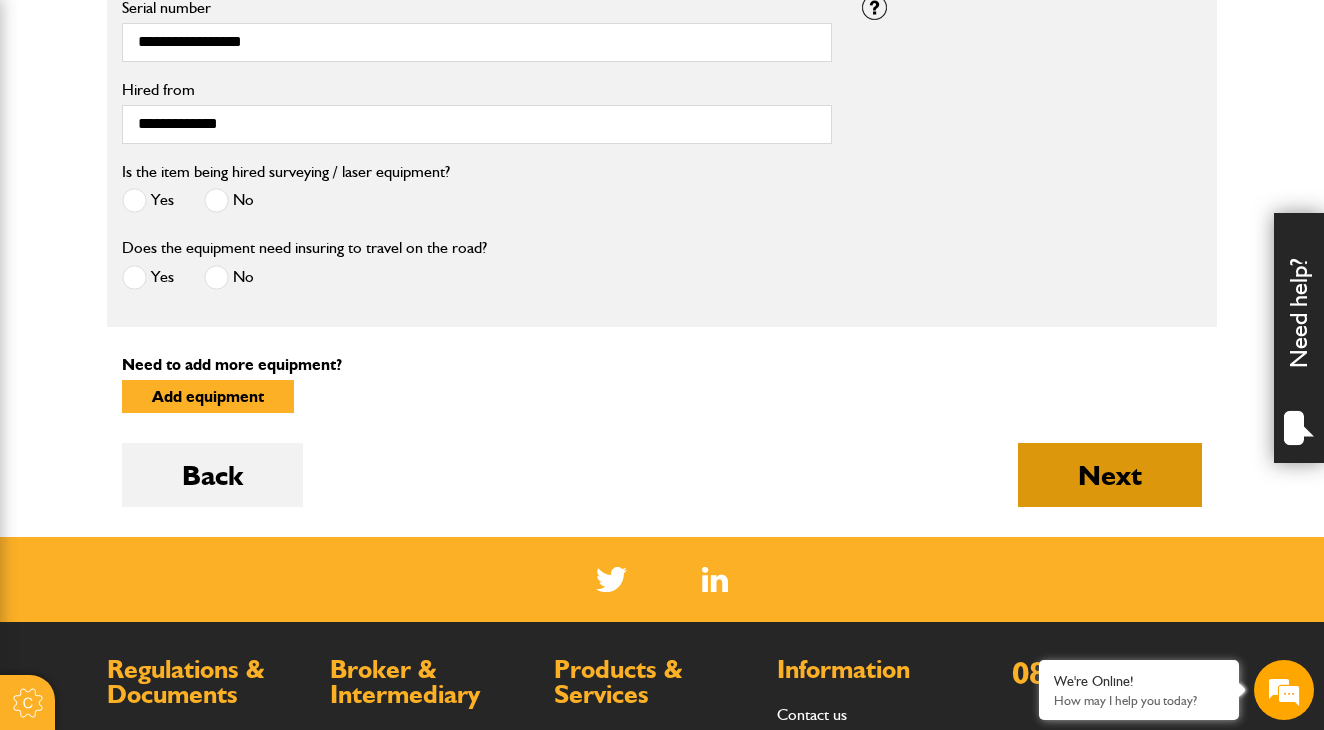 click on "Next" at bounding box center [1110, 475] 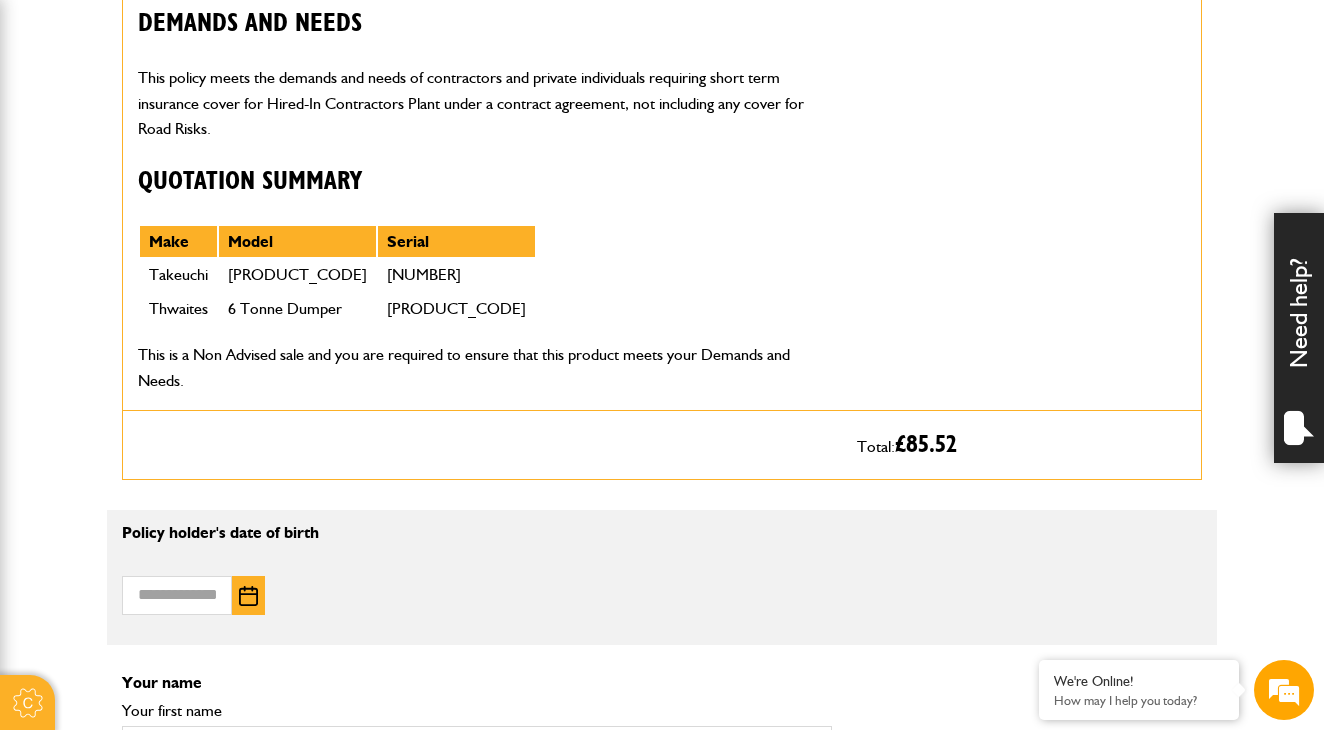 scroll, scrollTop: 966, scrollLeft: 0, axis: vertical 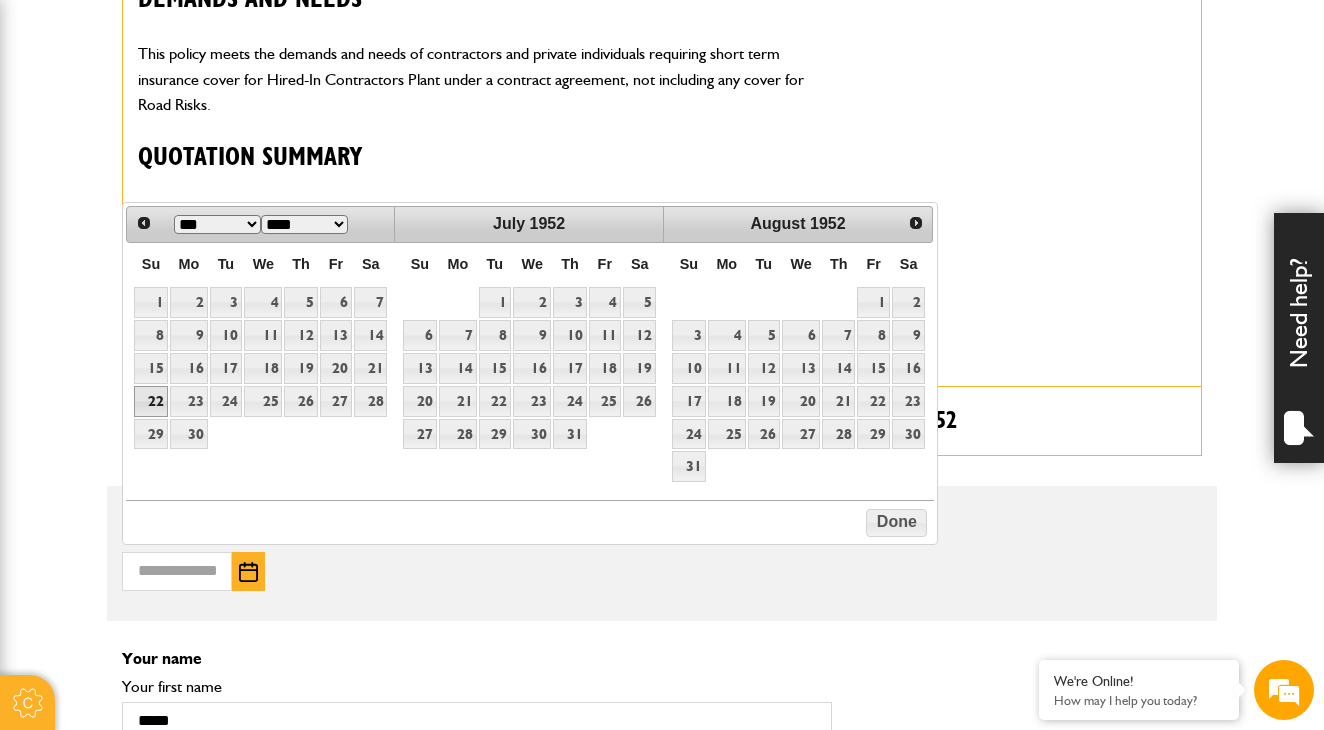 click on "22" at bounding box center (151, 401) 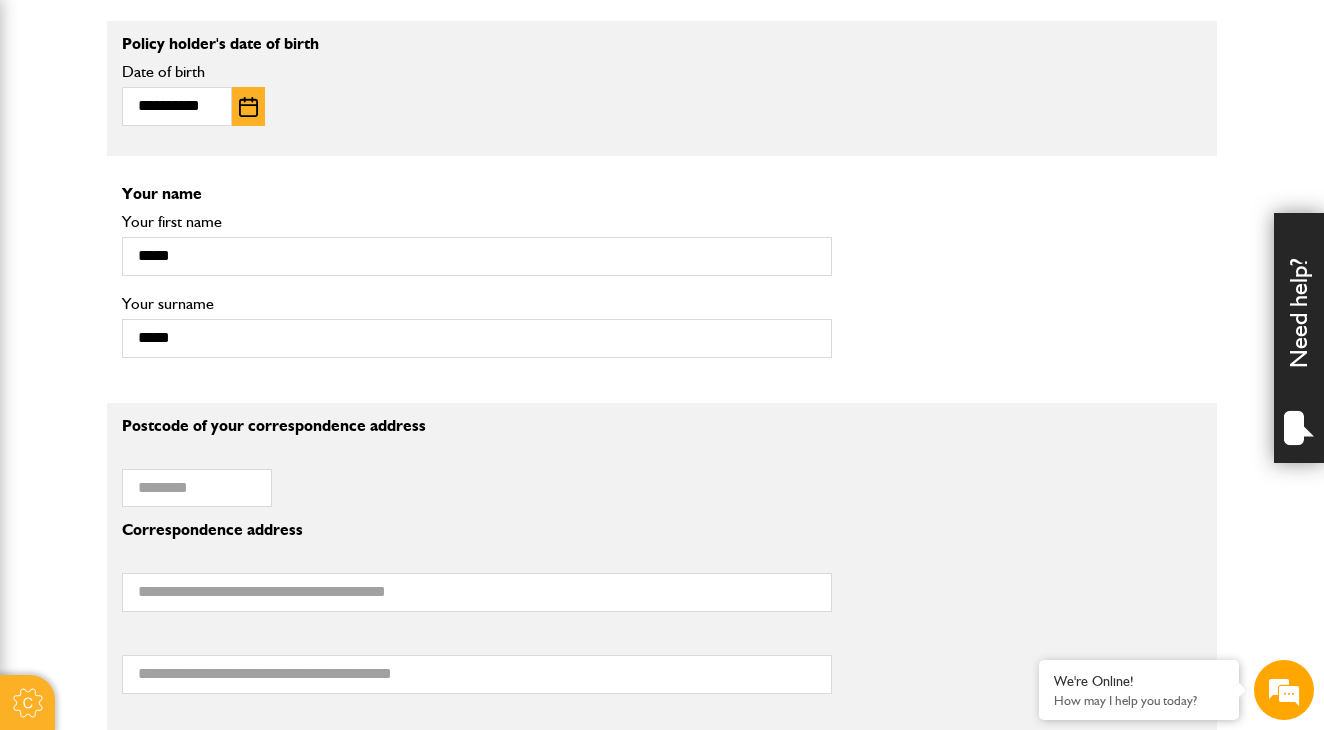 scroll, scrollTop: 1444, scrollLeft: 0, axis: vertical 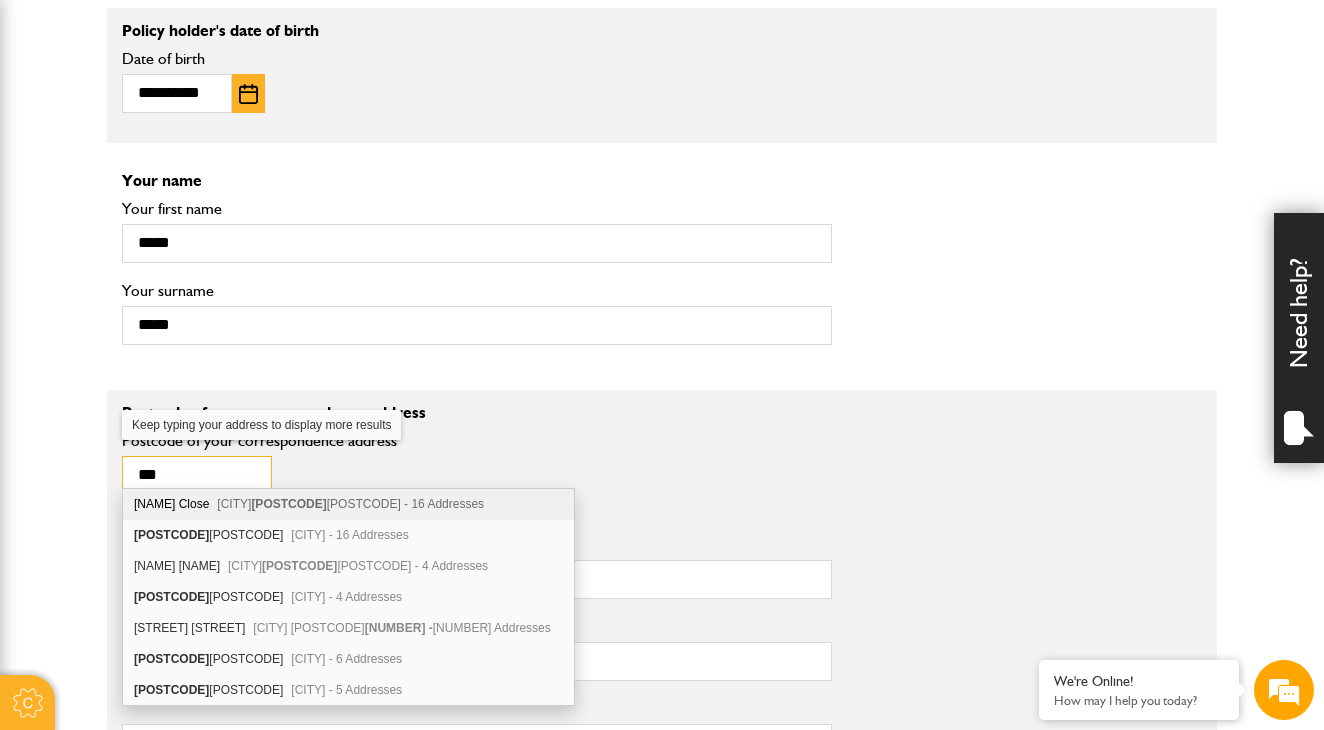 type on "****" 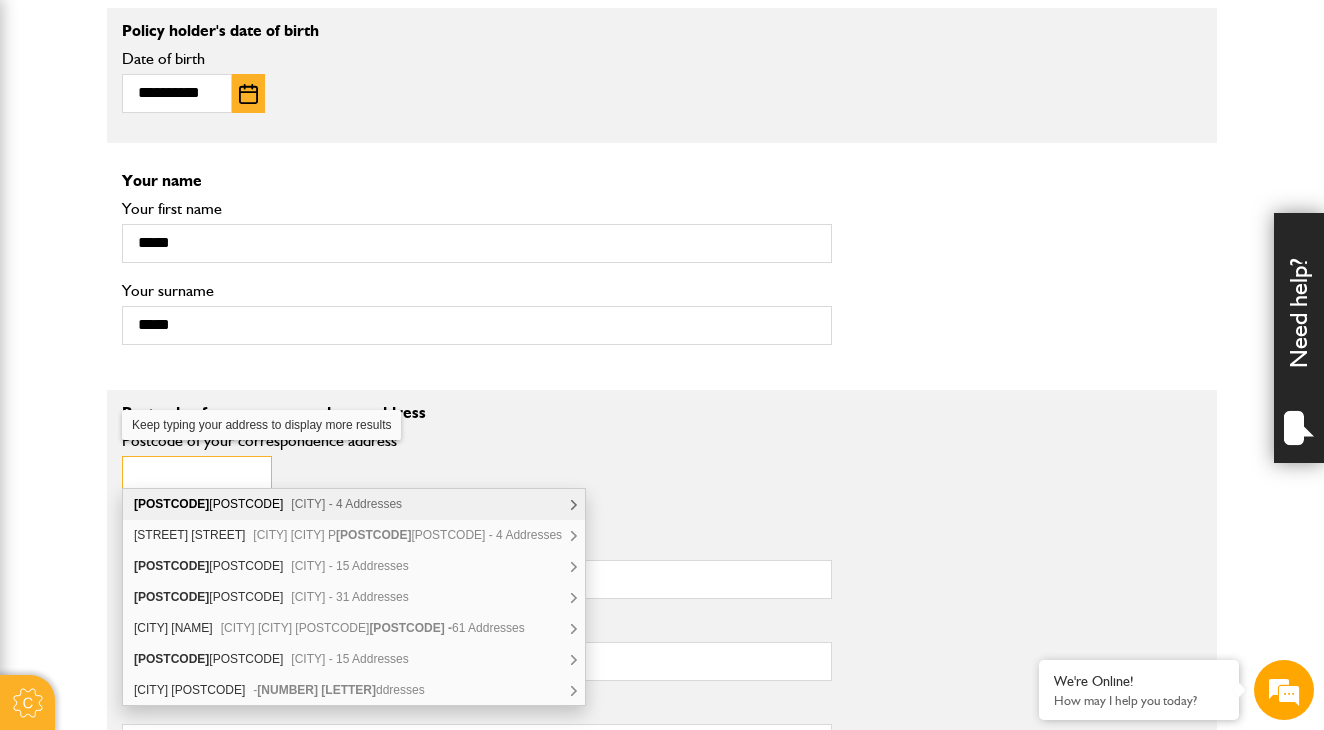 type on "********" 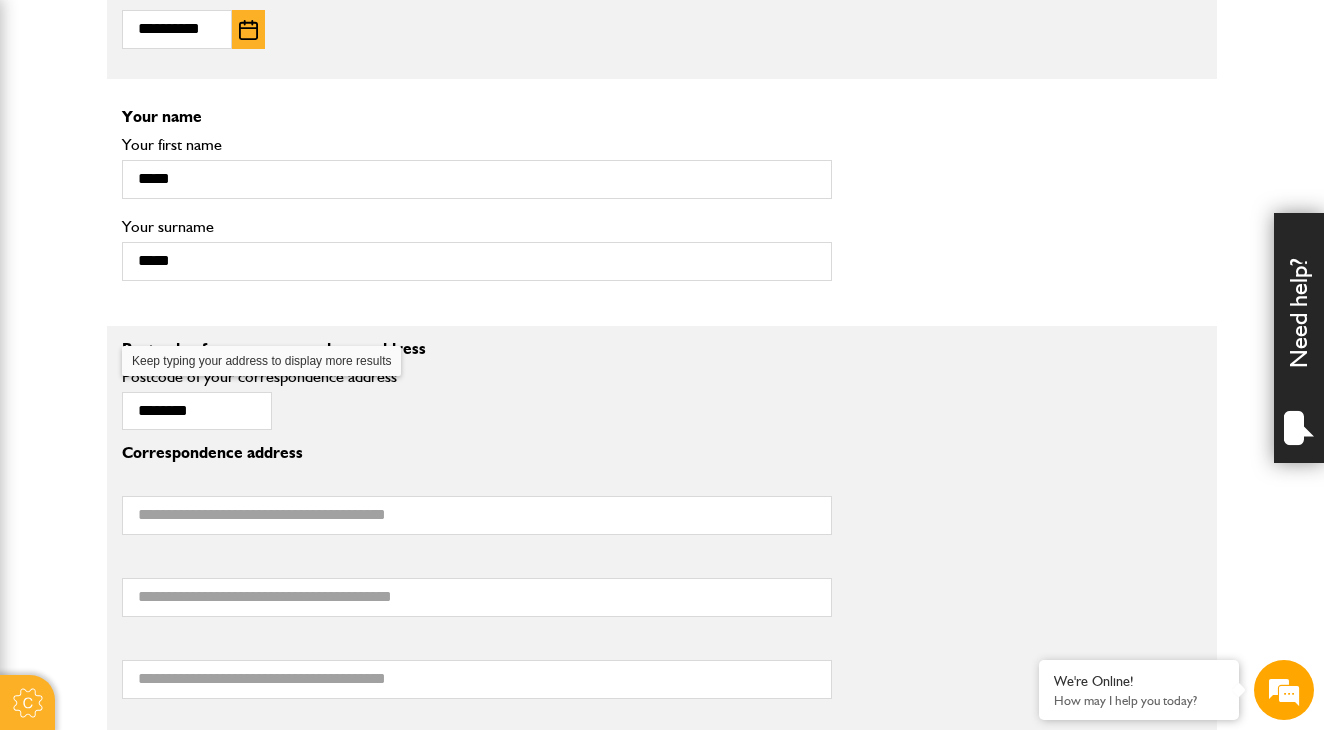 scroll, scrollTop: 1533, scrollLeft: 0, axis: vertical 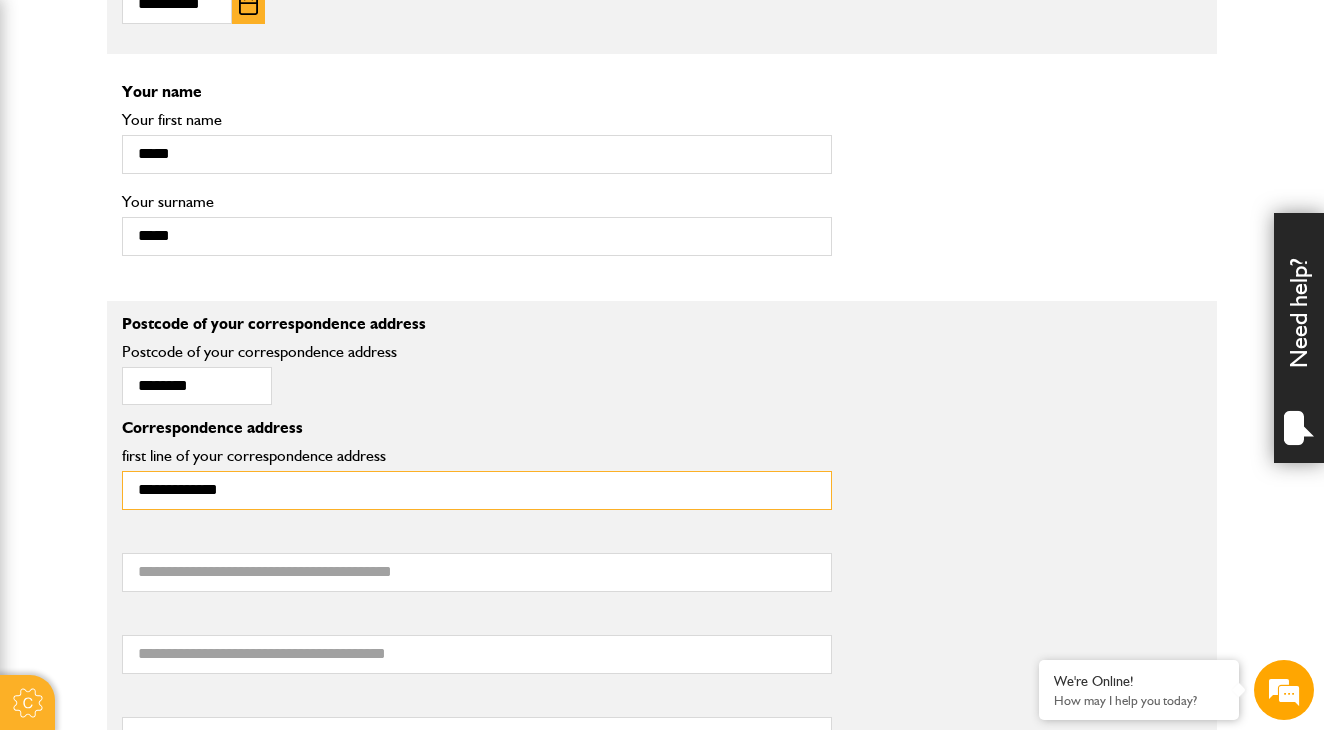 type on "**********" 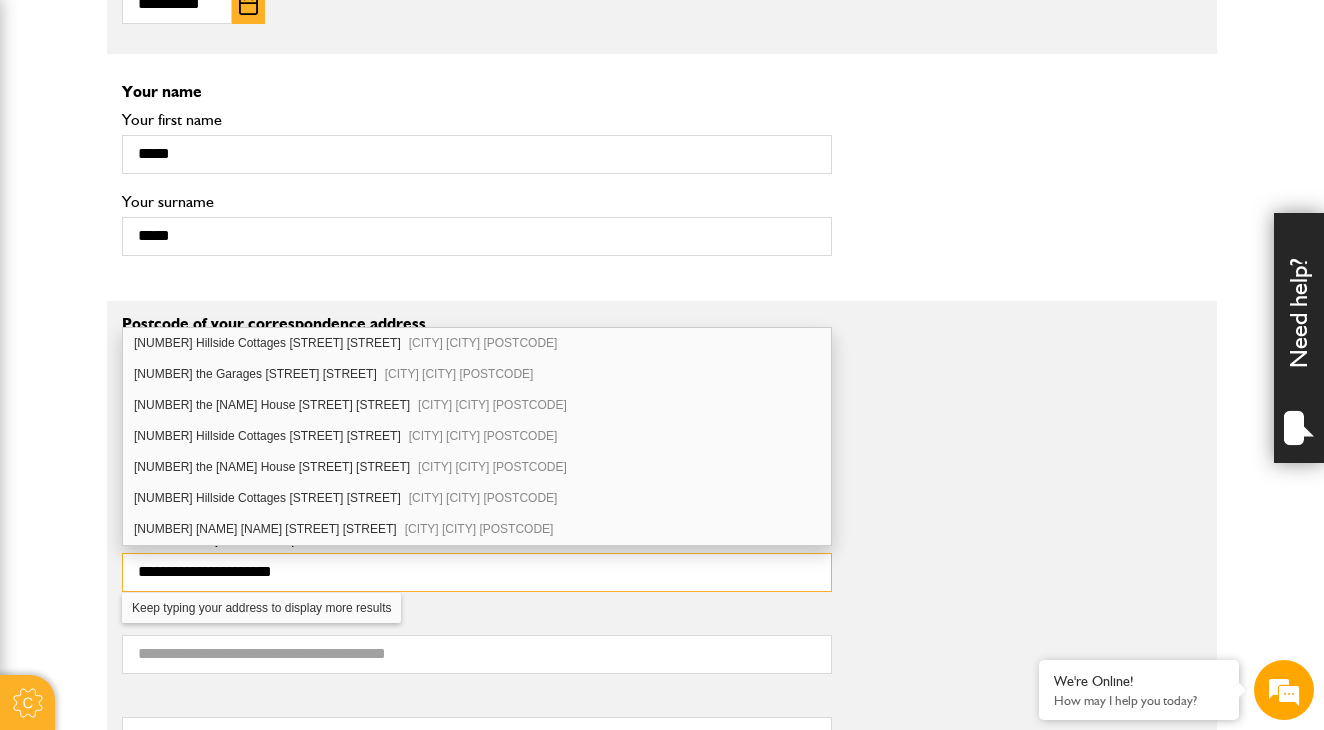 scroll, scrollTop: 189, scrollLeft: 0, axis: vertical 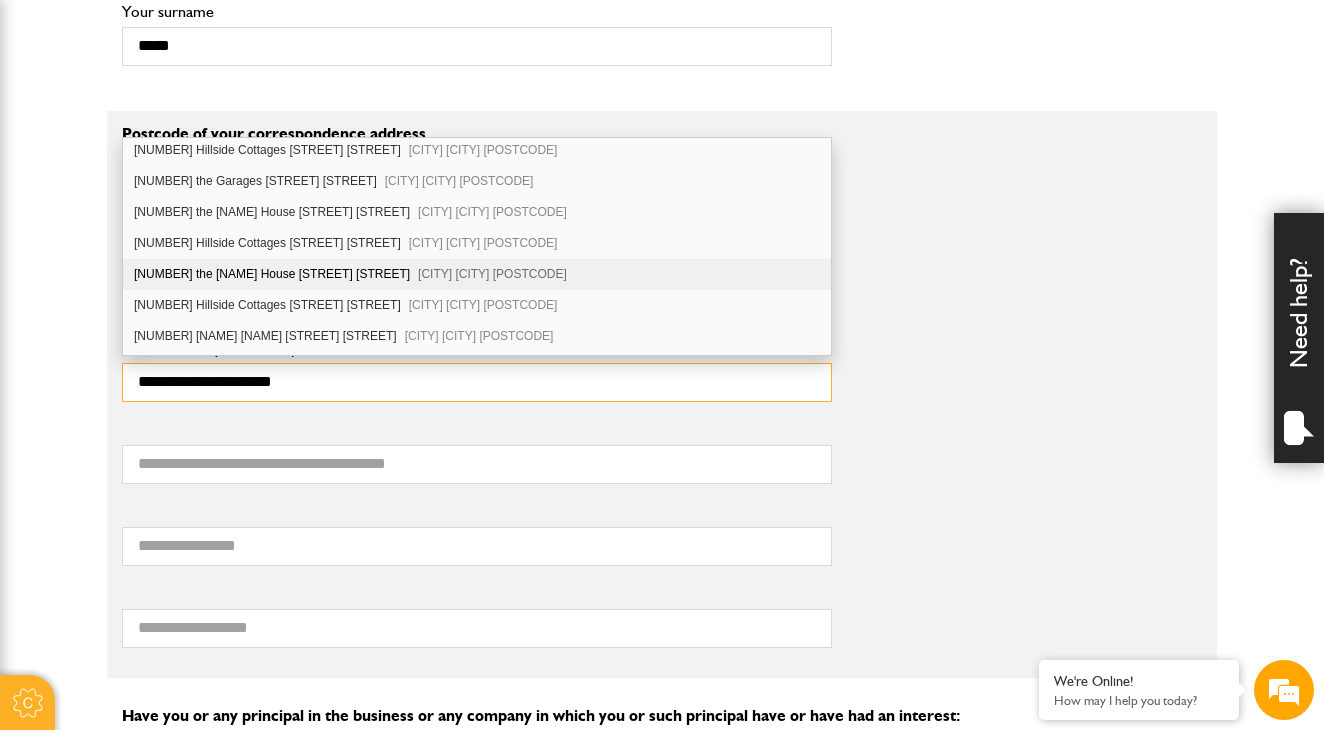 drag, startPoint x: 338, startPoint y: 379, endPoint x: 247, endPoint y: 380, distance: 91.00549 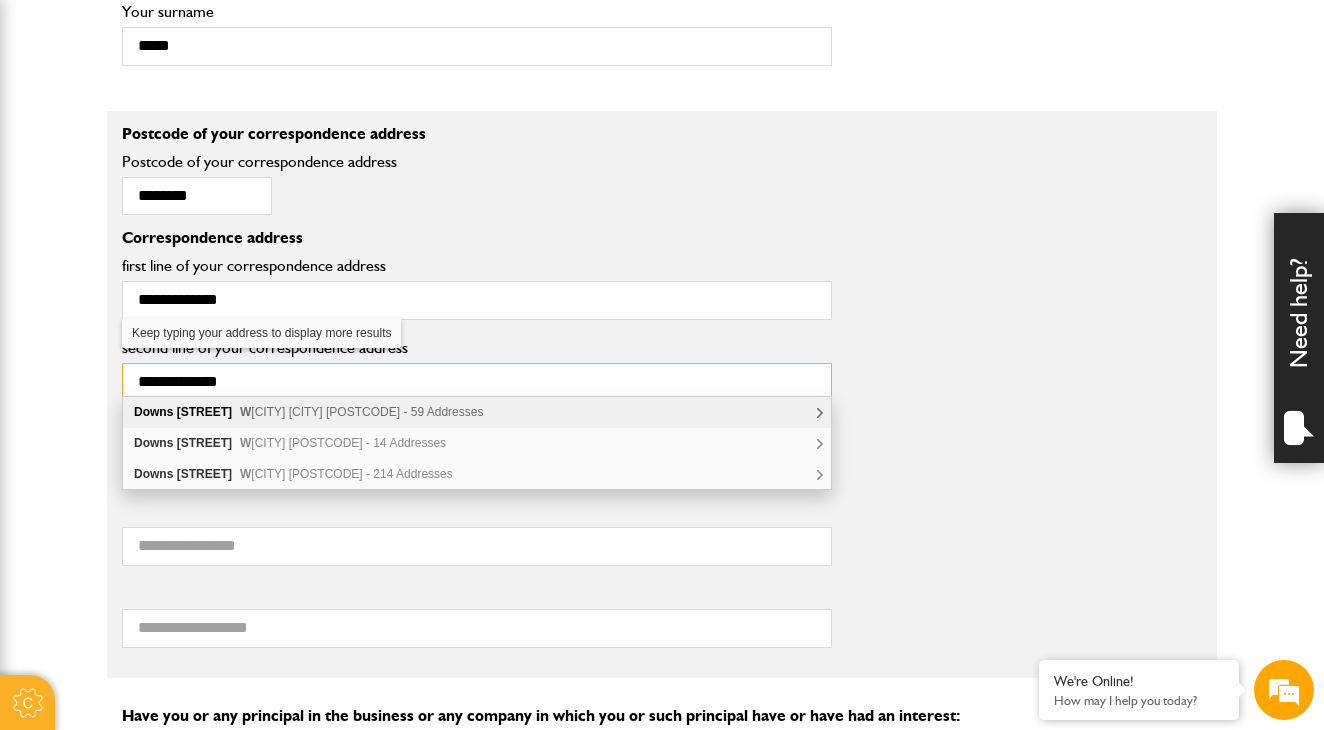 scroll, scrollTop: 0, scrollLeft: 0, axis: both 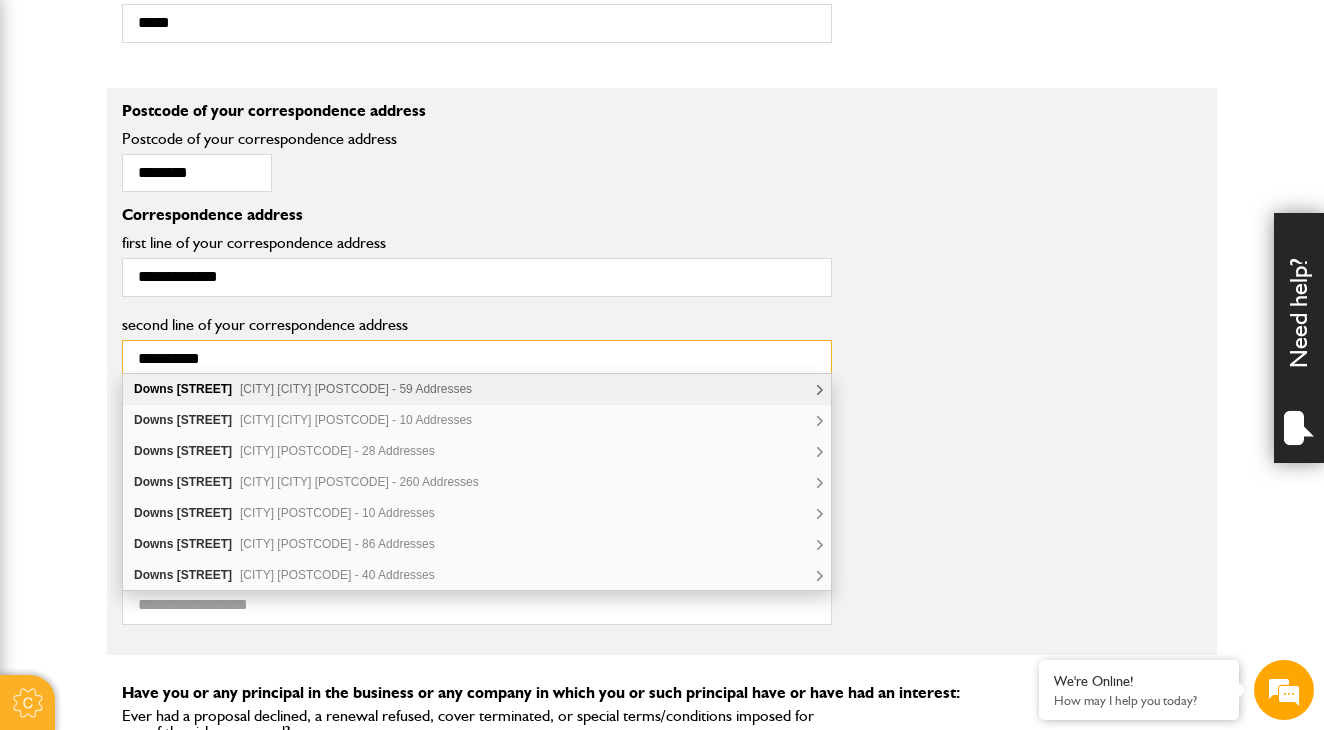 type on "**********" 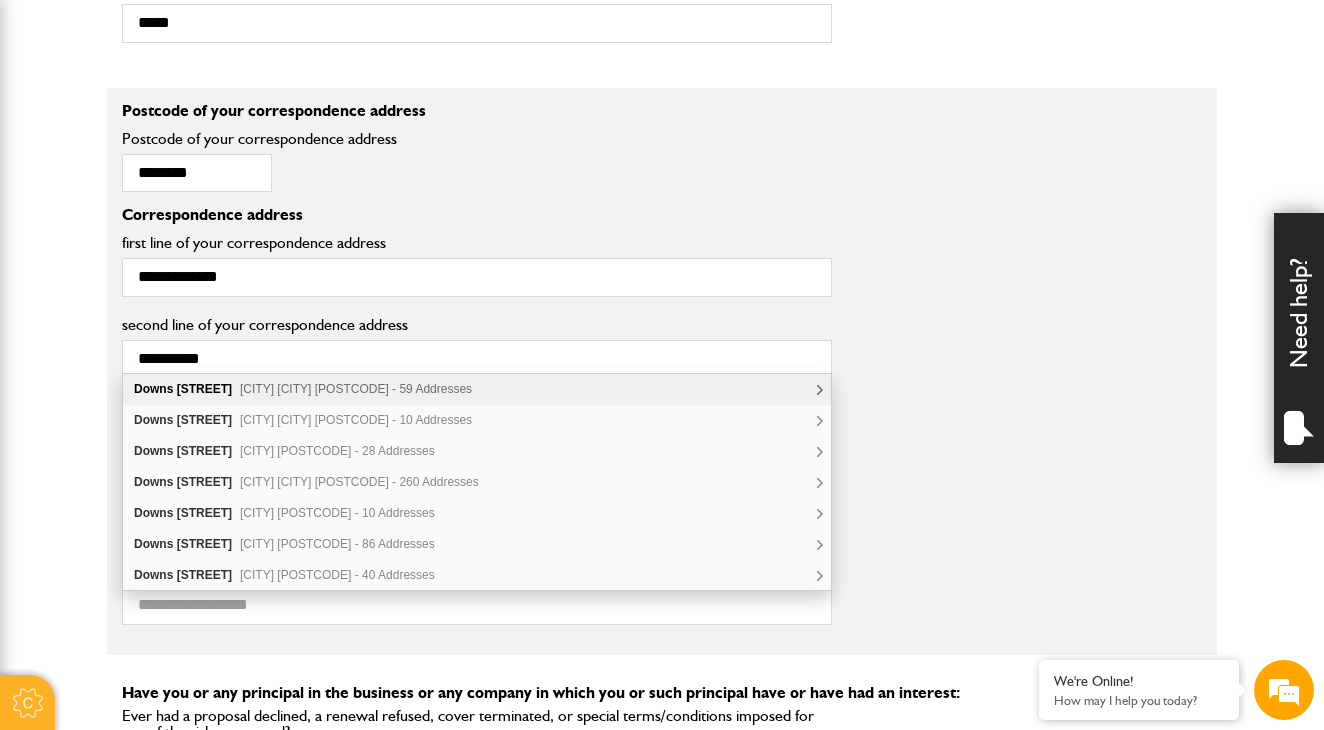 click on "Downs   Road West Stoke Chichester PO18 - 59 Addresses" at bounding box center (477, 389) 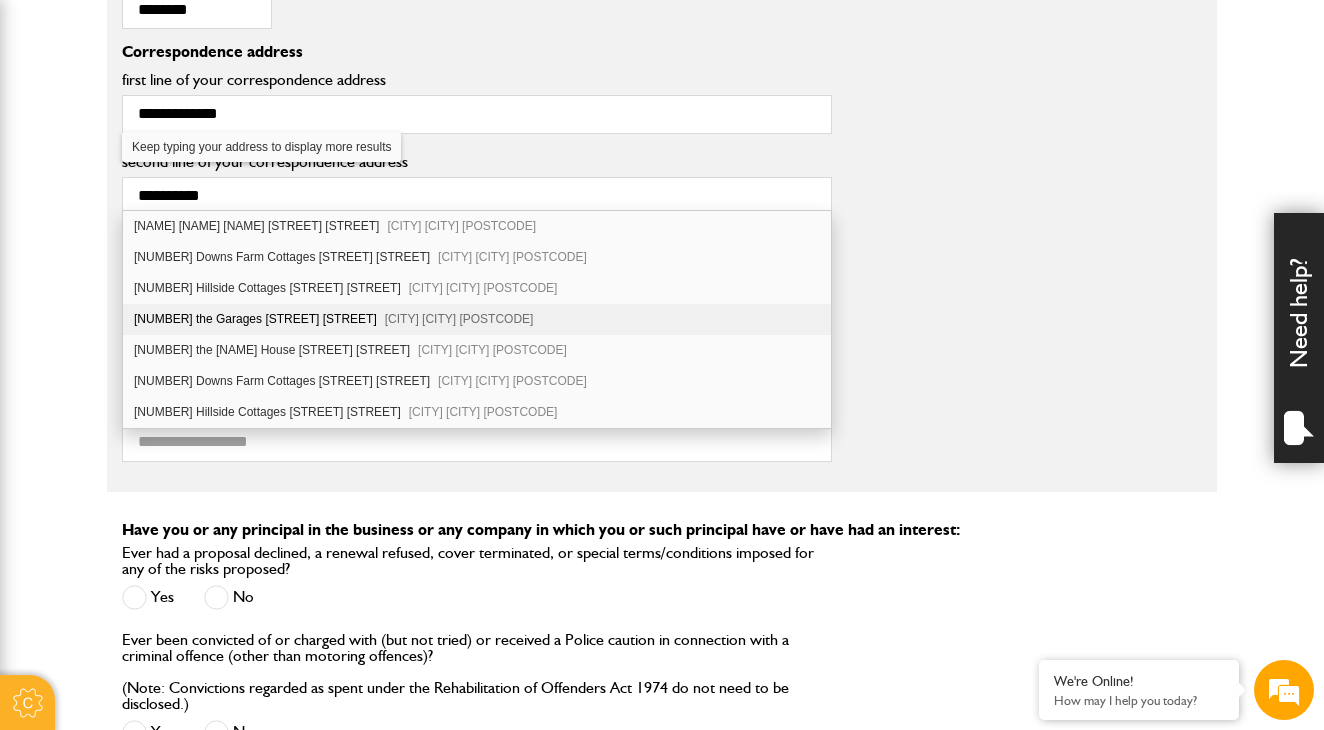 scroll, scrollTop: 1910, scrollLeft: 0, axis: vertical 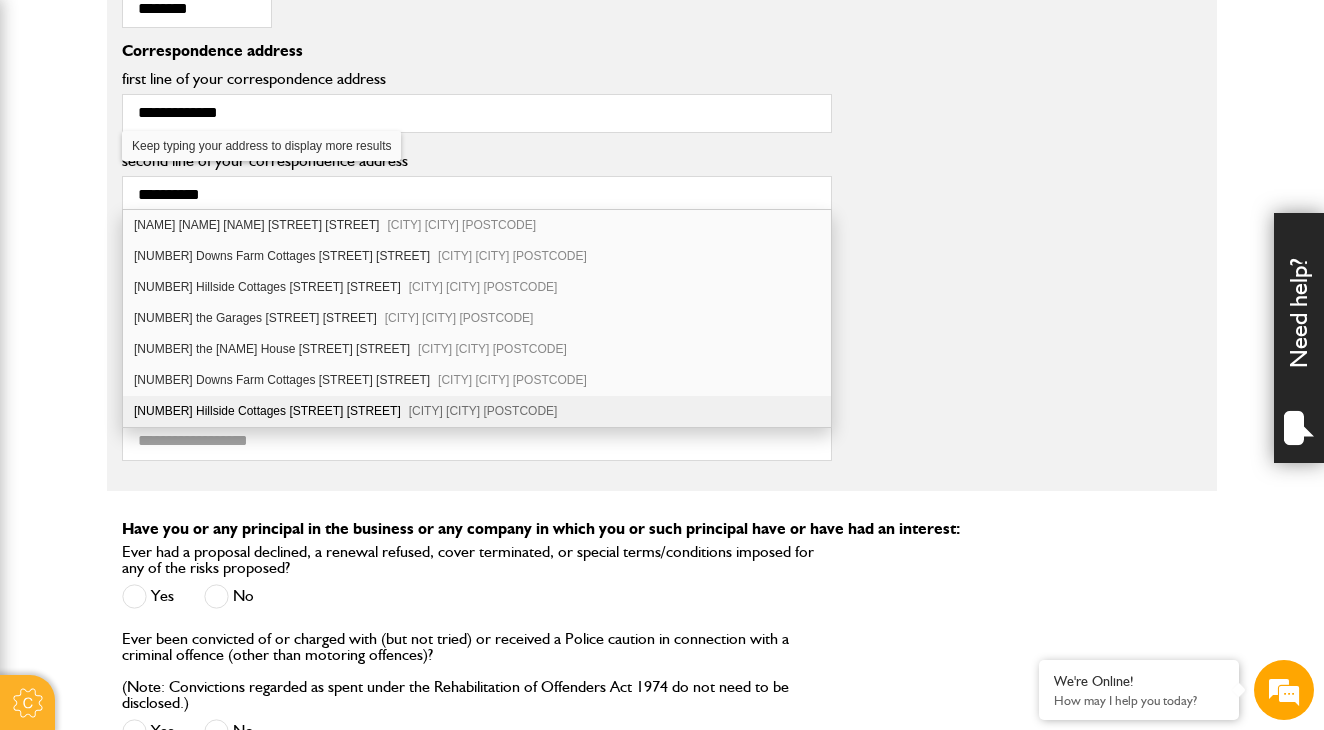 click on "third line of your correspondence address" at bounding box center (662, 271) 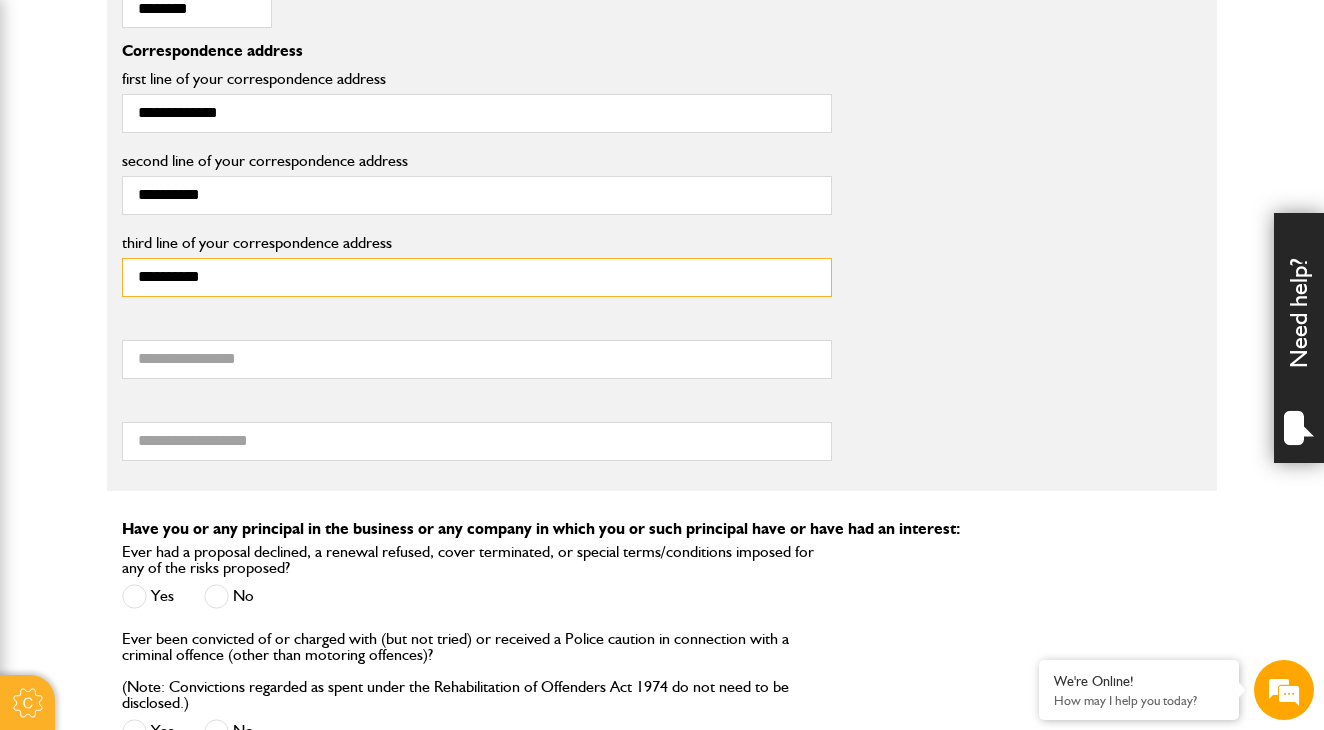 type on "**********" 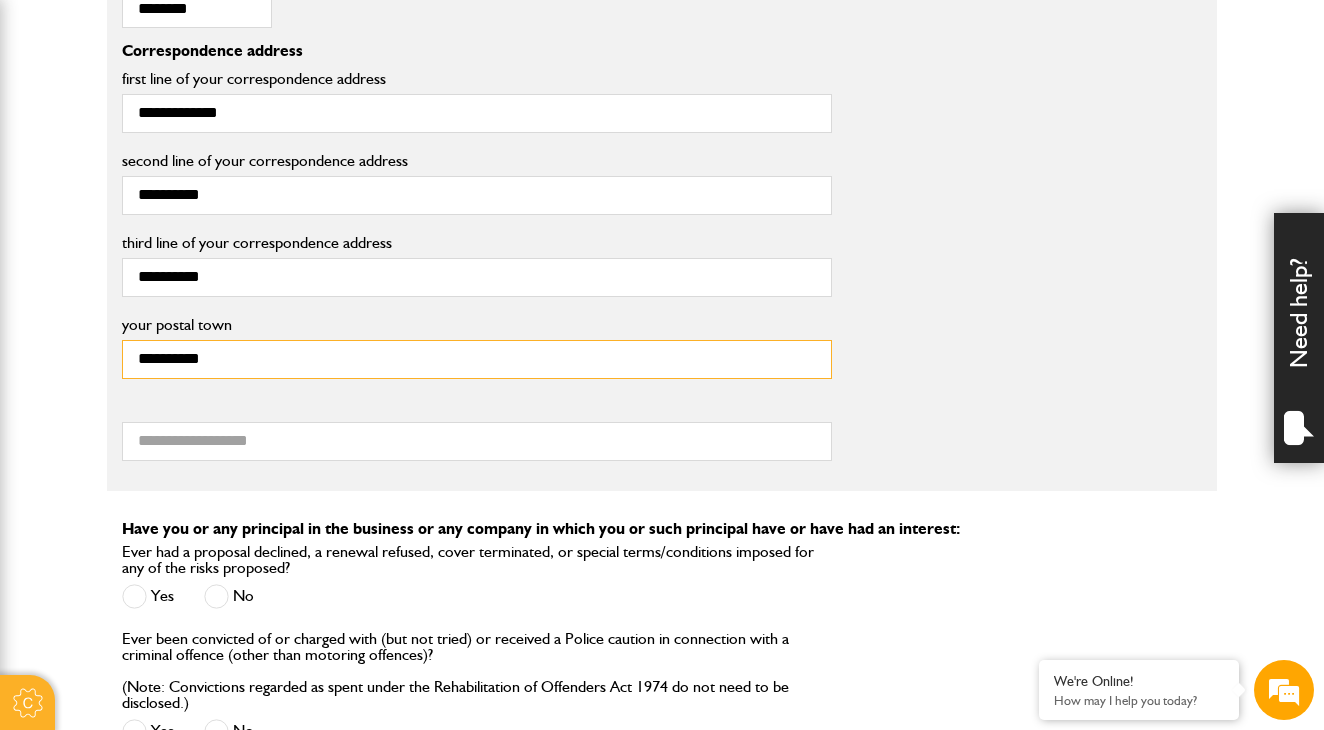 type on "**********" 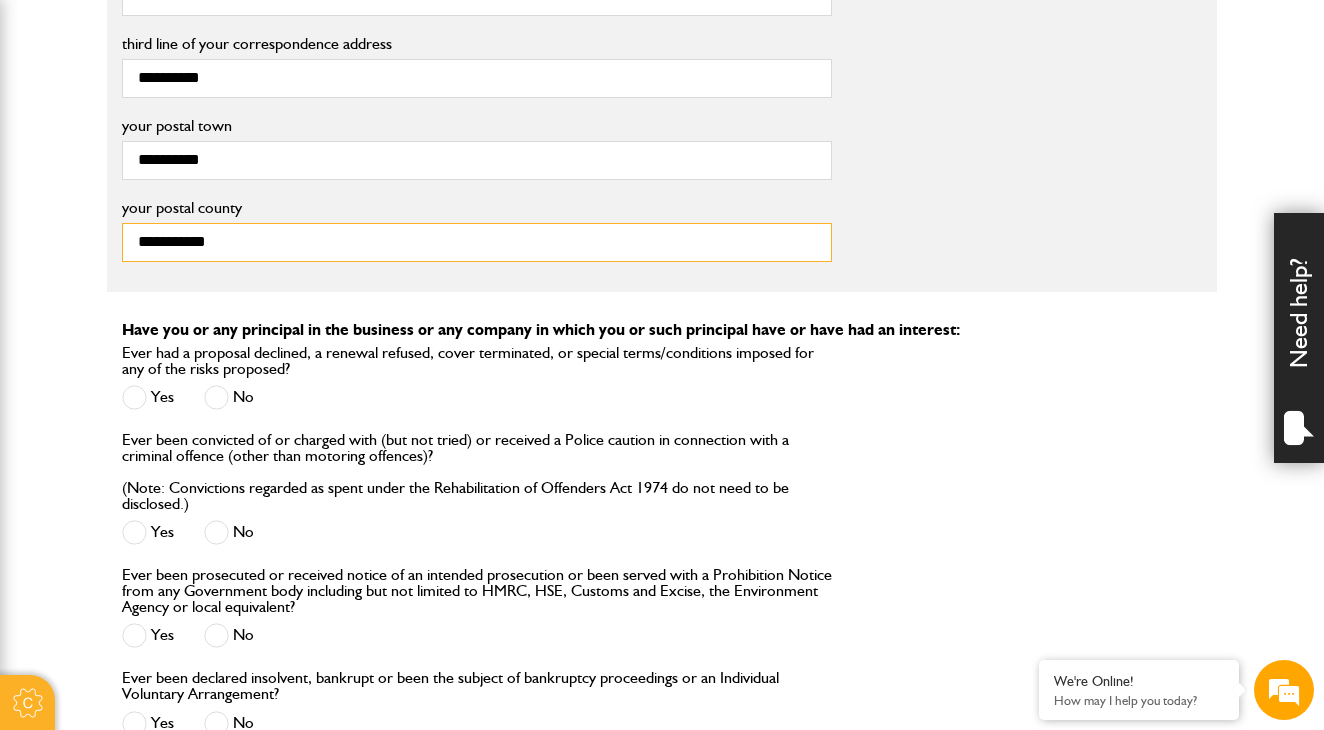 scroll, scrollTop: 2111, scrollLeft: 0, axis: vertical 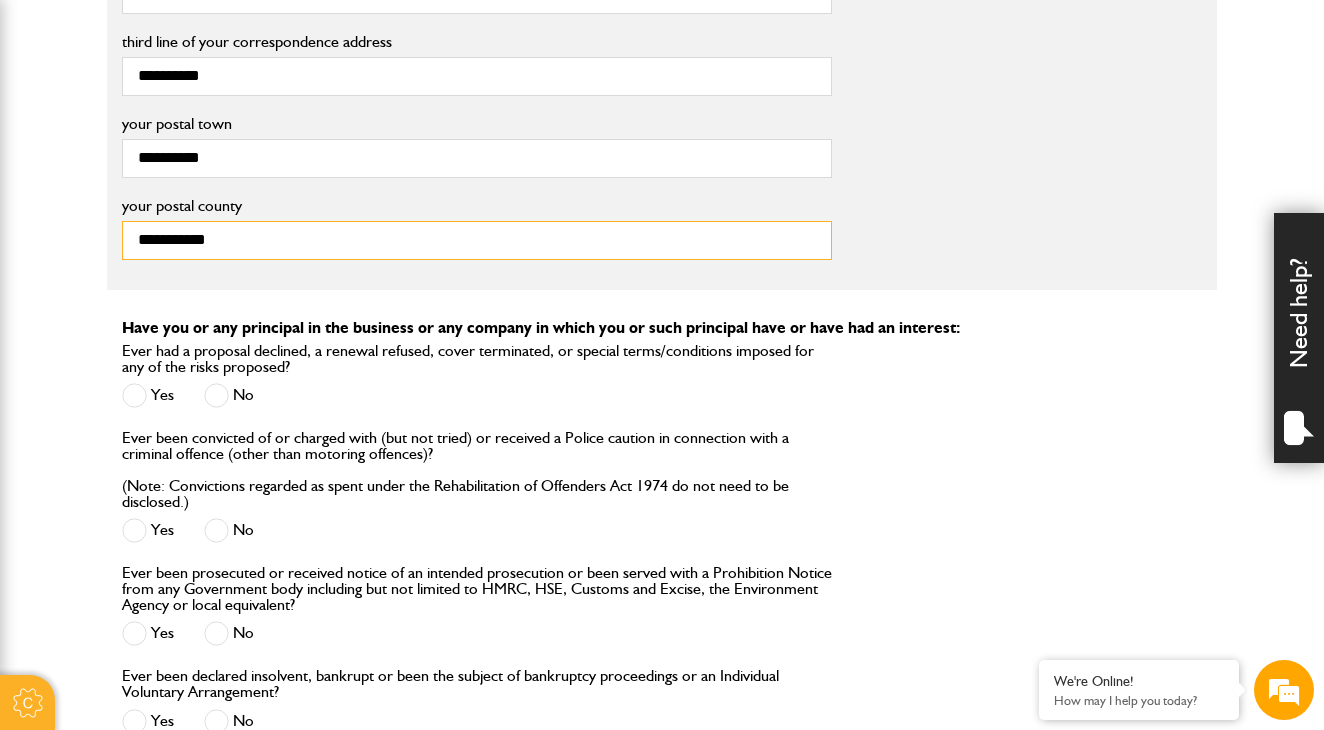 type on "**********" 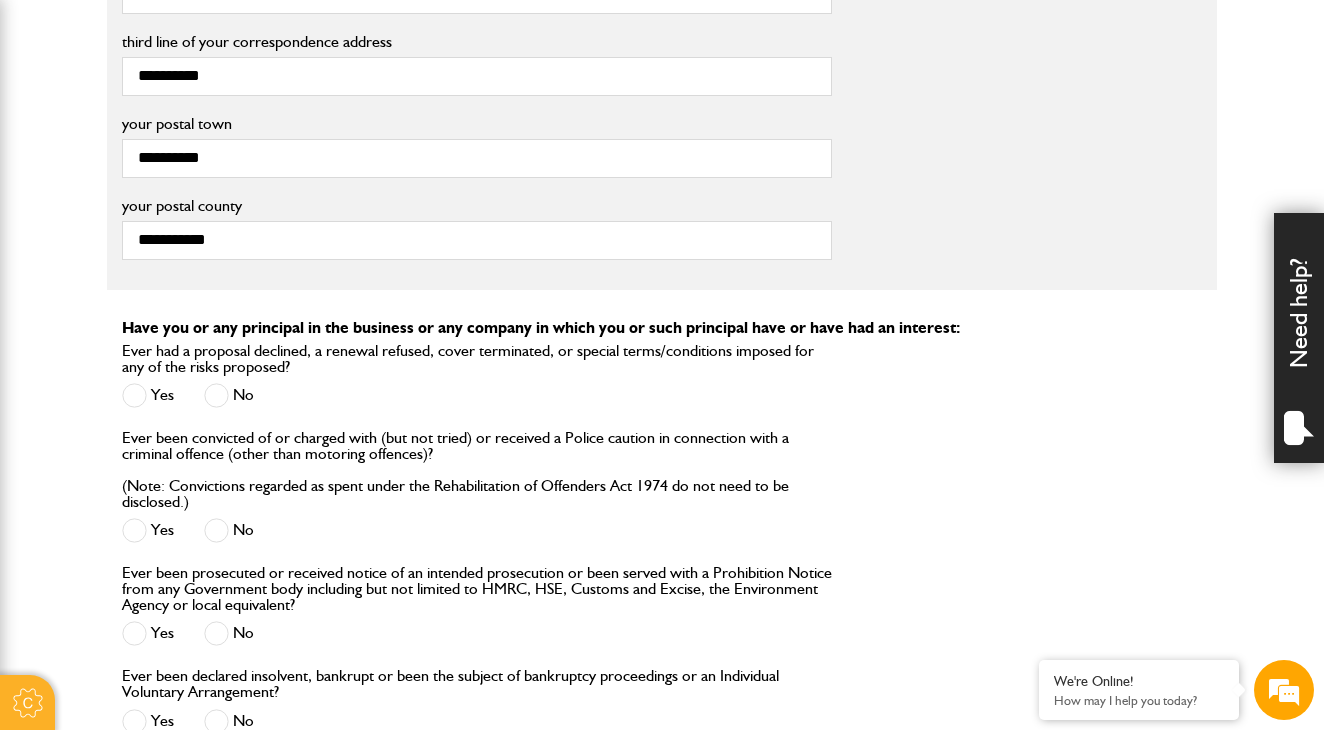 click at bounding box center [216, 395] 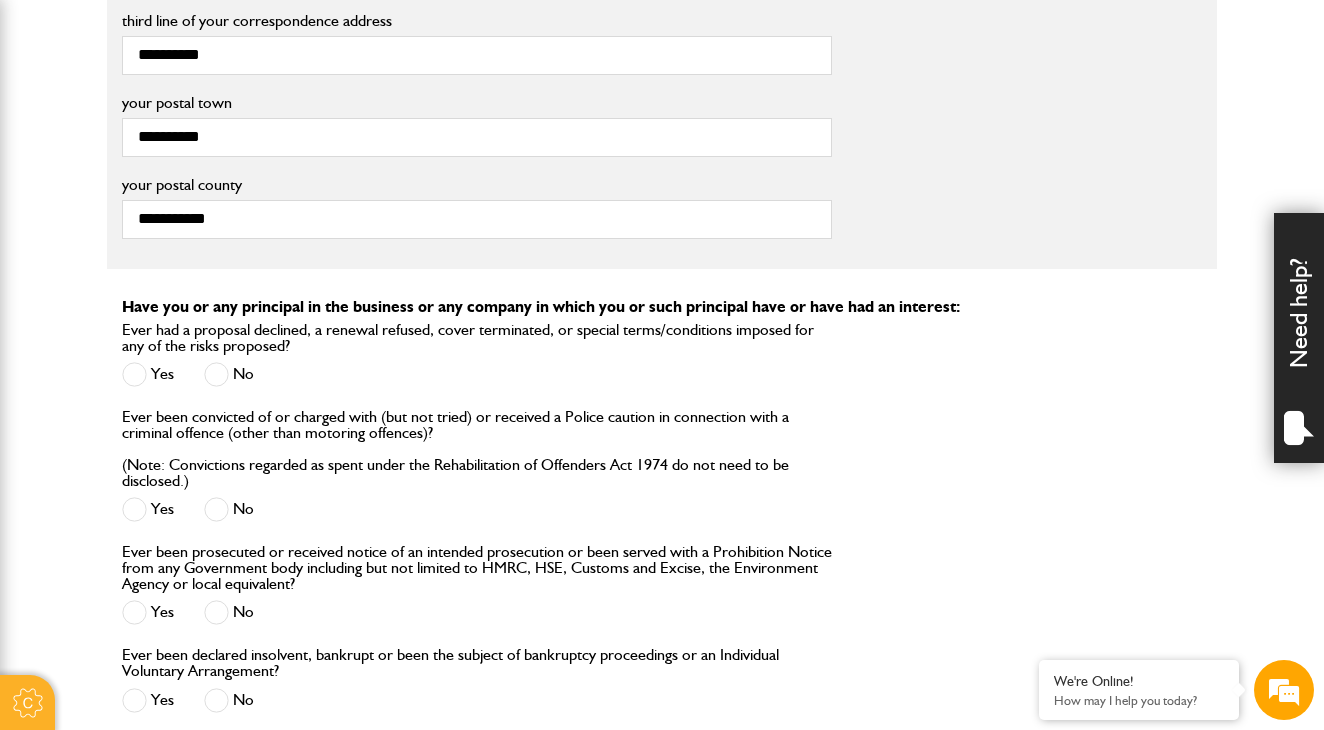 scroll, scrollTop: 2140, scrollLeft: 0, axis: vertical 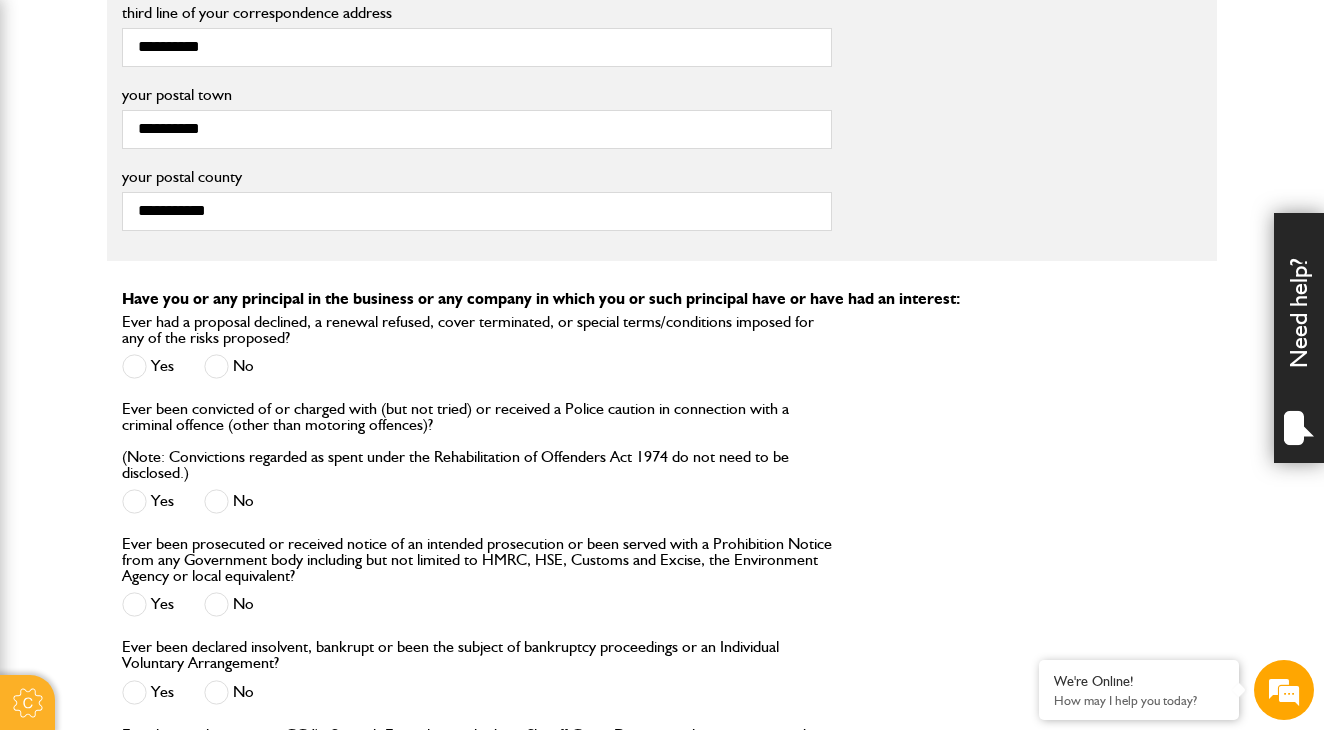 click at bounding box center (216, 501) 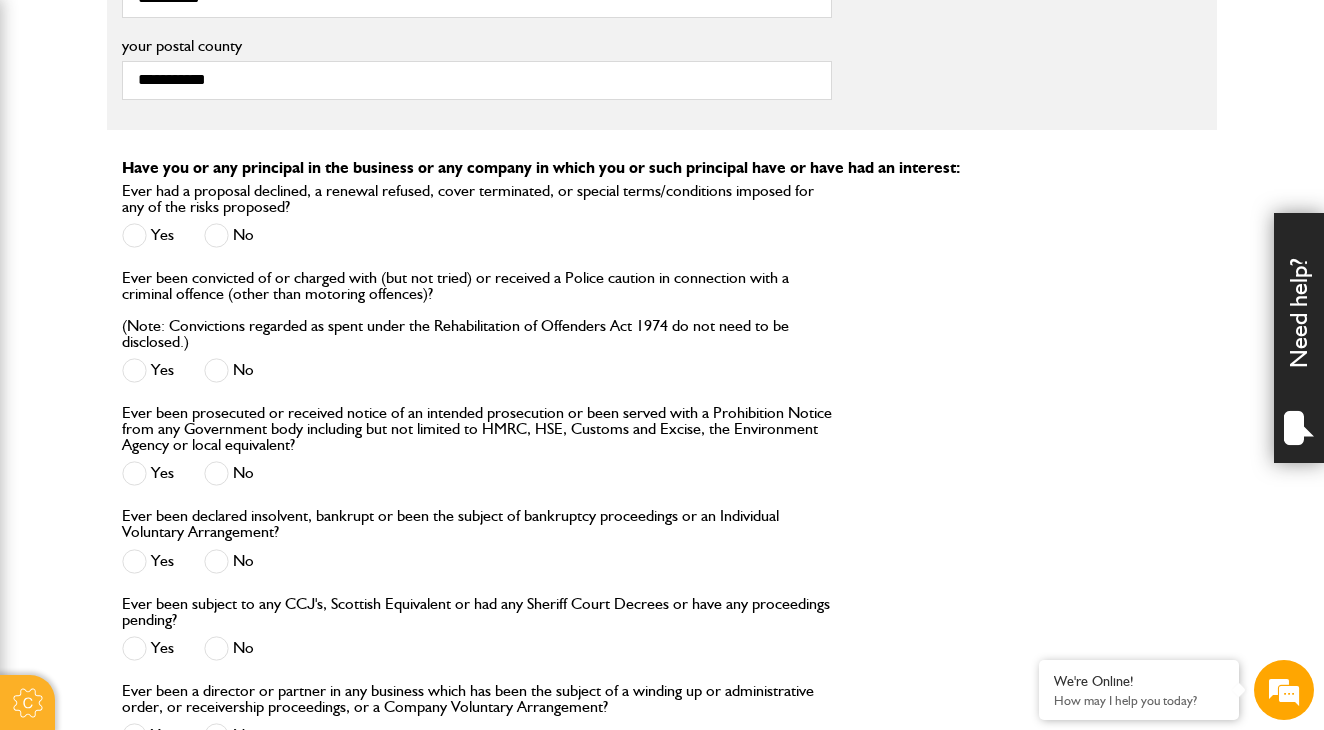 scroll, scrollTop: 2289, scrollLeft: 0, axis: vertical 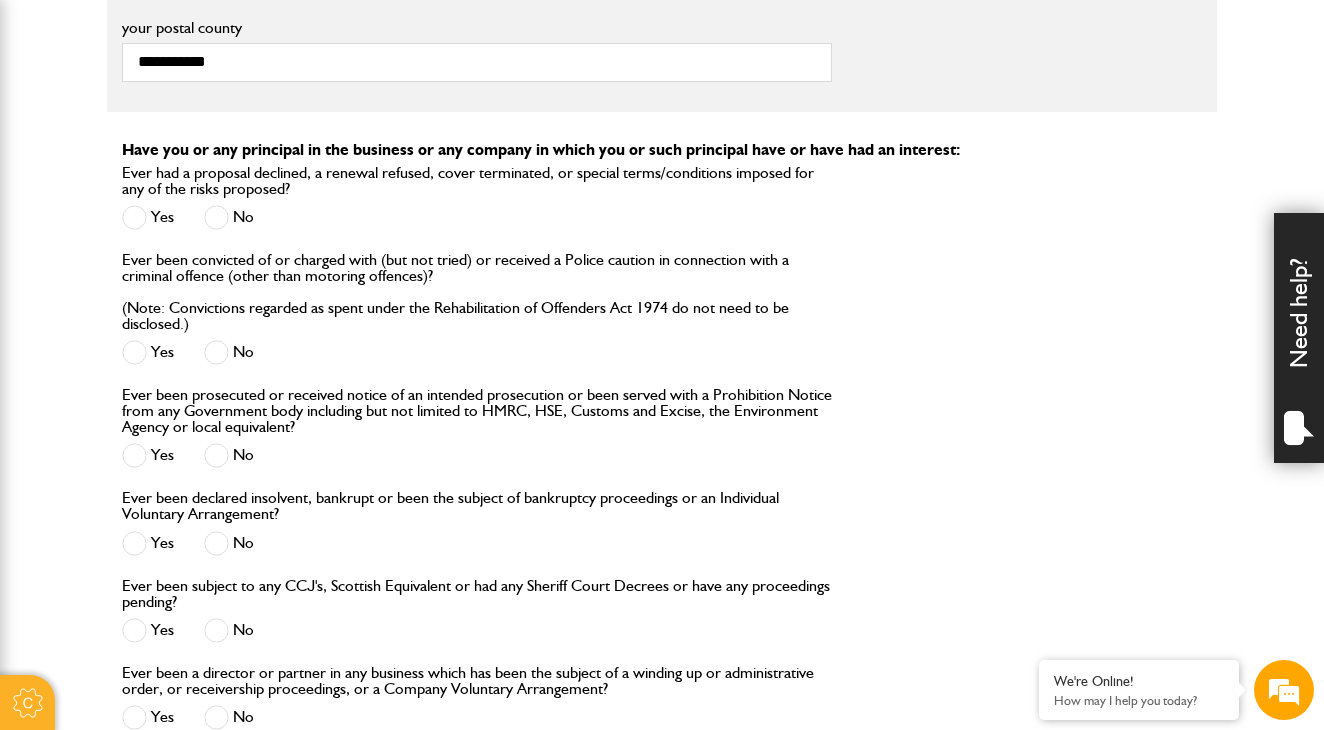 click at bounding box center (216, 455) 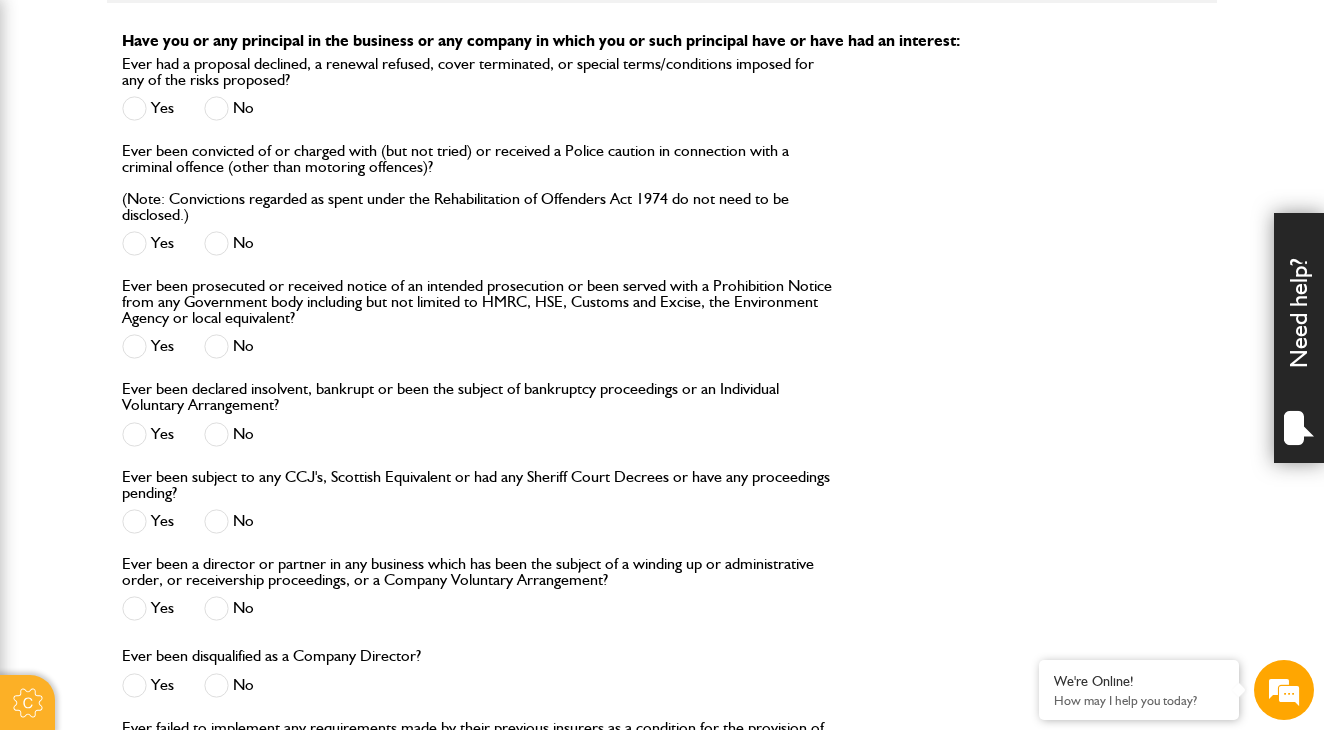 scroll, scrollTop: 2402, scrollLeft: 0, axis: vertical 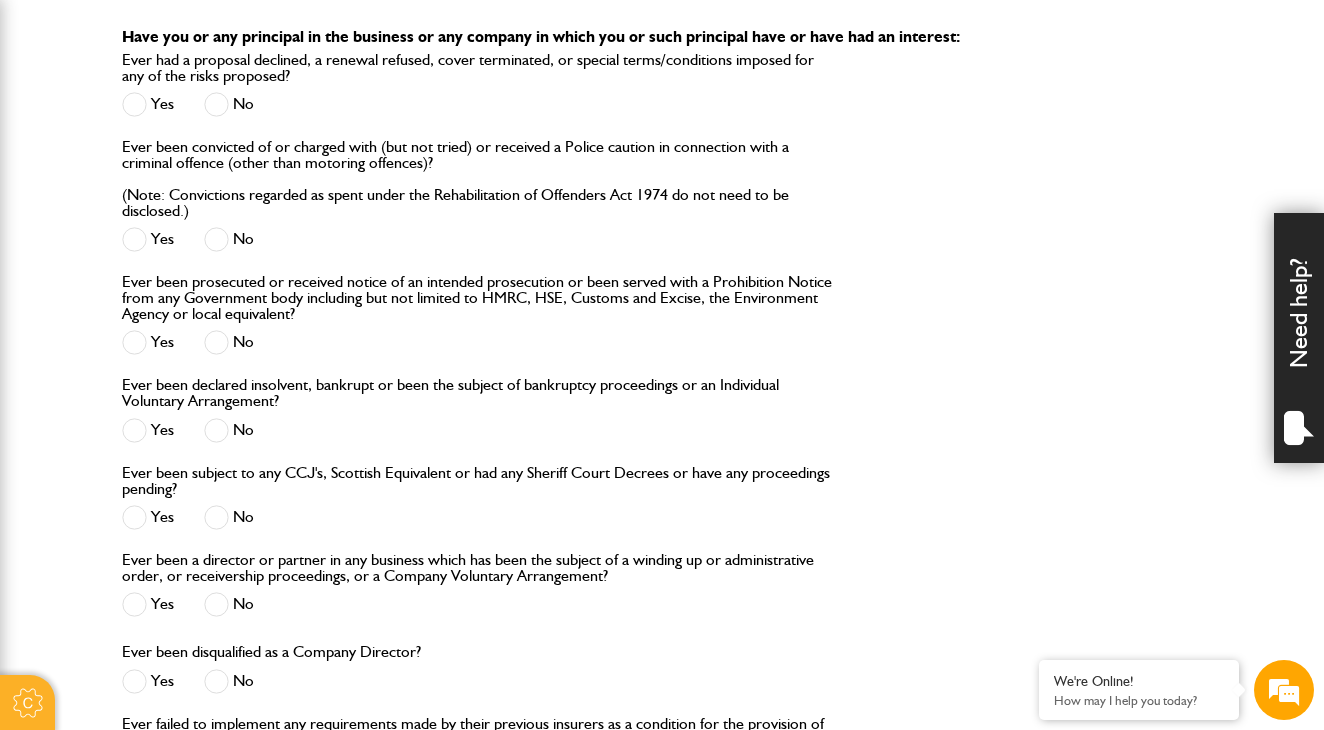 click at bounding box center (216, 430) 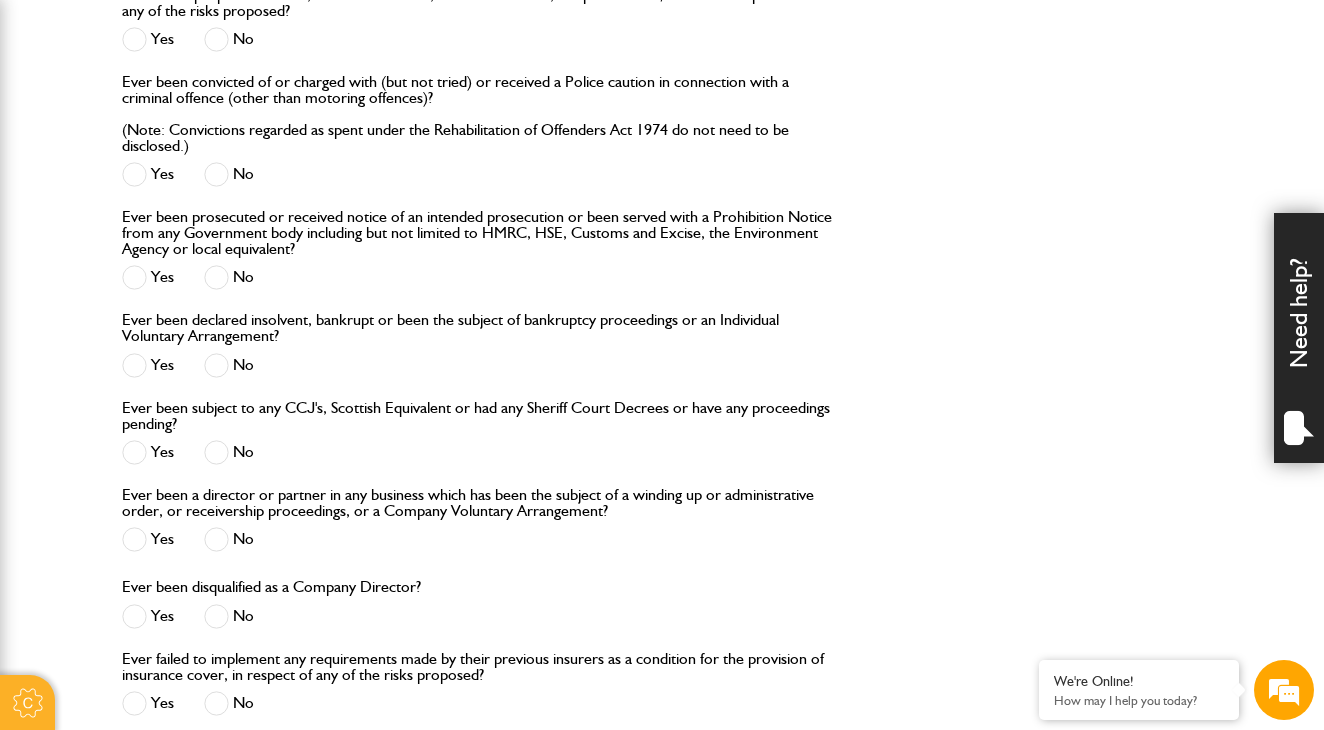 scroll, scrollTop: 2493, scrollLeft: 0, axis: vertical 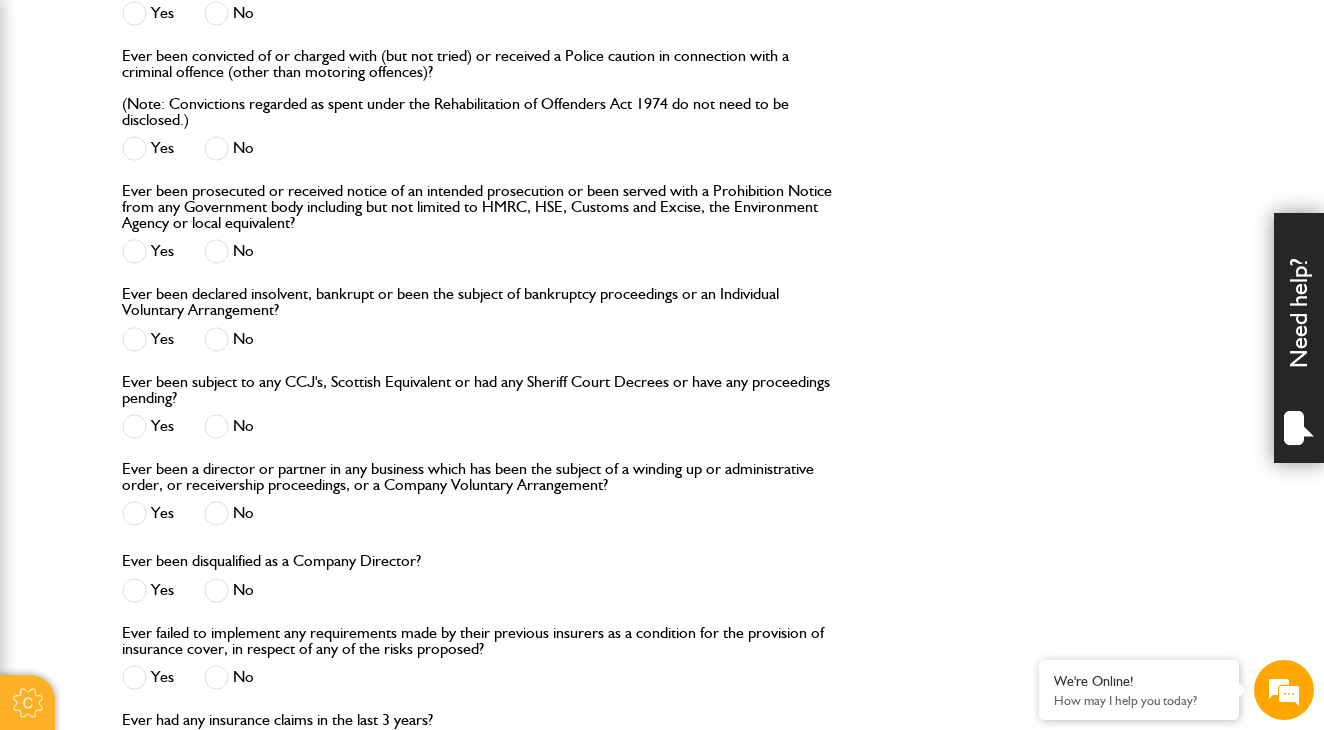 click at bounding box center (216, 426) 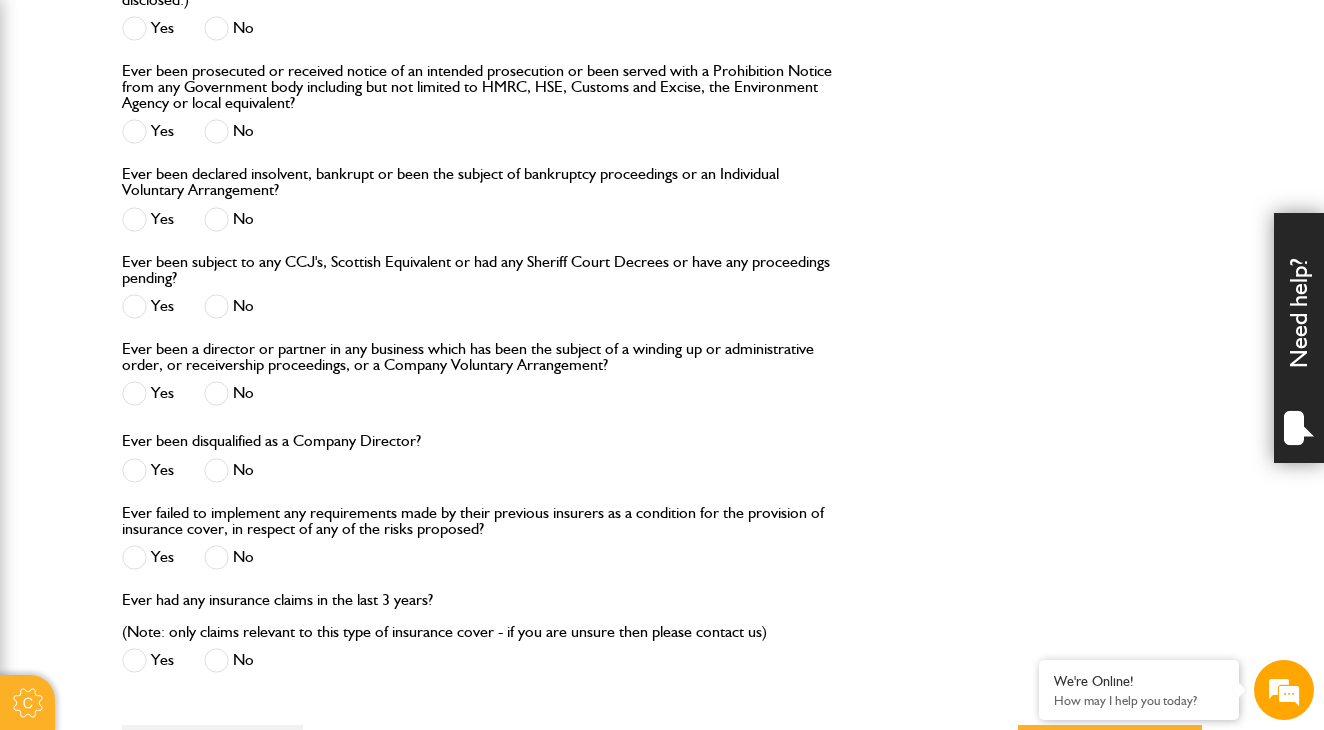 scroll, scrollTop: 2629, scrollLeft: 0, axis: vertical 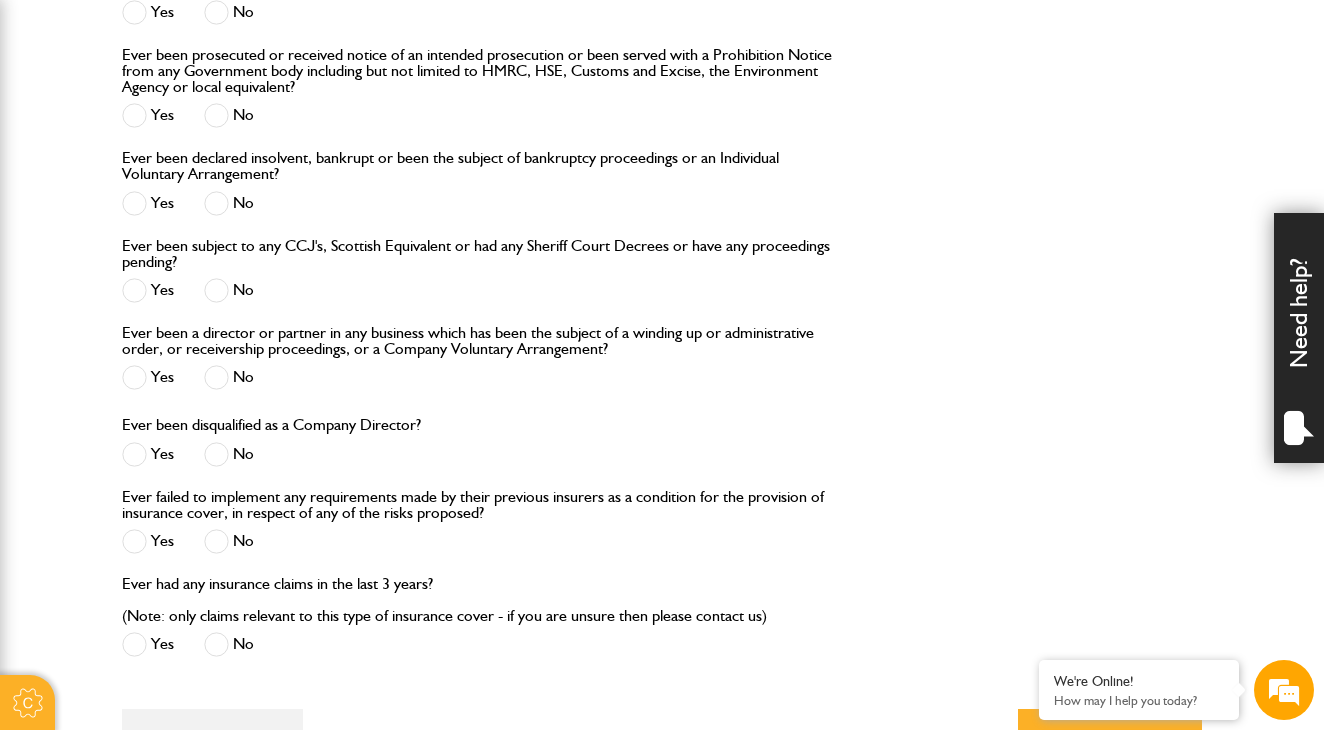 click at bounding box center [216, 377] 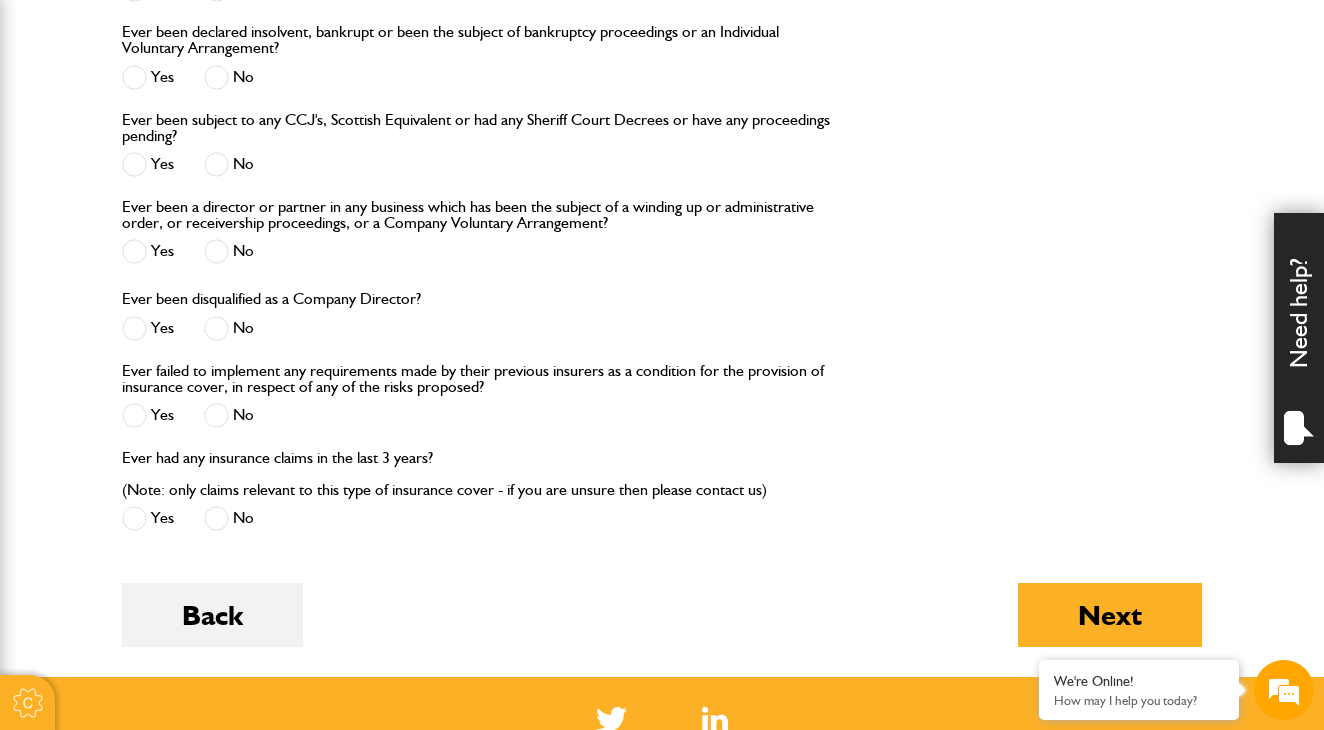 scroll, scrollTop: 2757, scrollLeft: 0, axis: vertical 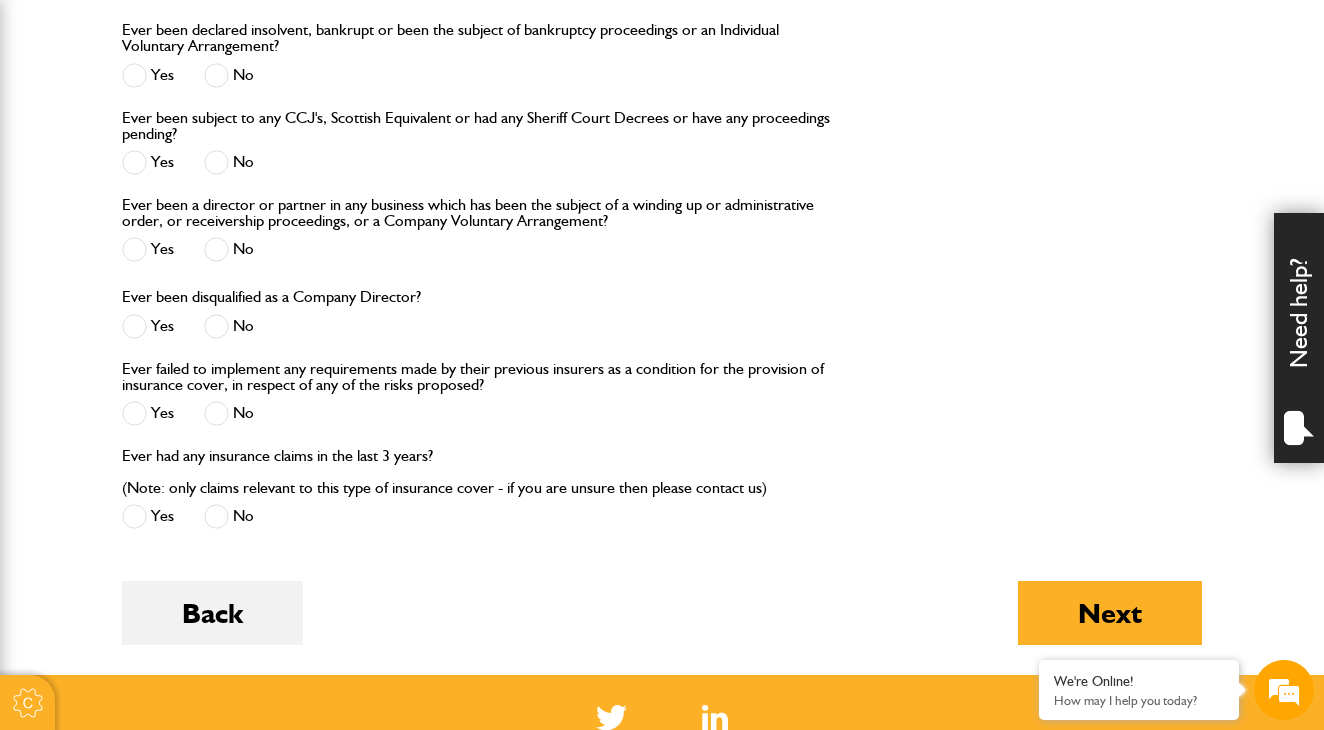 click at bounding box center [216, 413] 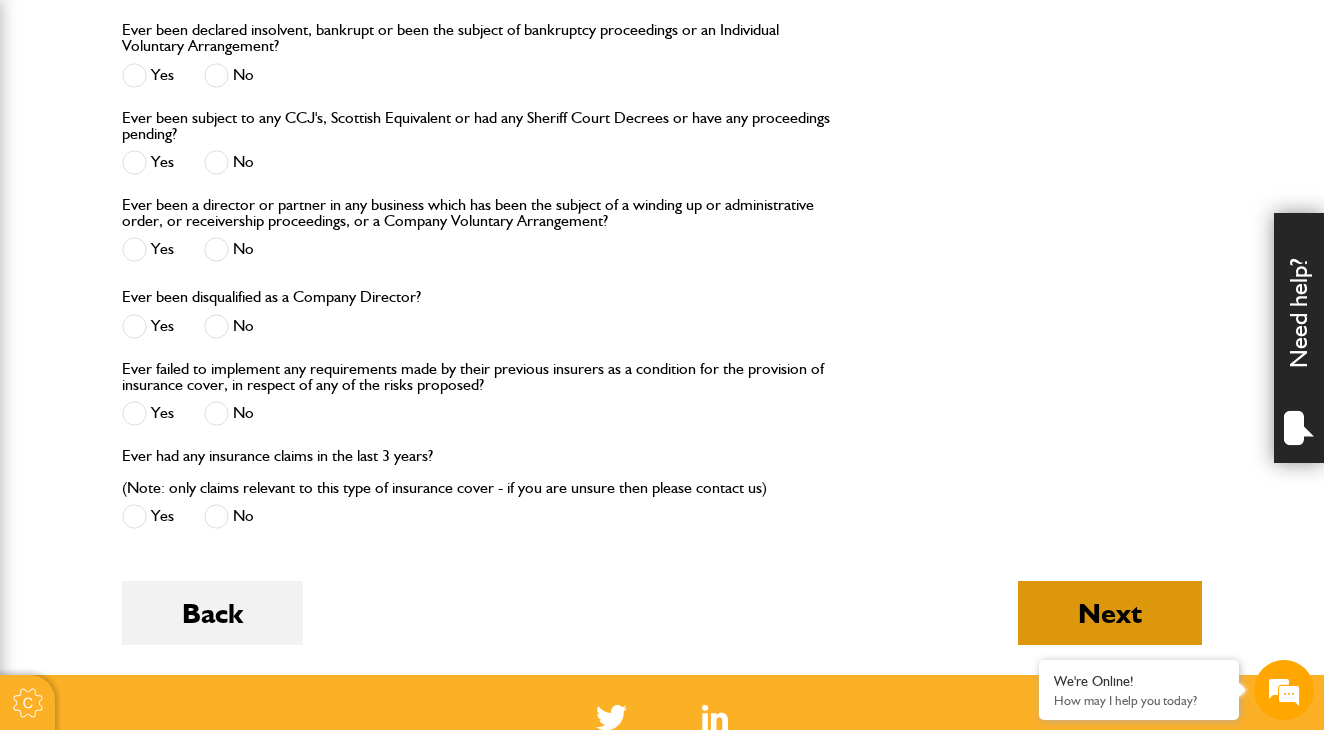 click on "Next" at bounding box center [1110, 613] 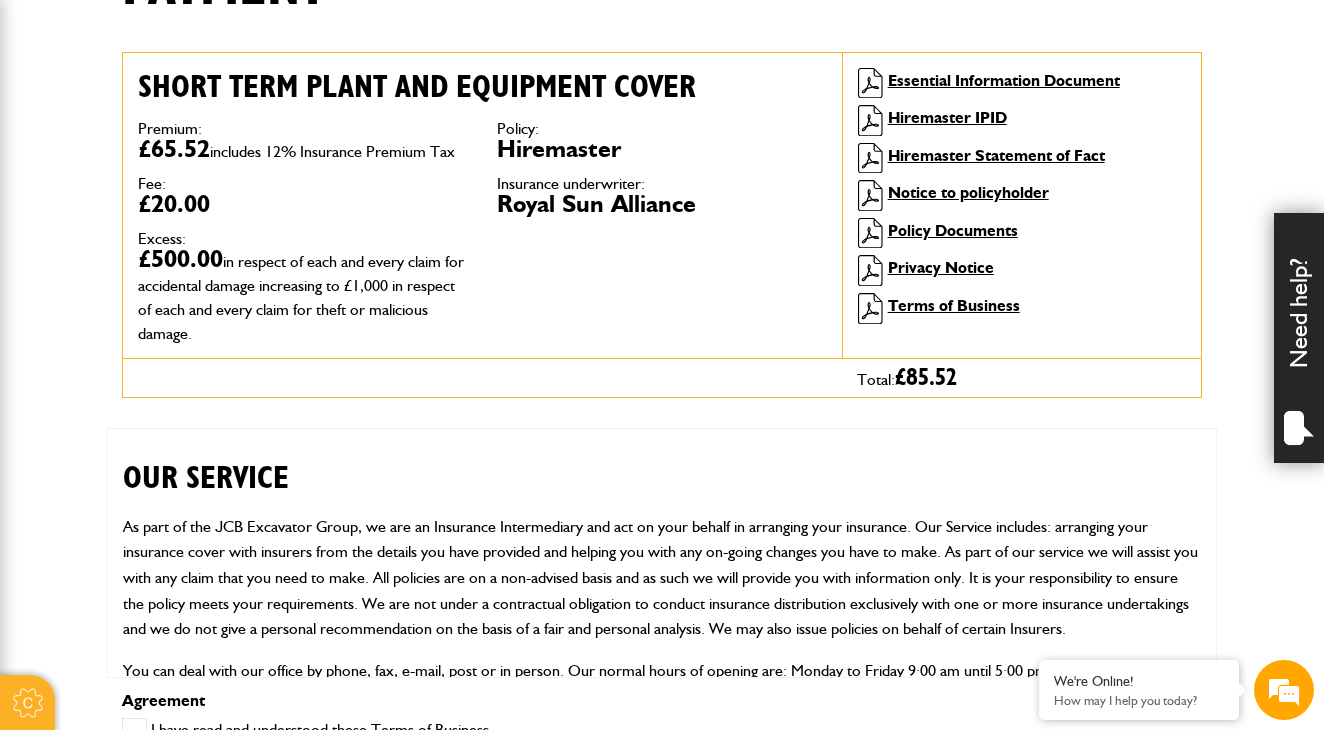 scroll, scrollTop: 565, scrollLeft: 0, axis: vertical 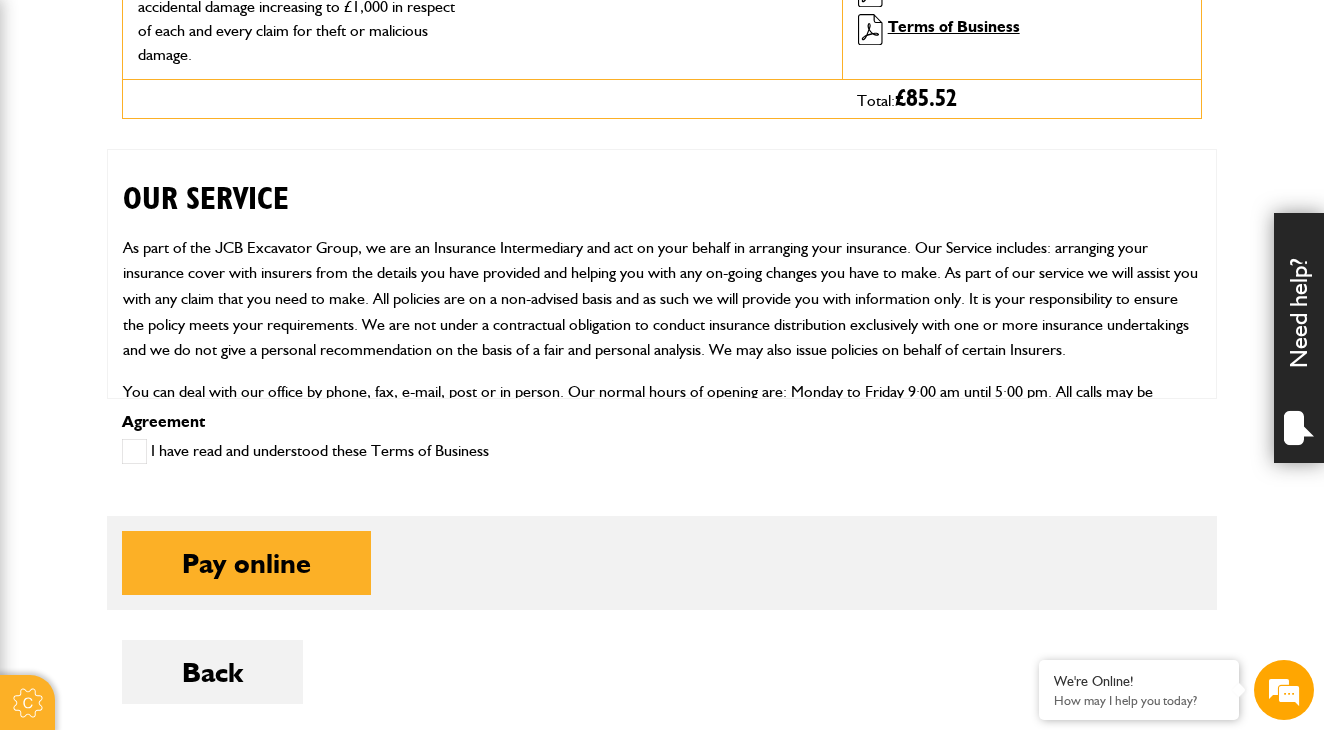 click at bounding box center [134, 451] 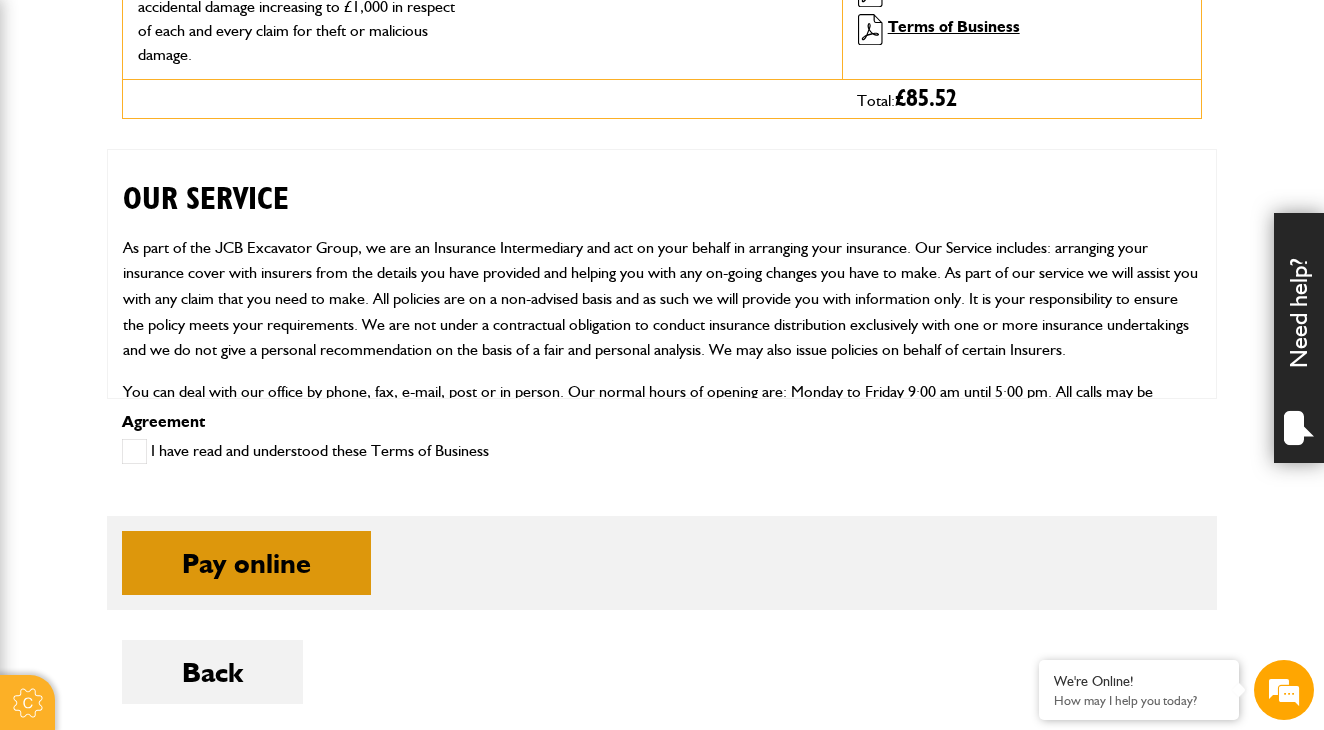 click on "Pay online" at bounding box center [246, 563] 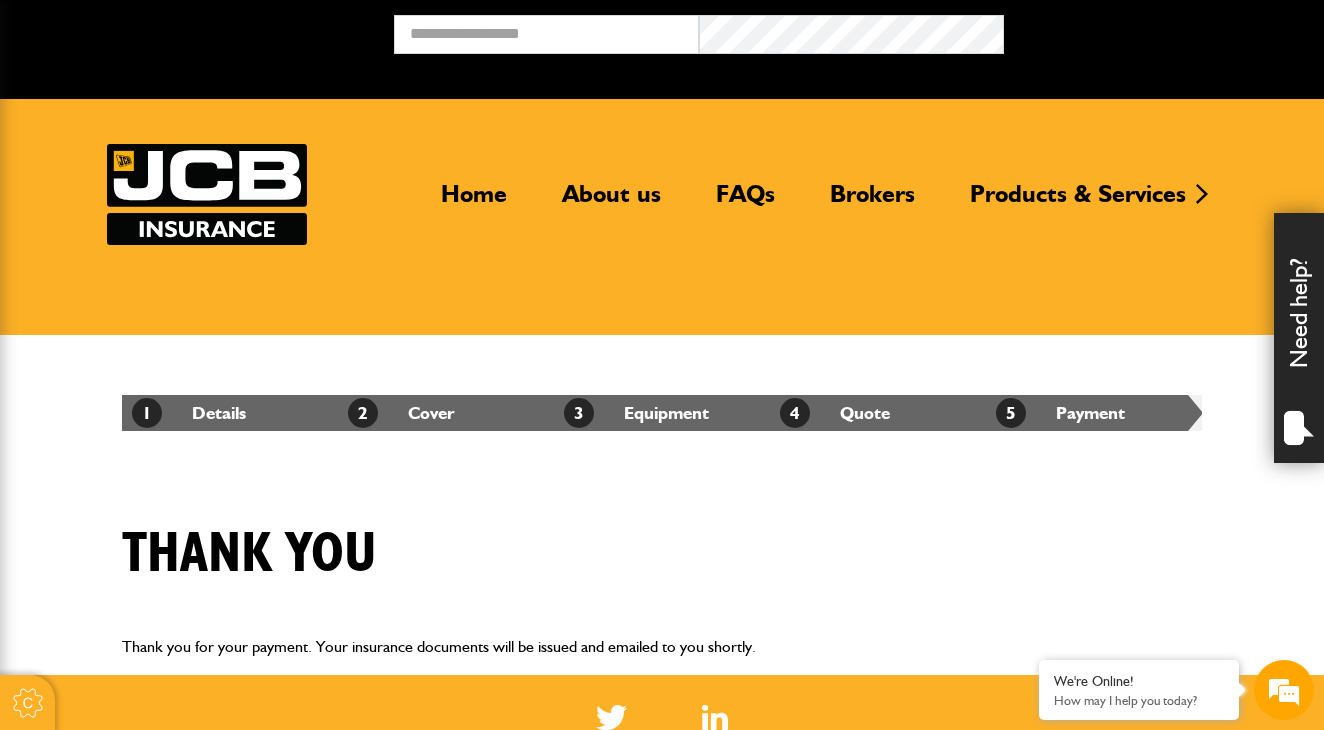 scroll, scrollTop: 0, scrollLeft: 0, axis: both 